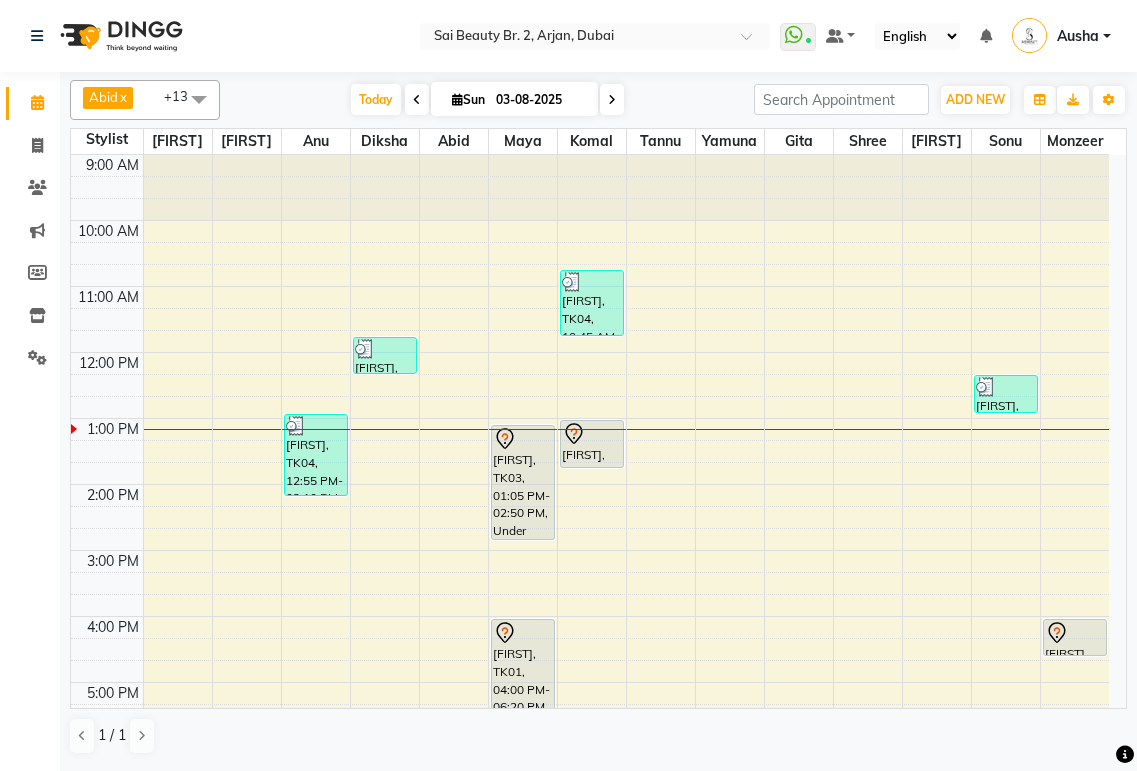scroll, scrollTop: 0, scrollLeft: 0, axis: both 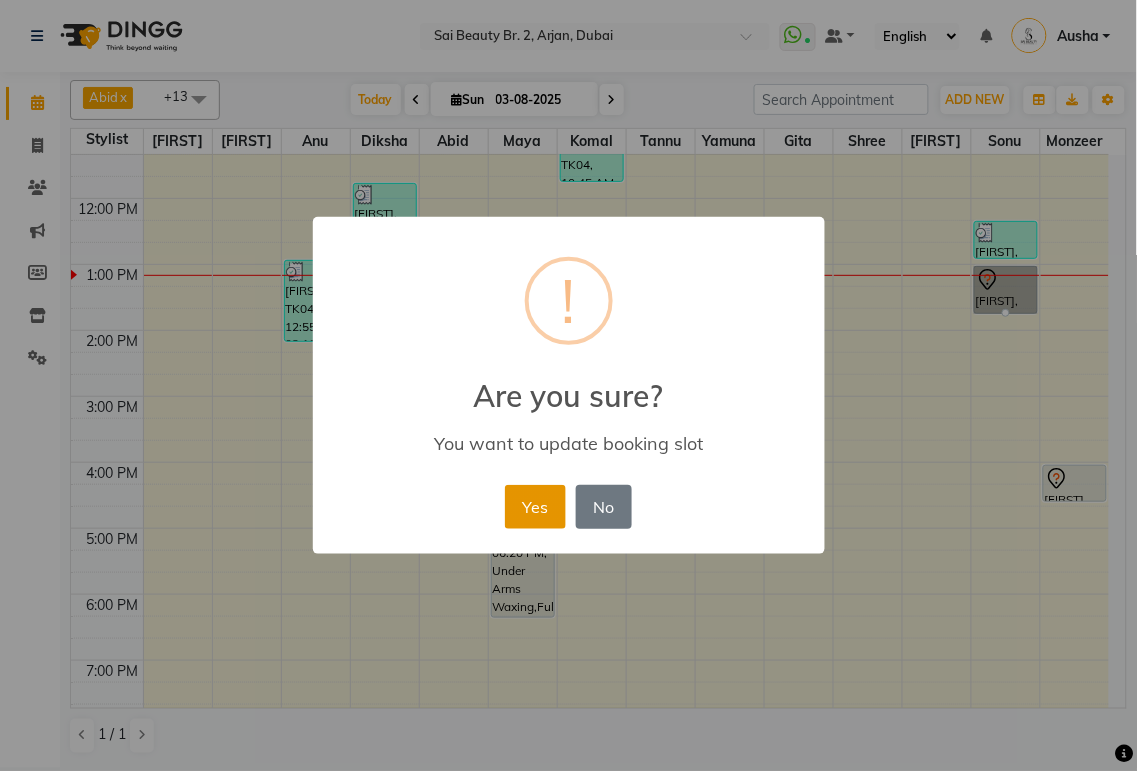 click on "Yes" at bounding box center [535, 507] 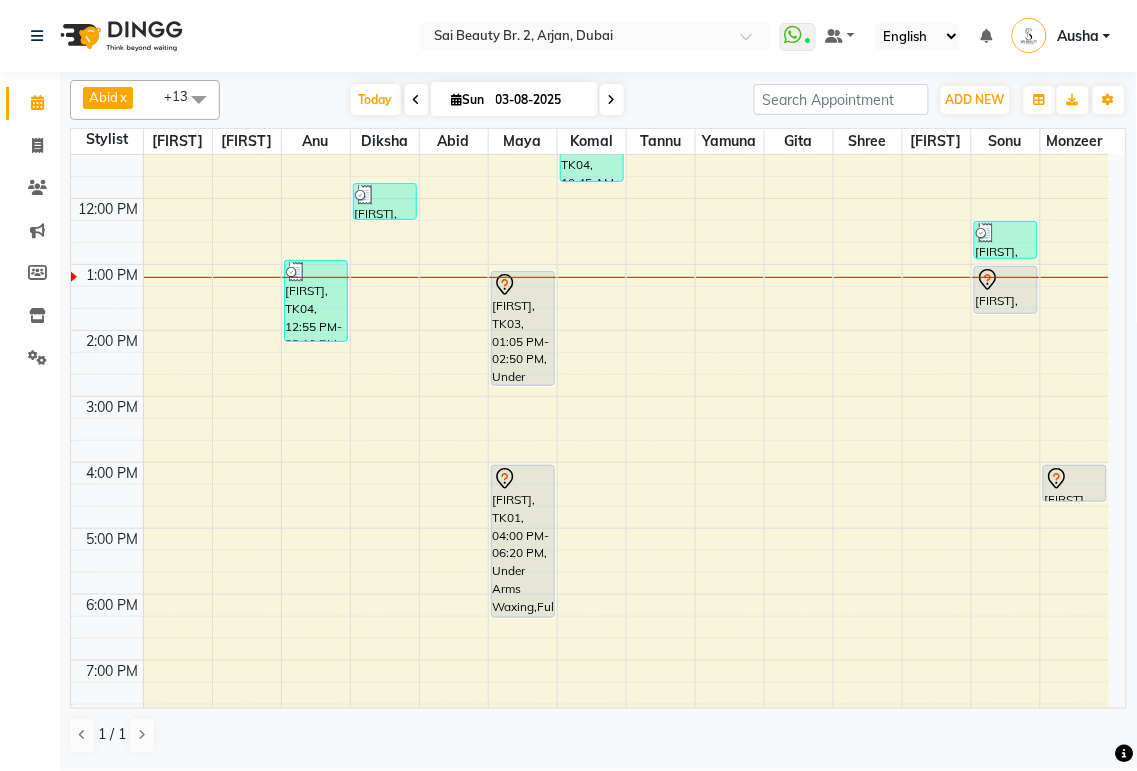 click at bounding box center [612, 100] 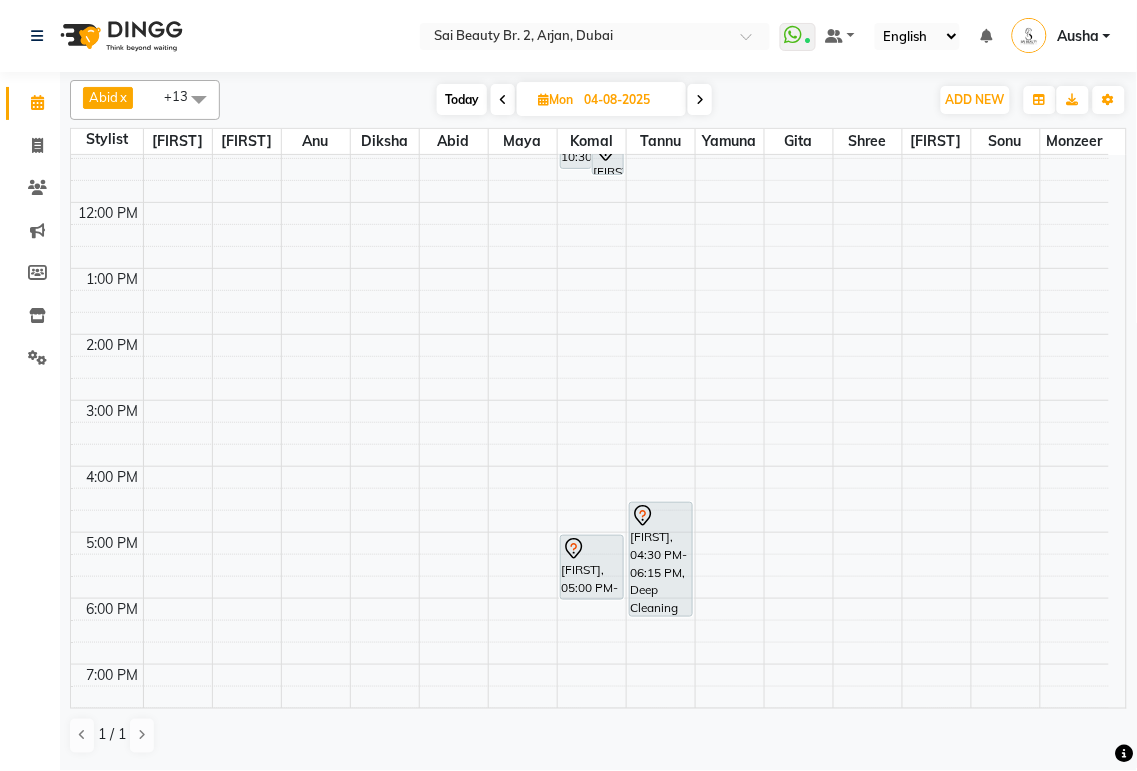 scroll, scrollTop: 116, scrollLeft: 0, axis: vertical 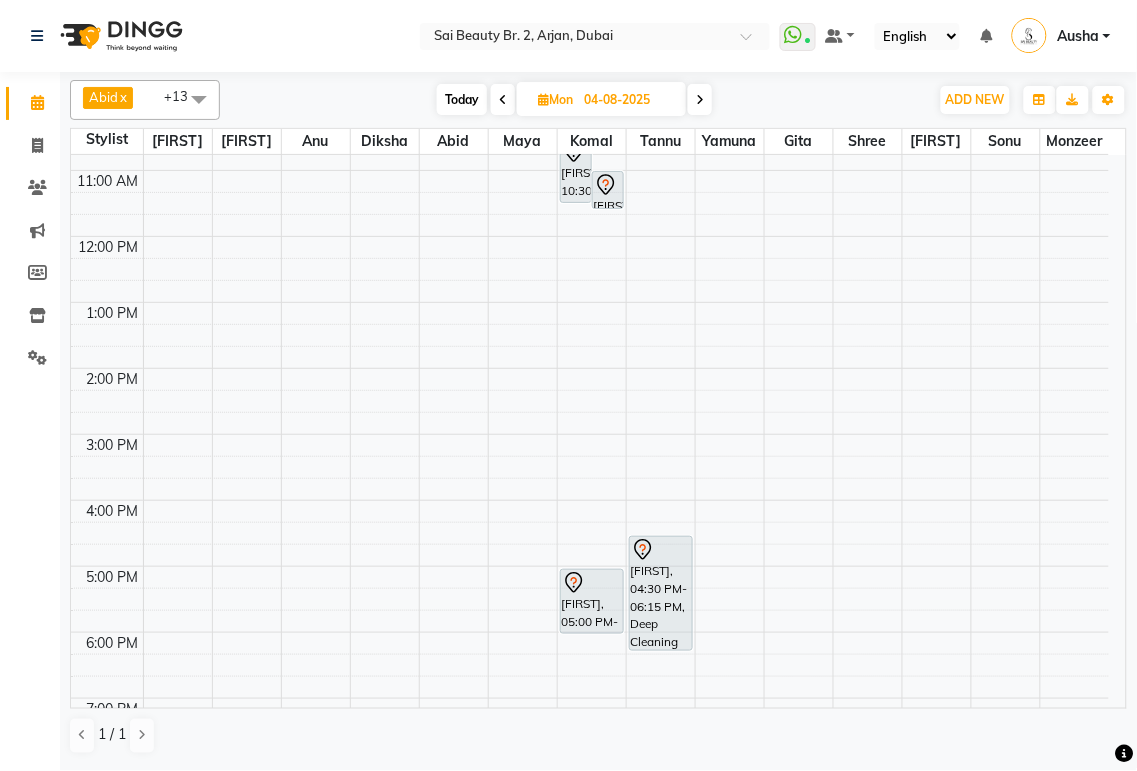 click on "[FIRST], 05:00 PM-06:00 PM, Mani/Pedi(With Gel Color)" at bounding box center [592, 601] 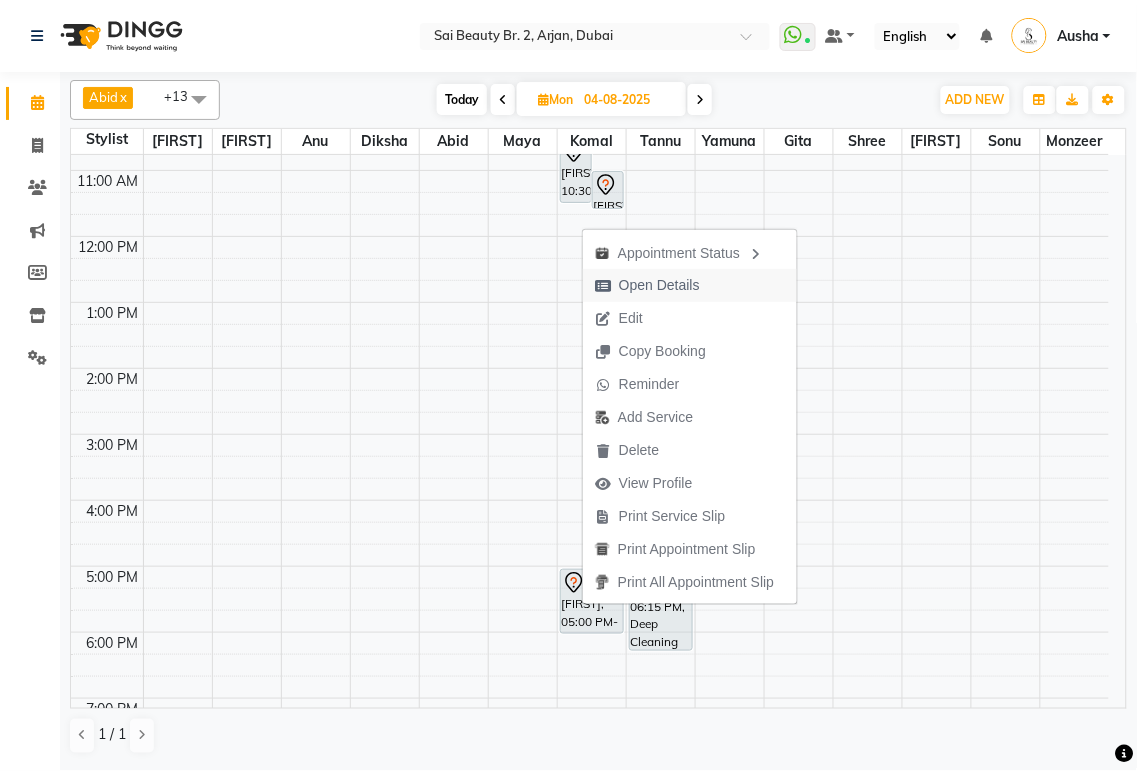 click on "Open Details" at bounding box center (659, 285) 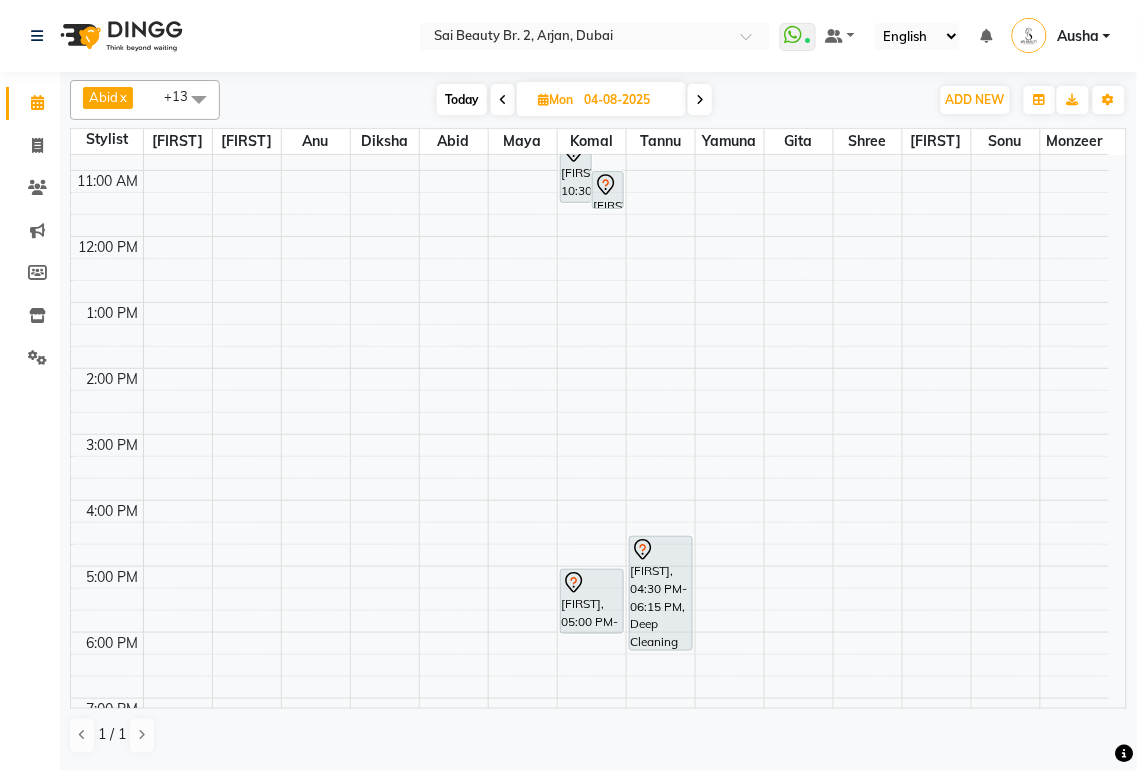 click on "[FIRST], 05:00 PM-06:00 PM, Mani/Pedi(With Gel Color)" at bounding box center (592, 601) 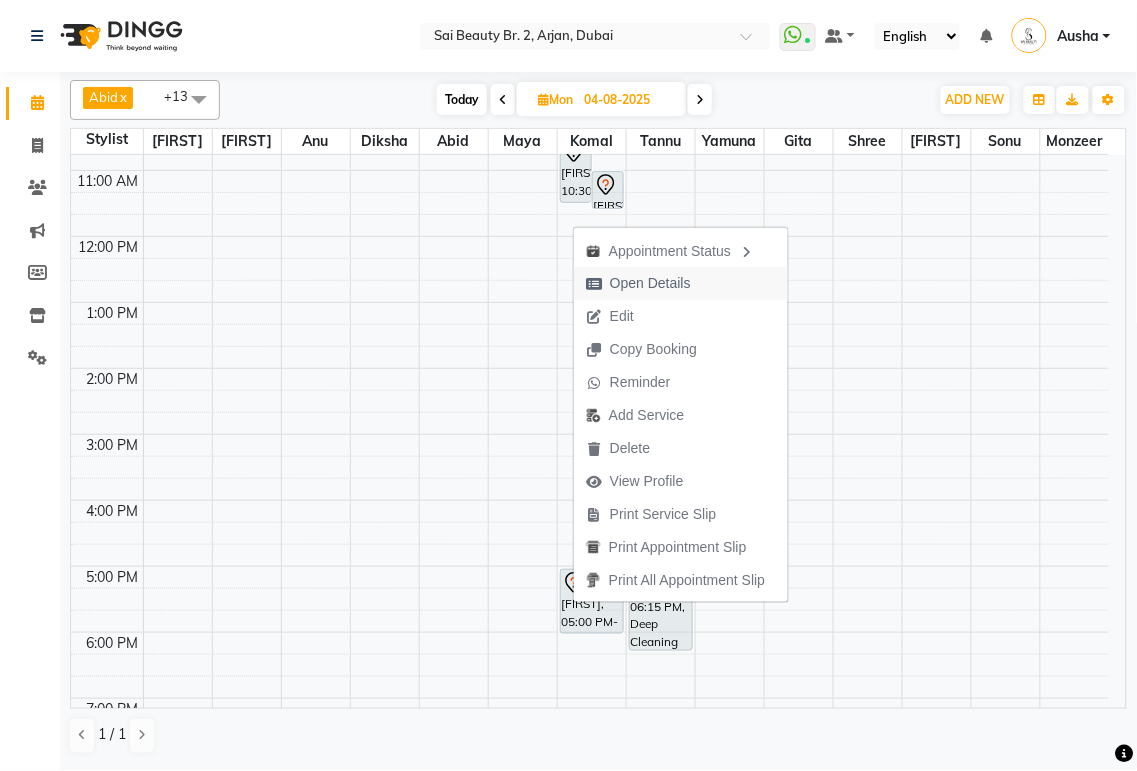 click at bounding box center (594, 284) 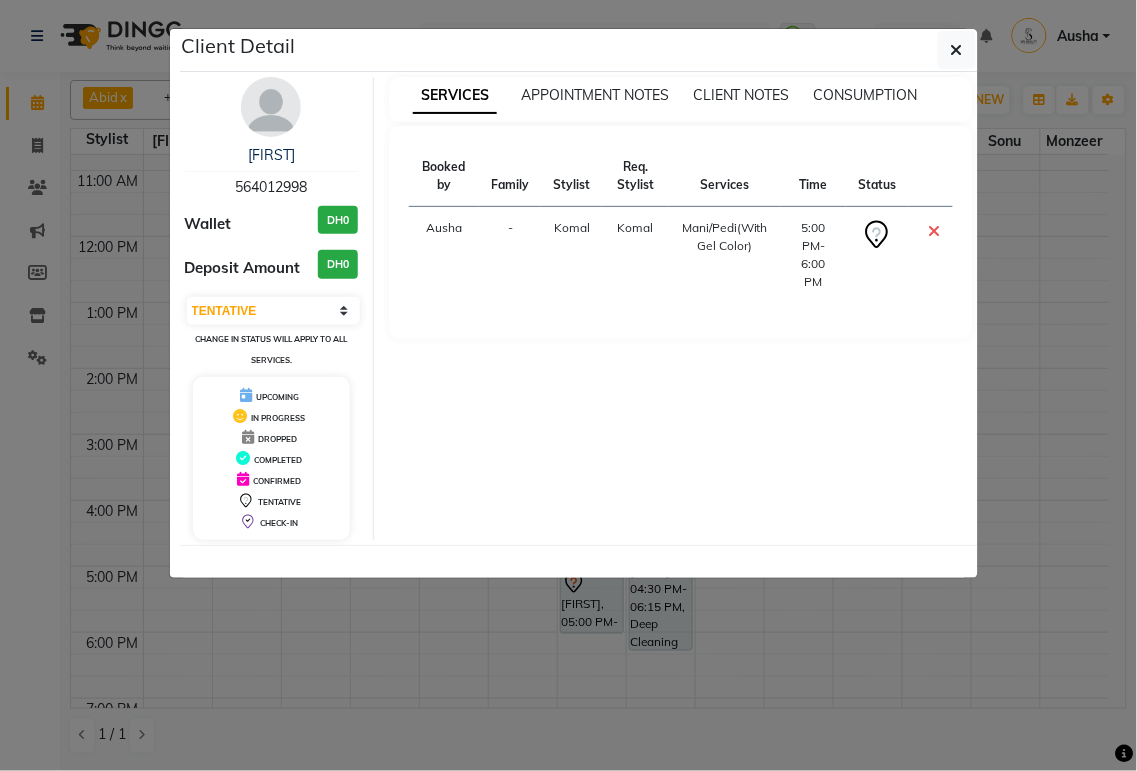 click on "Client Detail  [FIRST]    564012998 Wallet DH0 Deposit Amount  DH0  Select CONFIRMED TENTATIVE Change in status will apply to all services. UPCOMING IN PROGRESS DROPPED COMPLETED CONFIRMED TENTATIVE CHECK-IN SERVICES APPOINTMENT NOTES CLIENT NOTES CONSUMPTION Booked by Family Stylist Req. Stylist Services Time Status  [FIRST]  - [FIRST] [FIRST]  Mani/Pedi(With Gel Color)   5:00 PM-6:00 PM" 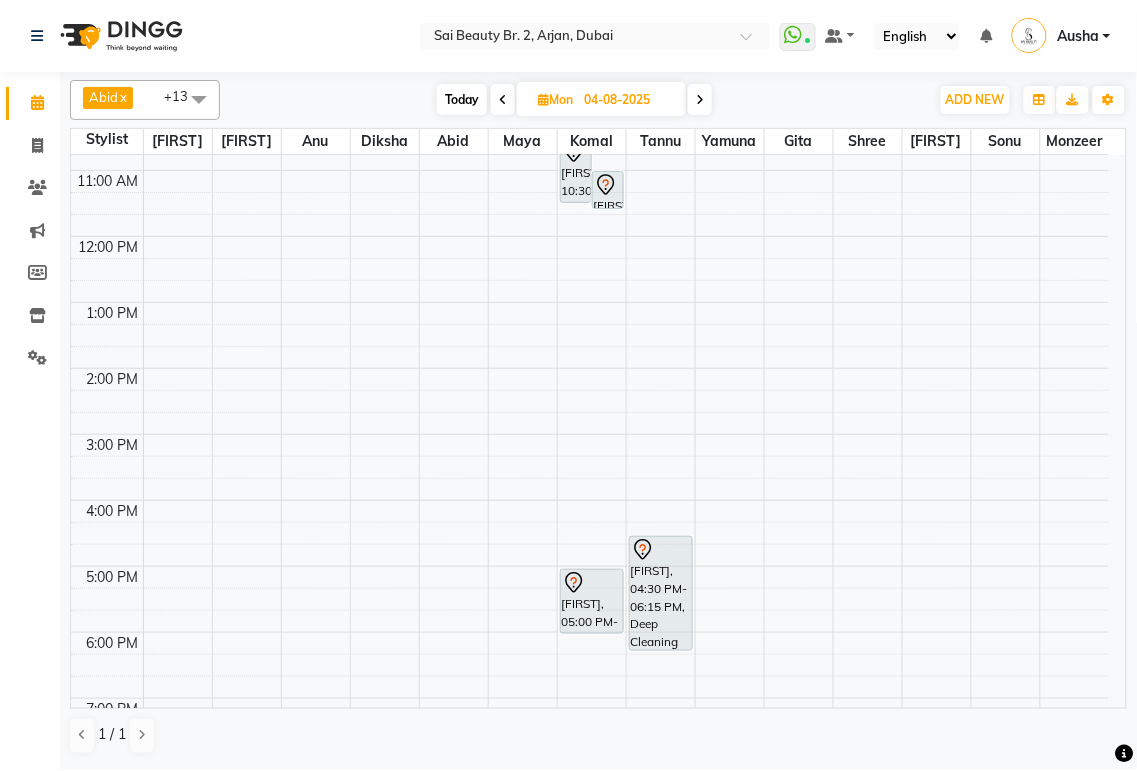 click on "[FIRST], 04:30 PM-06:15 PM, Deep Cleaning Facial with collegen mask,Roots Color Ammonia Free / Hair Spa with Wash & Blow Dry" at bounding box center (661, 593) 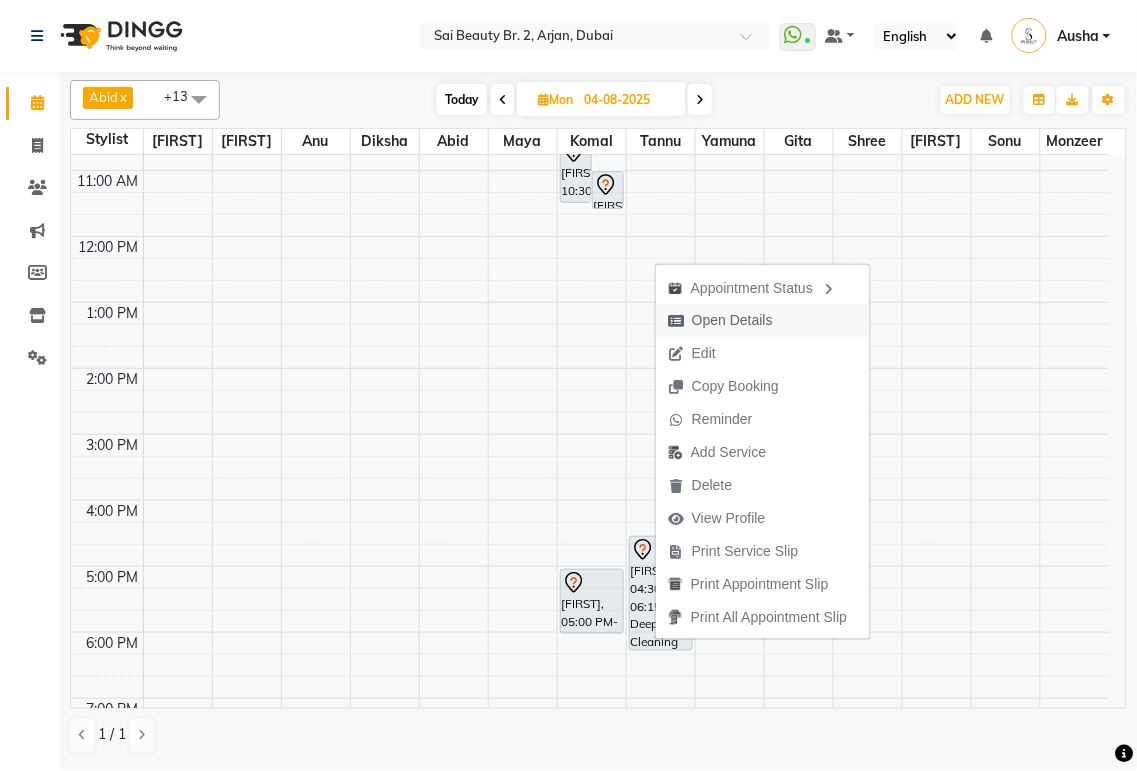 click at bounding box center [676, 321] 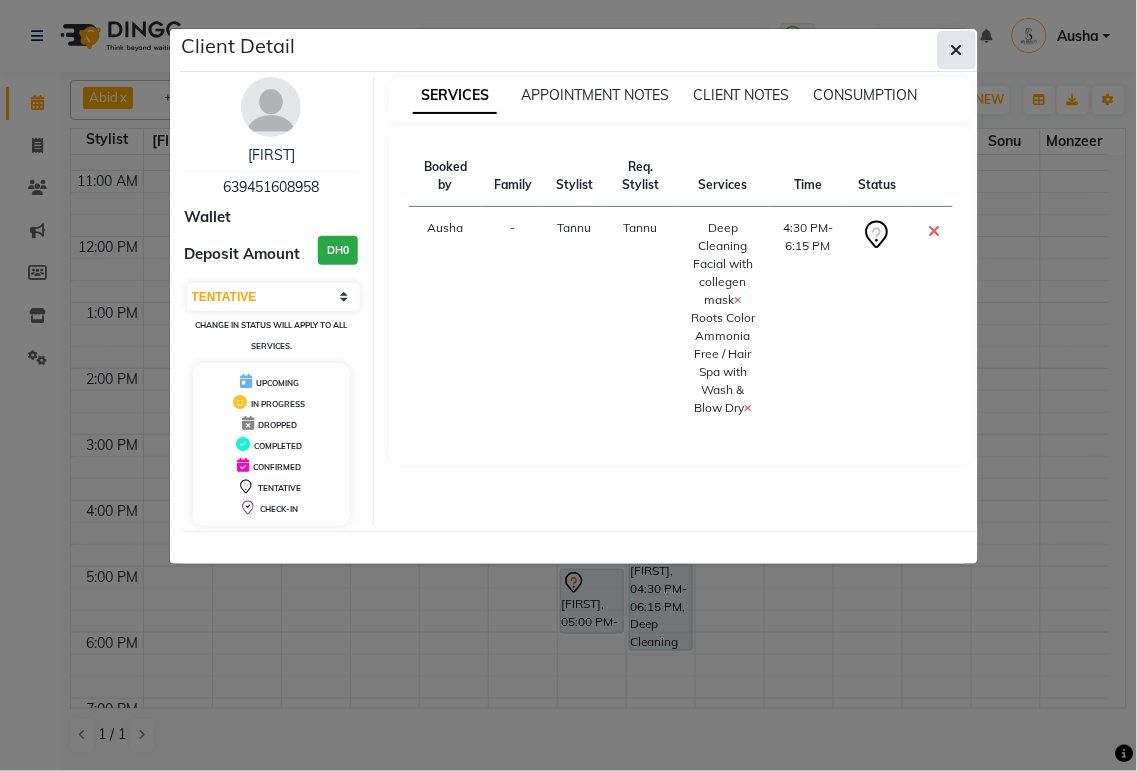 click 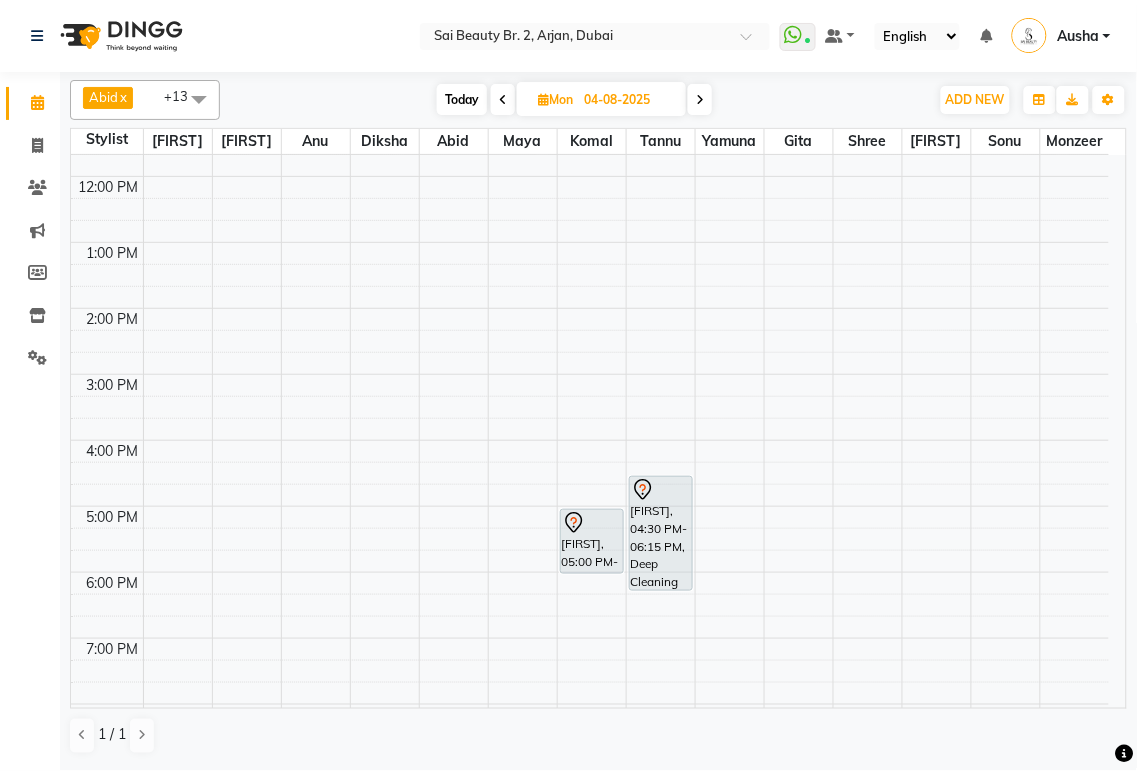scroll, scrollTop: 62, scrollLeft: 0, axis: vertical 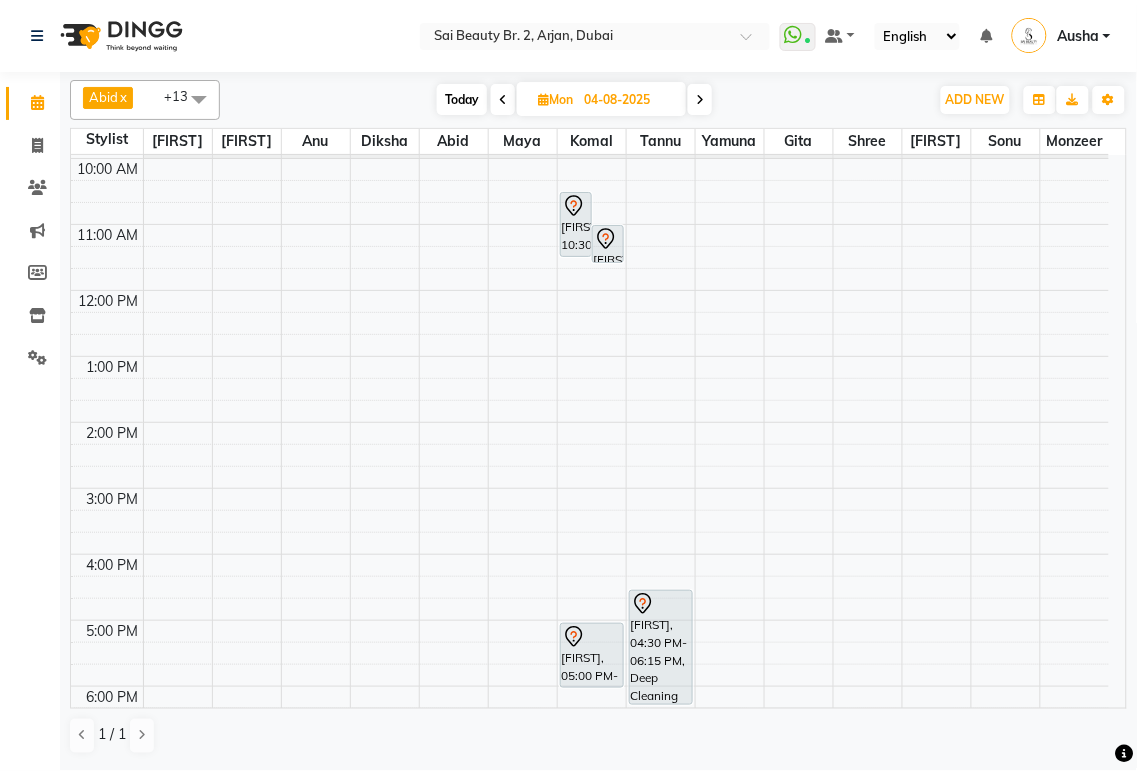 click at bounding box center [700, 100] 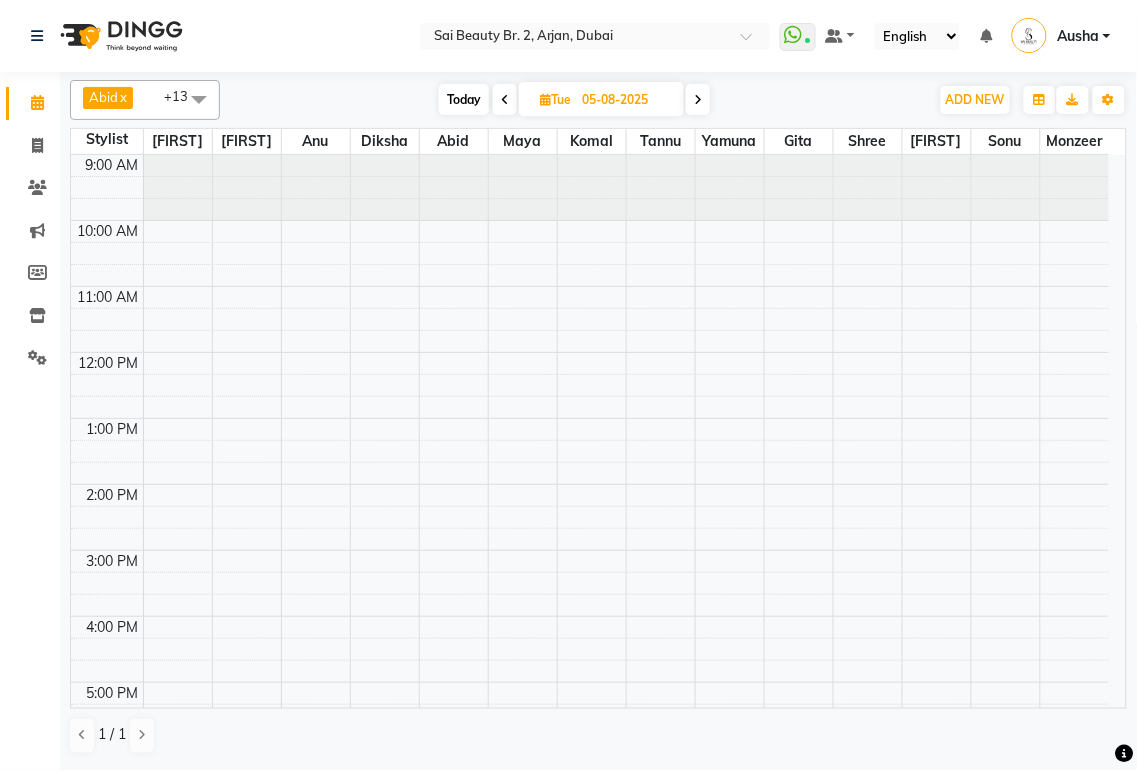 scroll, scrollTop: 155, scrollLeft: 0, axis: vertical 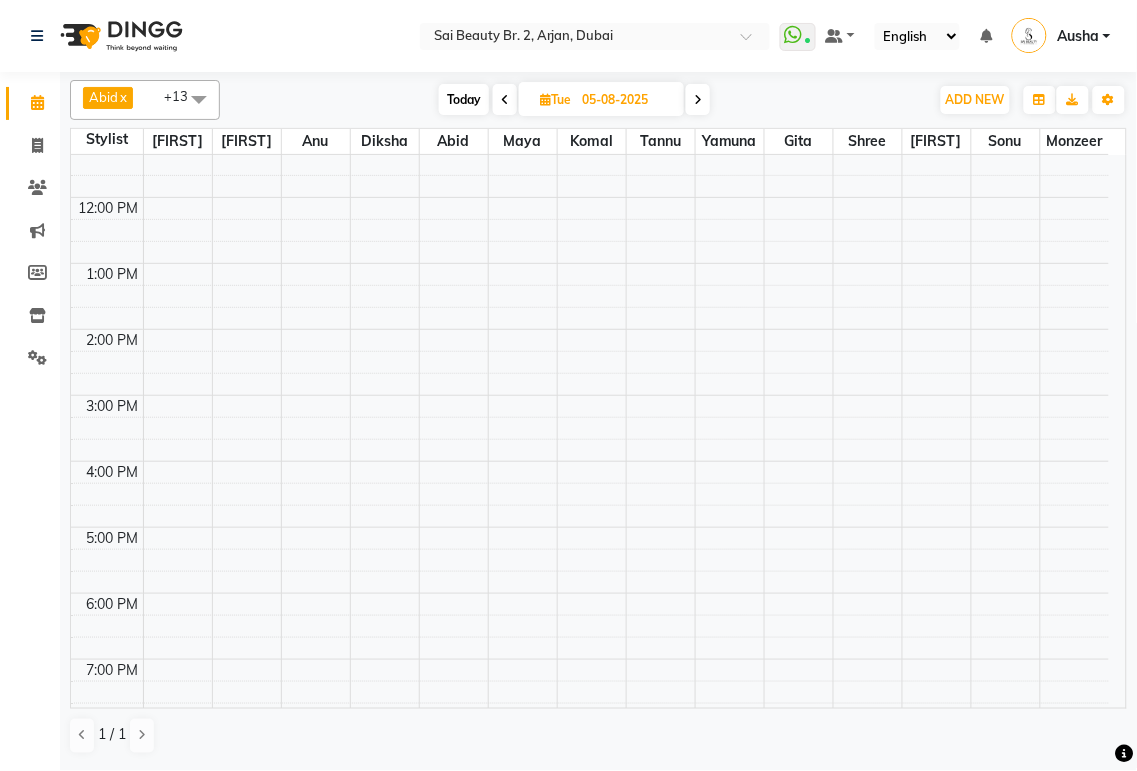 click at bounding box center (698, 100) 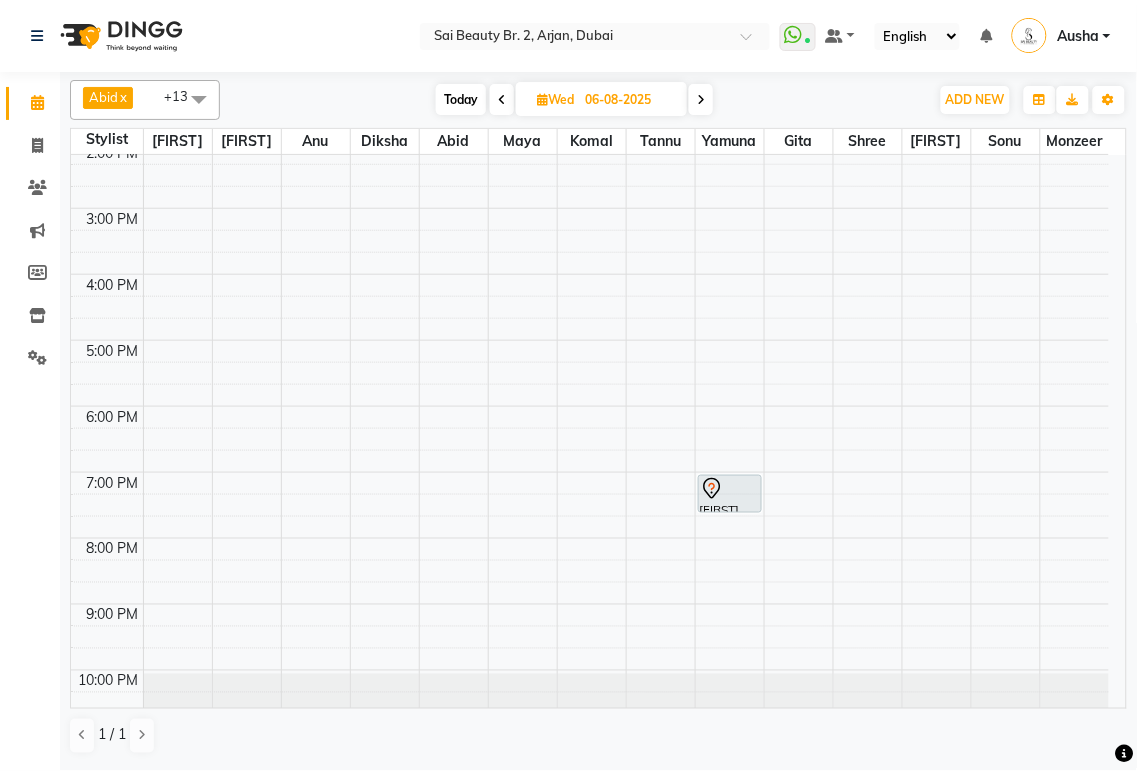 scroll, scrollTop: 374, scrollLeft: 0, axis: vertical 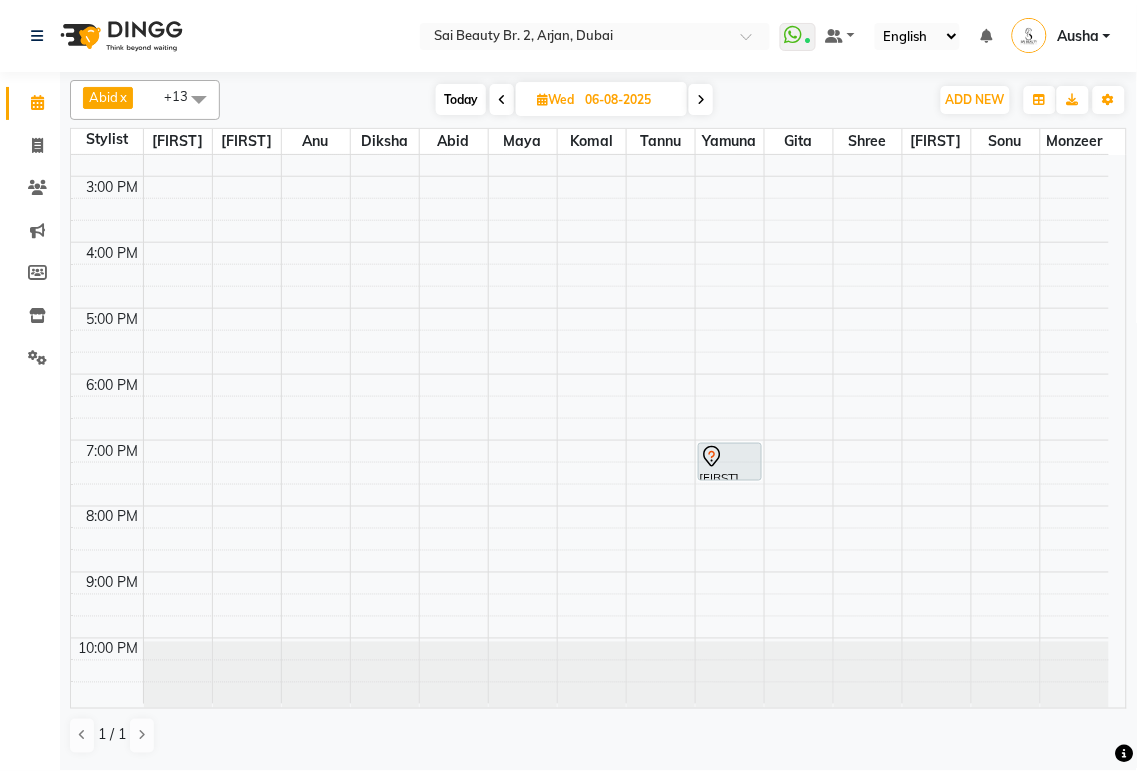 click on "Today" at bounding box center (461, 99) 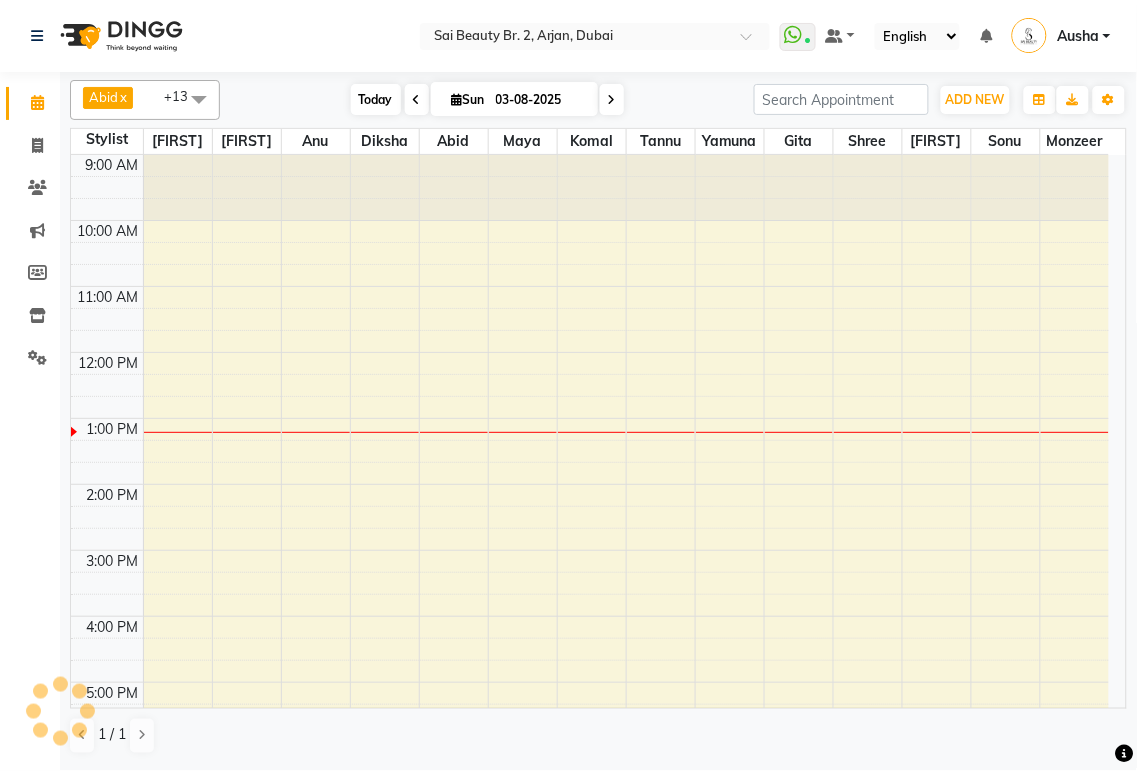scroll, scrollTop: 265, scrollLeft: 0, axis: vertical 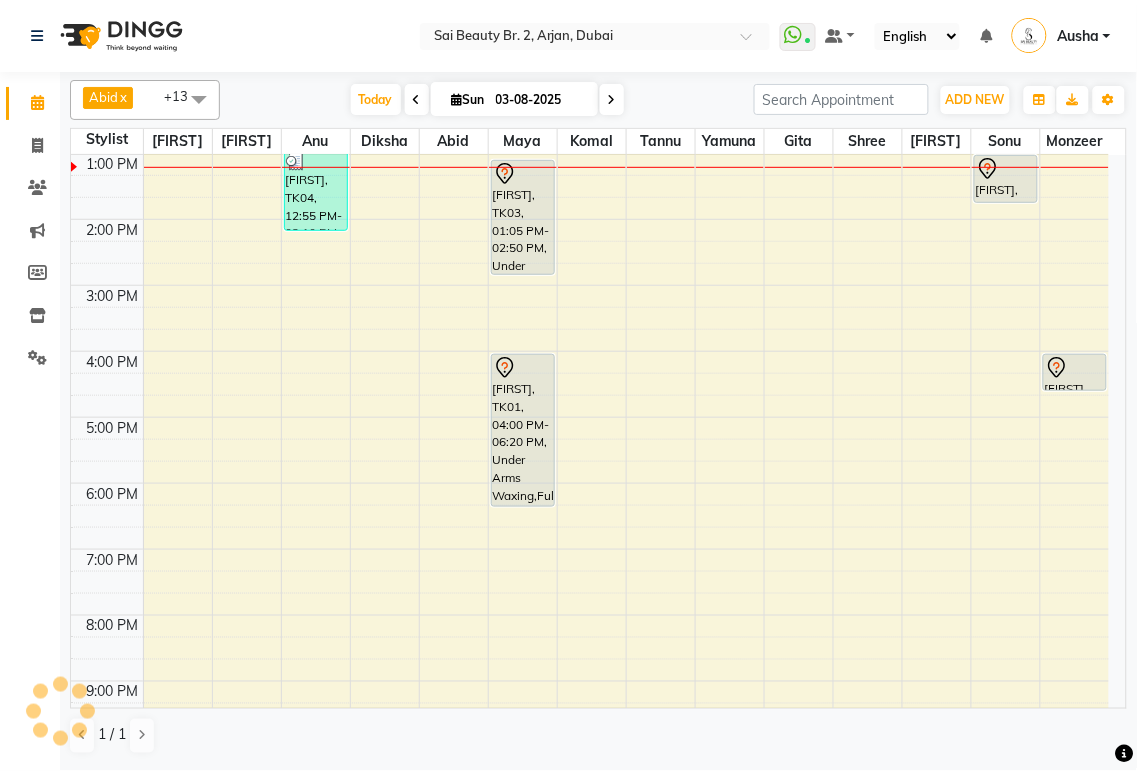 click at bounding box center (612, 100) 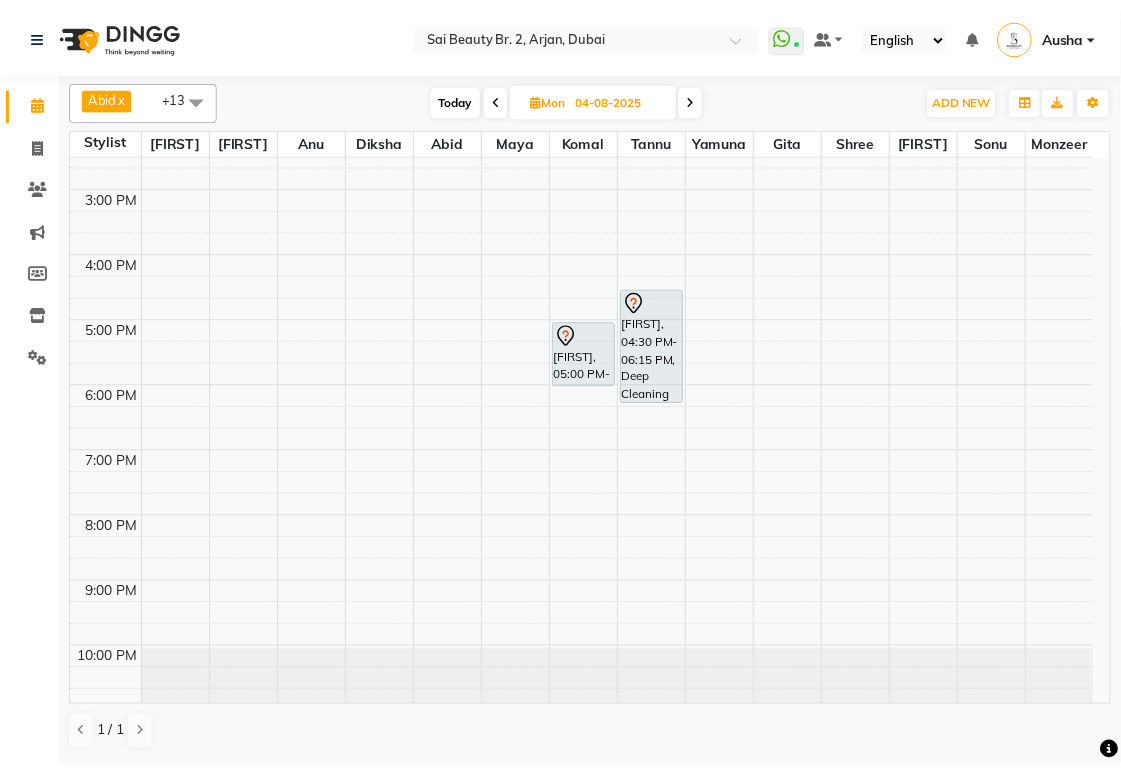 scroll, scrollTop: 374, scrollLeft: 0, axis: vertical 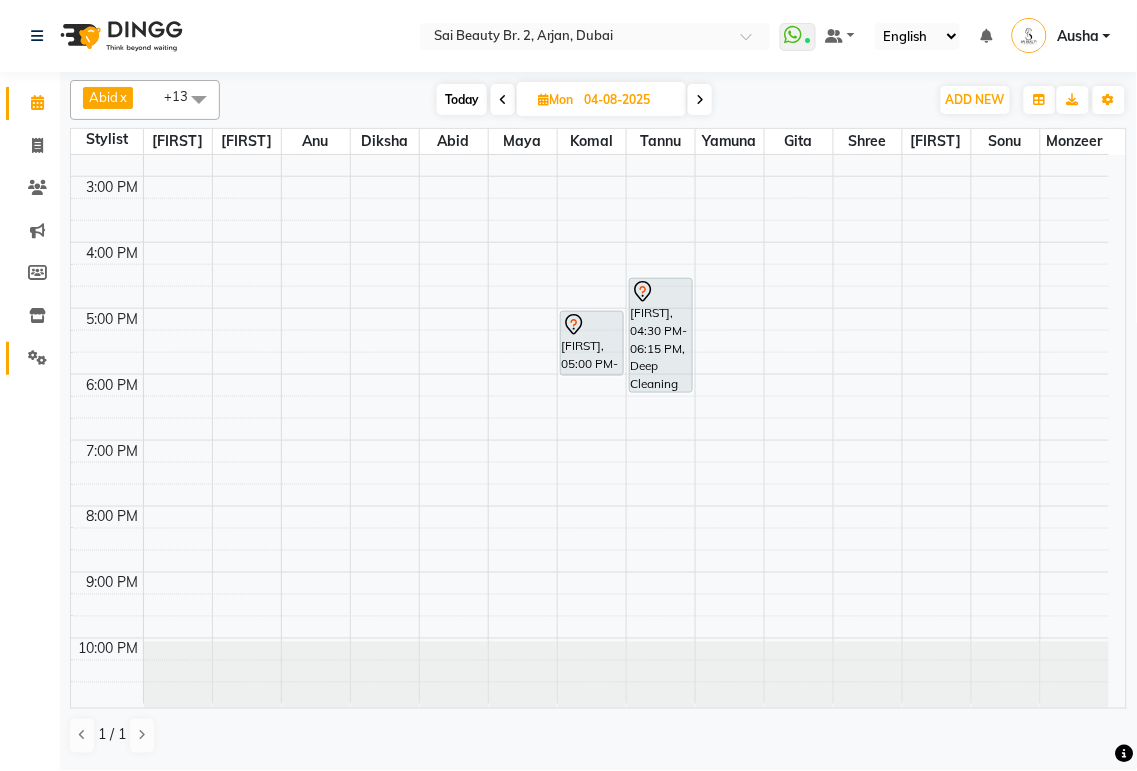 click 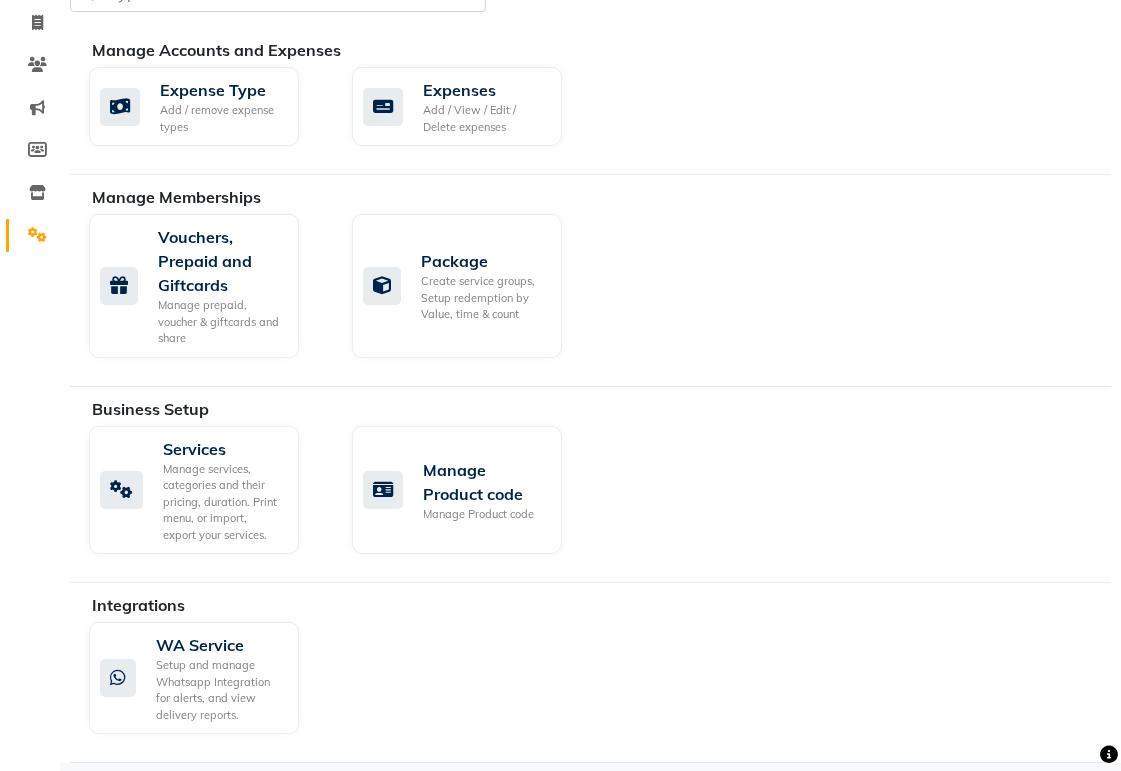 scroll, scrollTop: 123, scrollLeft: 0, axis: vertical 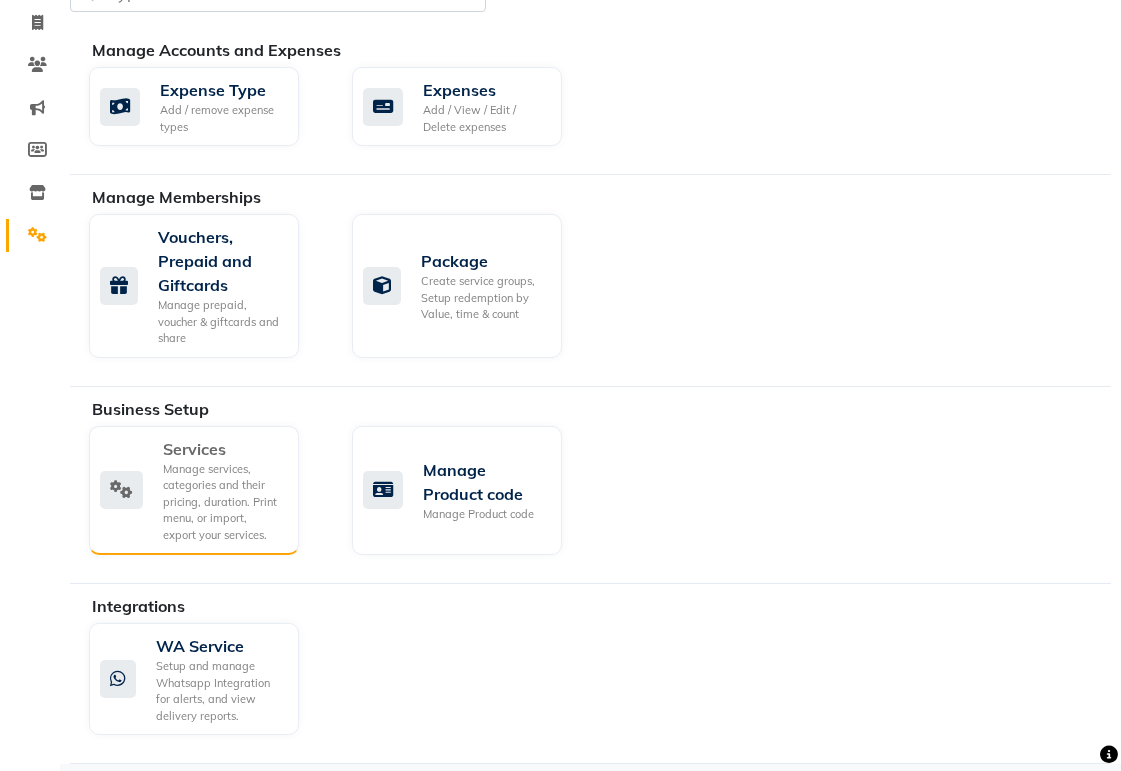 click 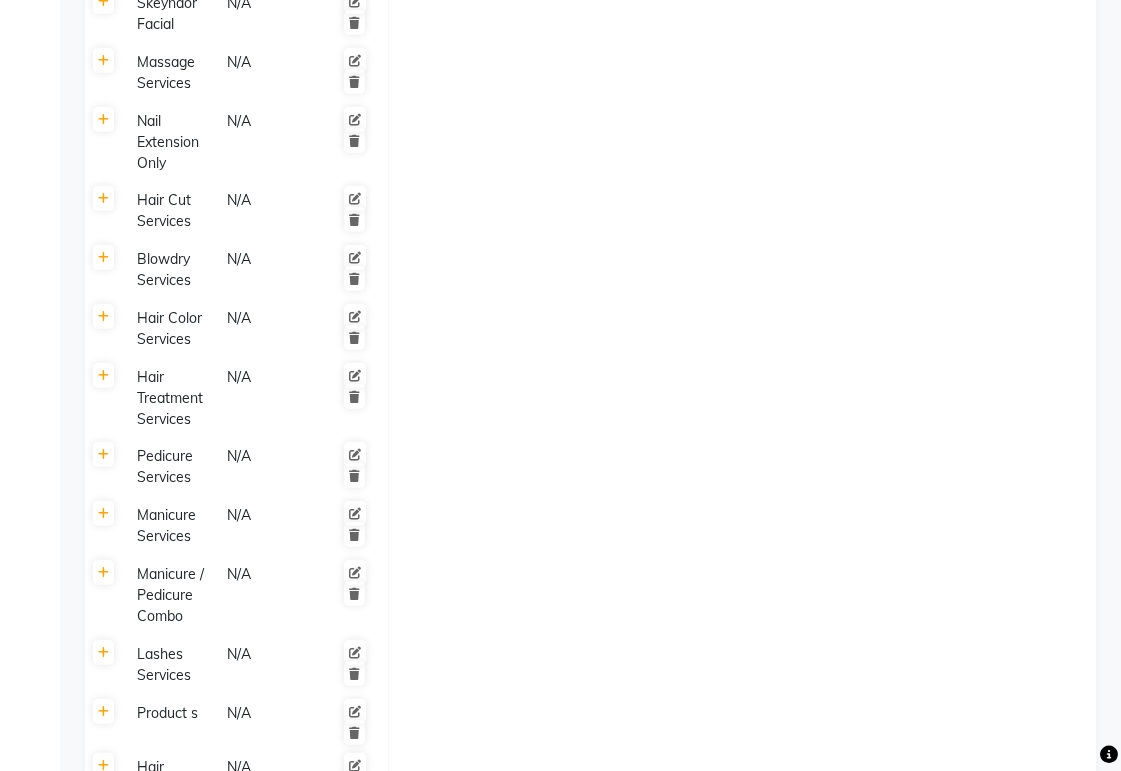 scroll, scrollTop: 1336, scrollLeft: 0, axis: vertical 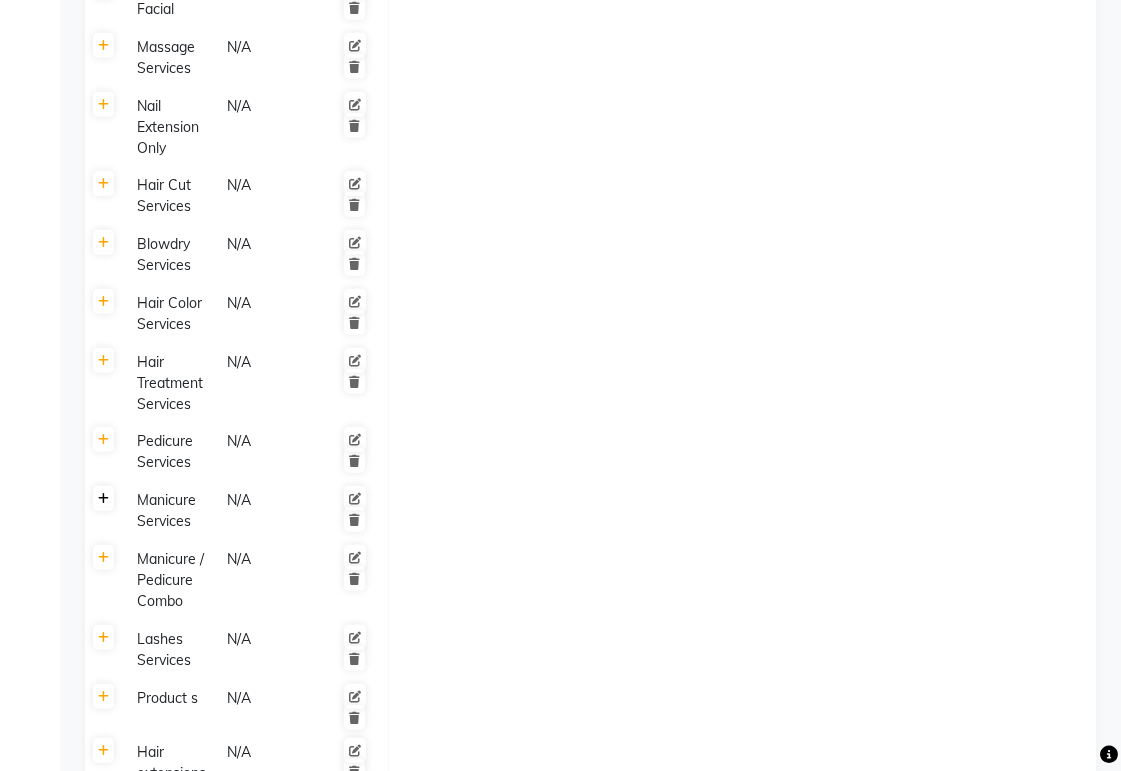 click 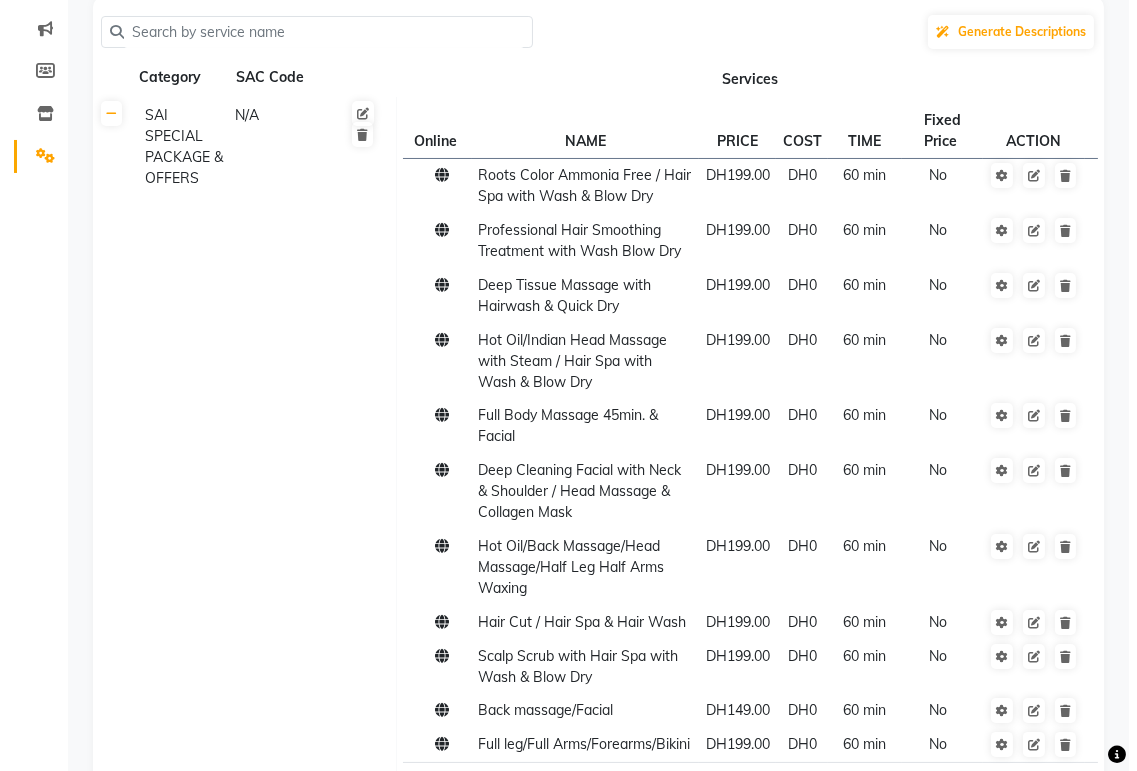 scroll, scrollTop: 0, scrollLeft: 0, axis: both 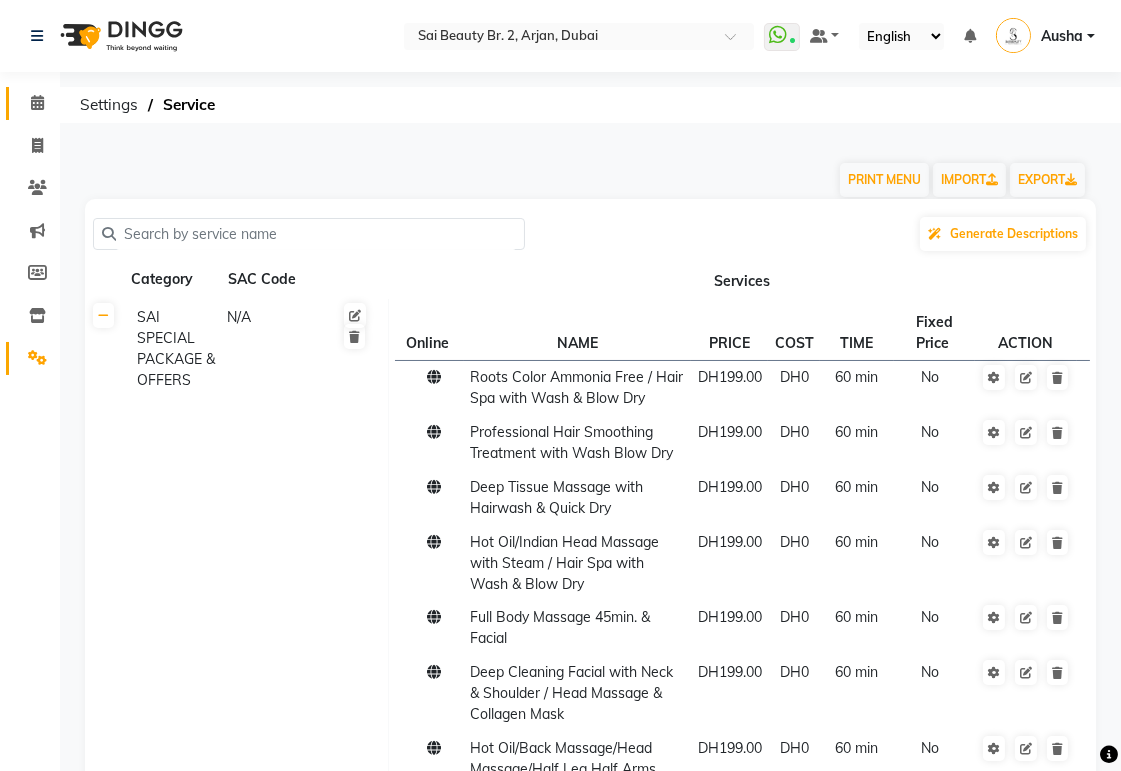 click 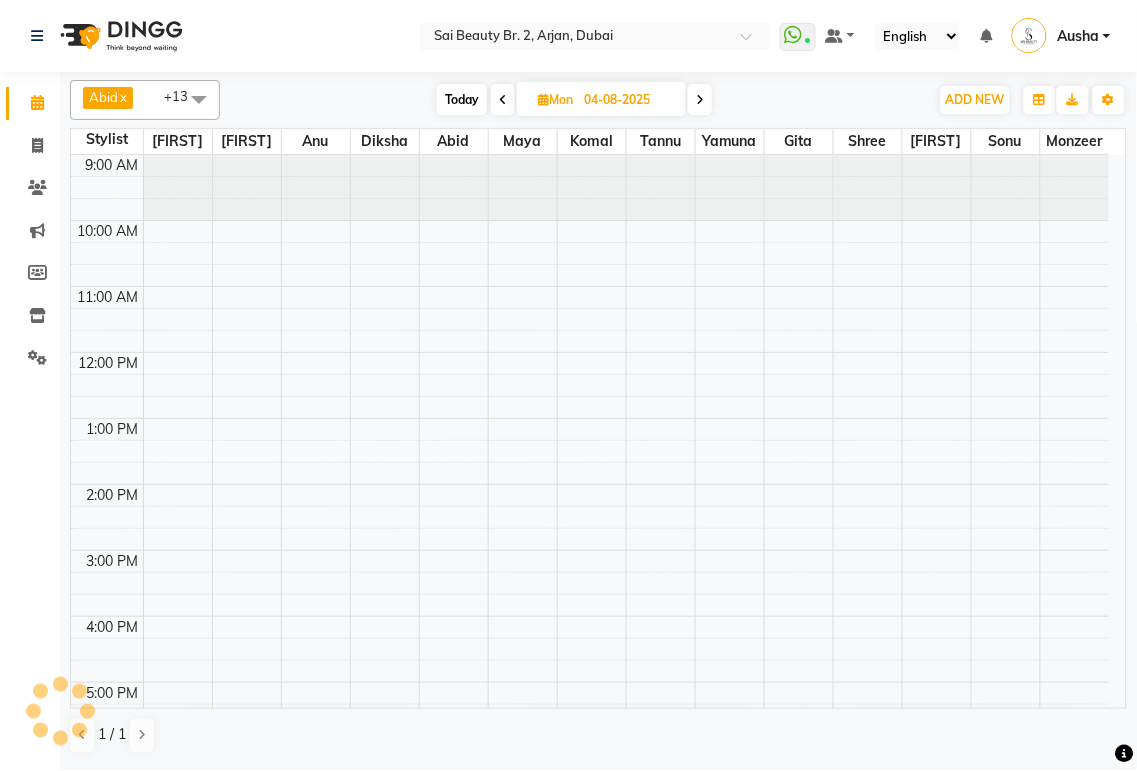 scroll, scrollTop: 0, scrollLeft: 0, axis: both 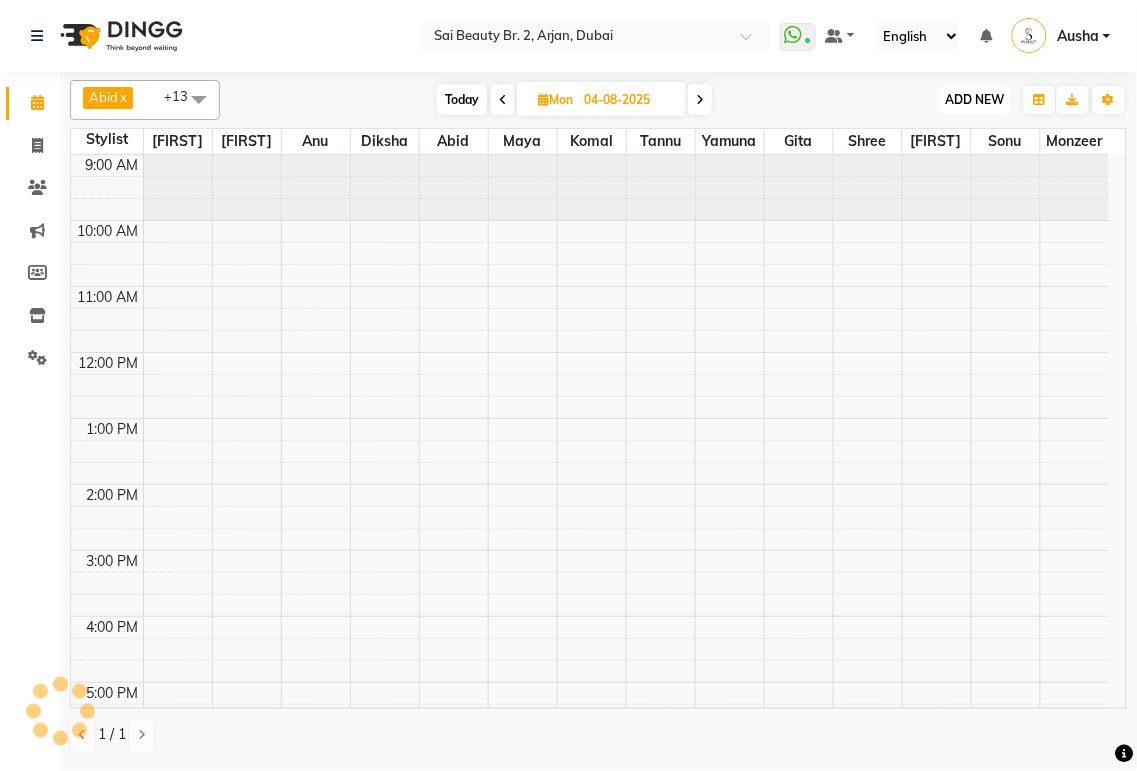 click on "ADD NEW Toggle Dropdown" at bounding box center (975, 100) 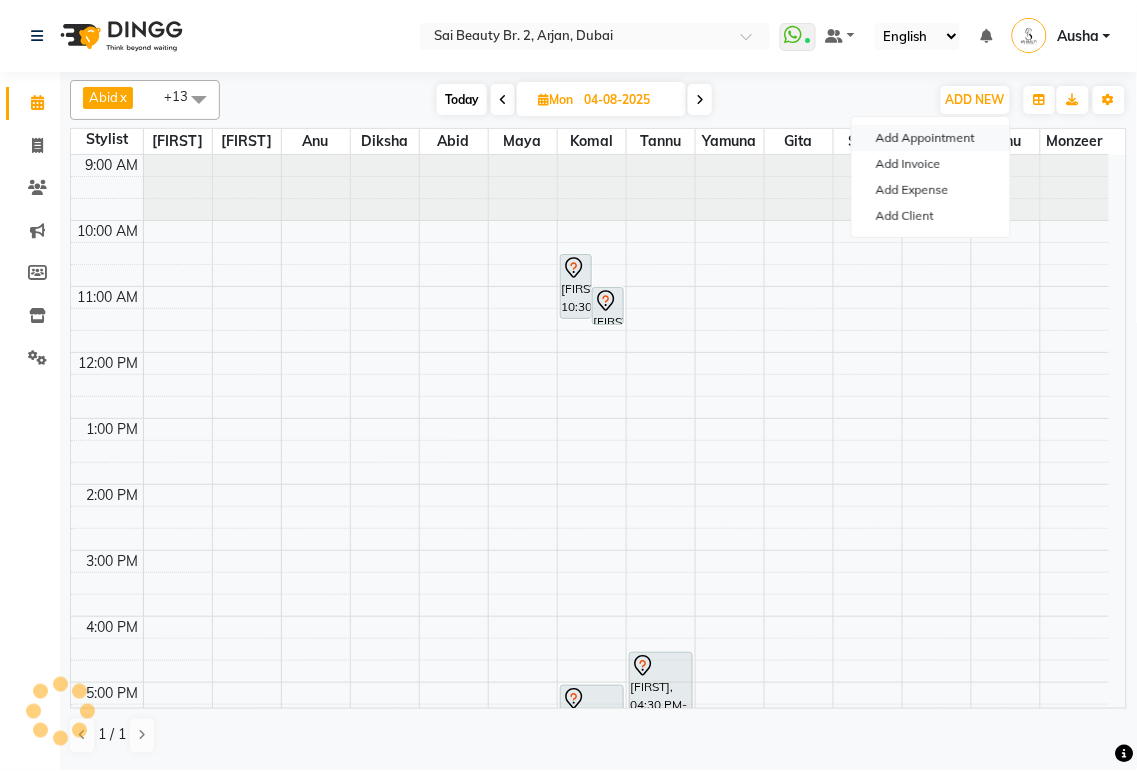 click on "Add Appointment" at bounding box center (931, 138) 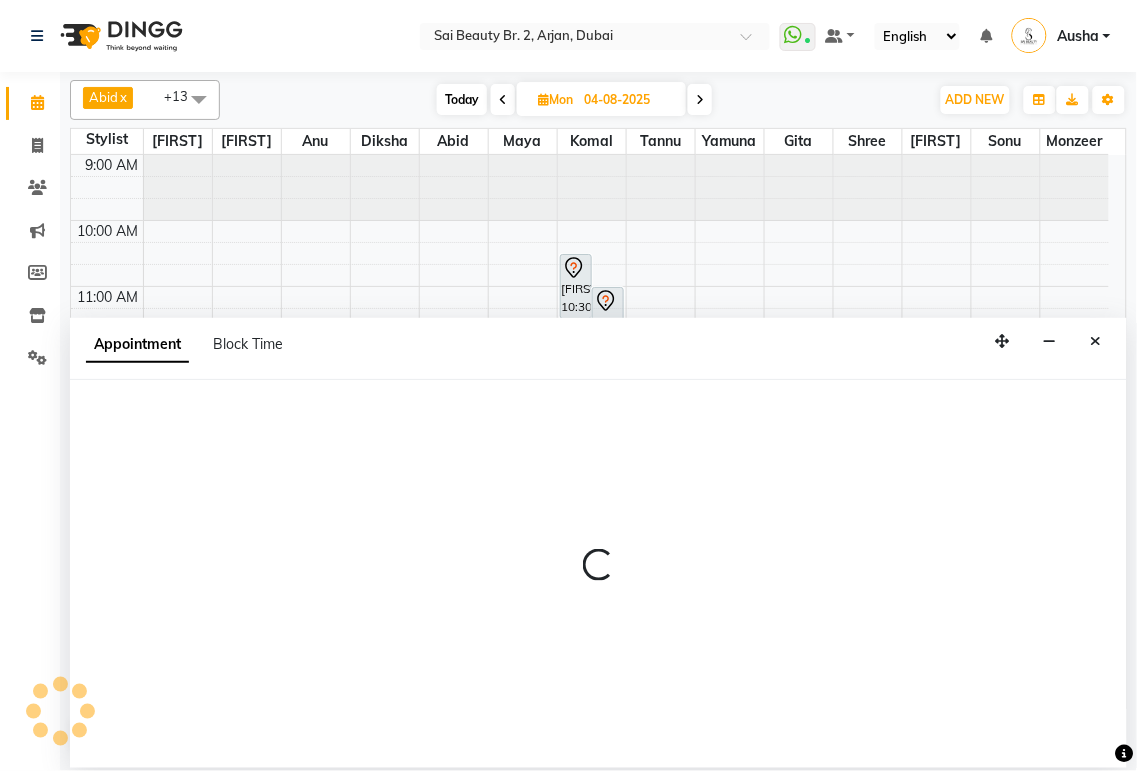 select on "tentative" 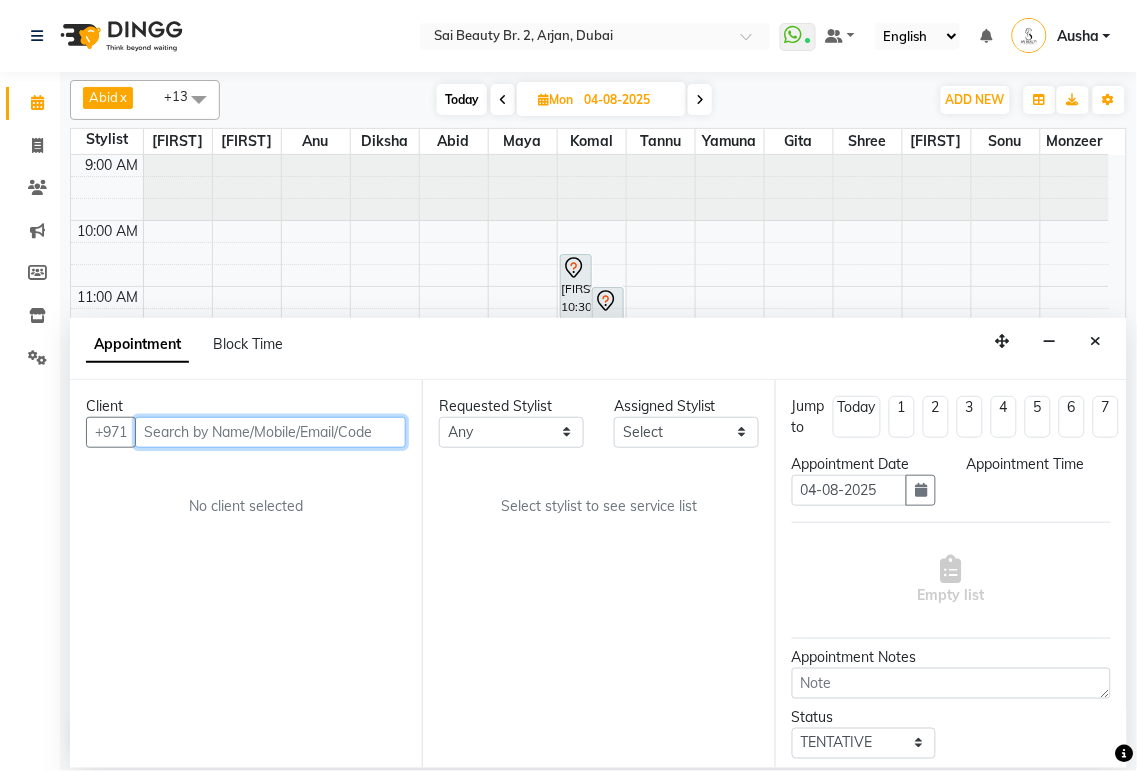 select on "600" 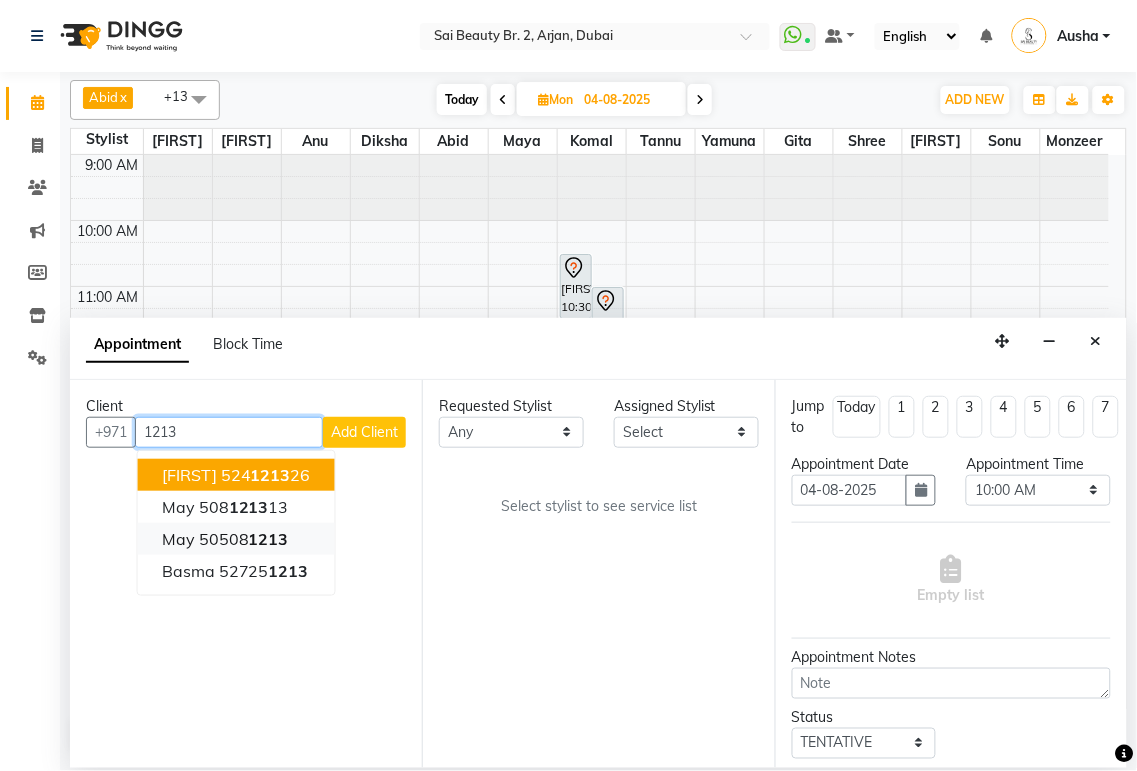 click on "May" at bounding box center [178, 539] 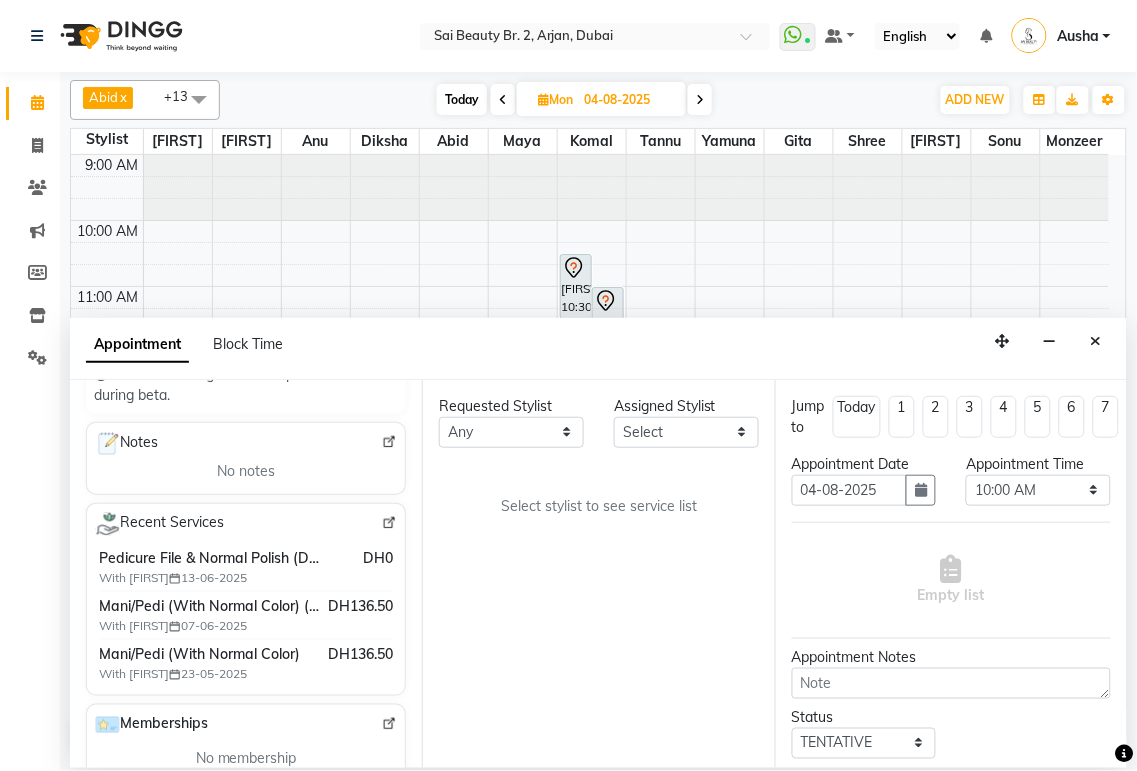 scroll, scrollTop: 281, scrollLeft: 0, axis: vertical 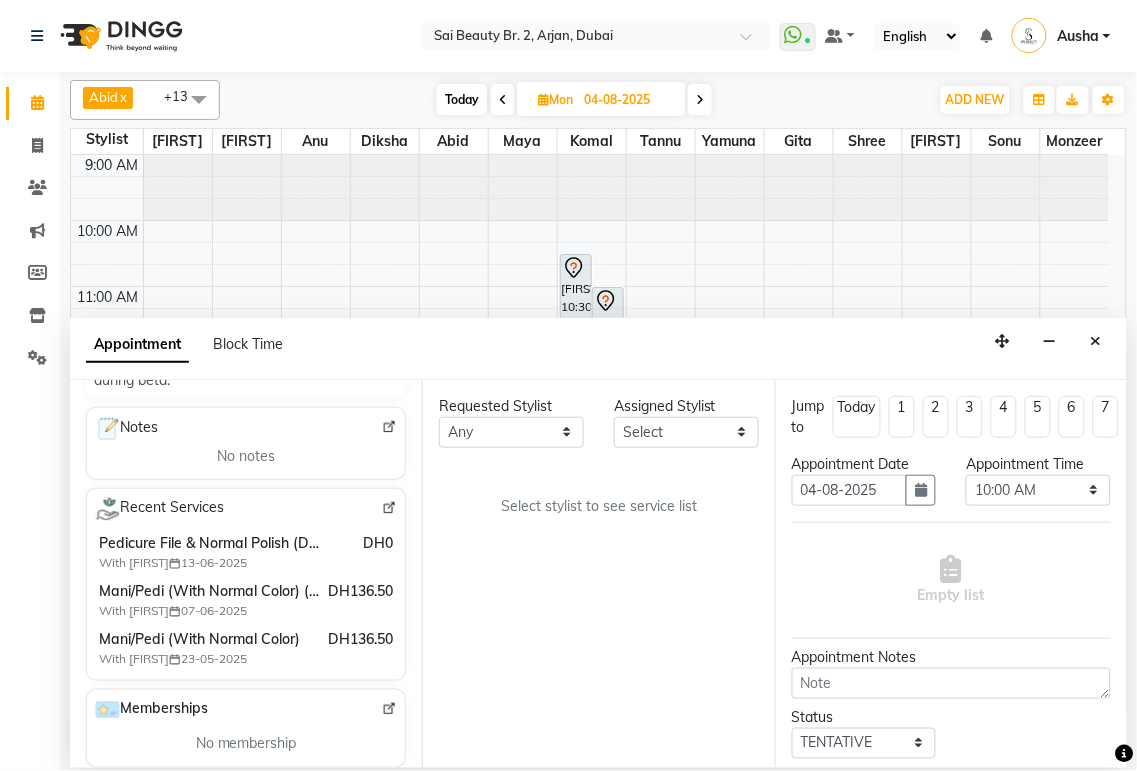 type on "505081213" 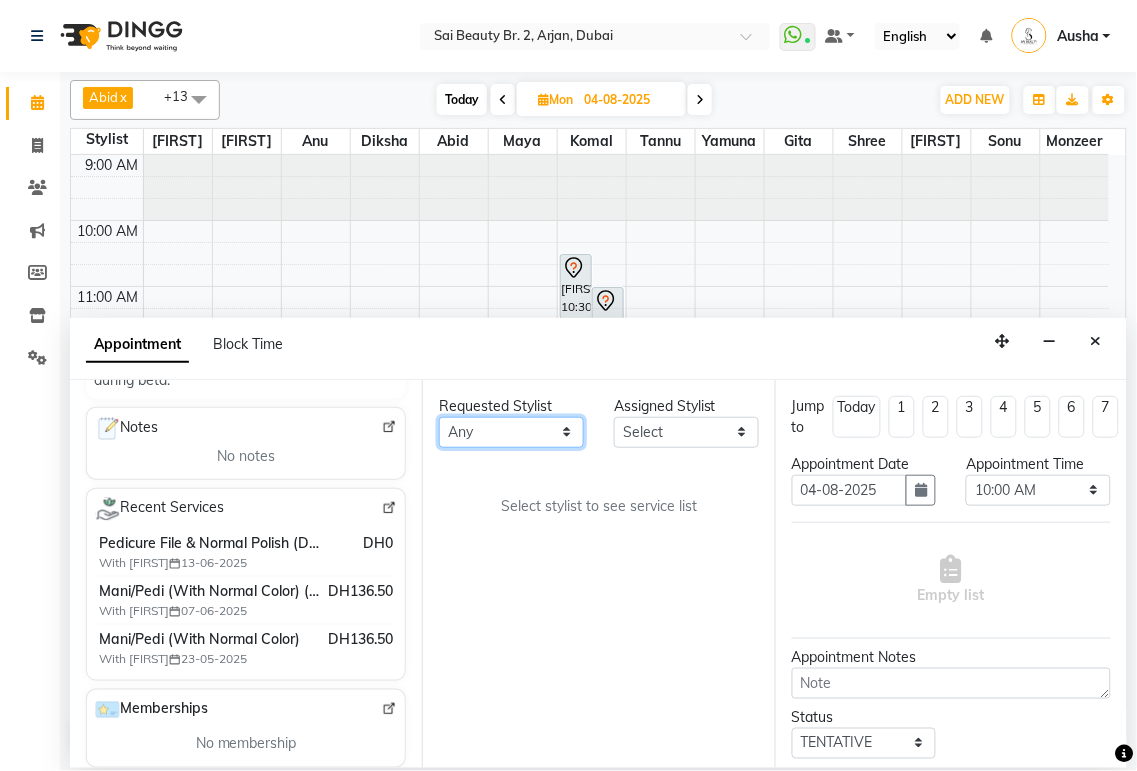 click on "Any [FIRST] [FIRST] [FIRST] [FIRST] [FIRST] [FIRST] [FIRST] [FIRST] [FIRST] [FIRST] [FIRST] [FIRST] [FIRST] [FIRST]" at bounding box center (511, 432) 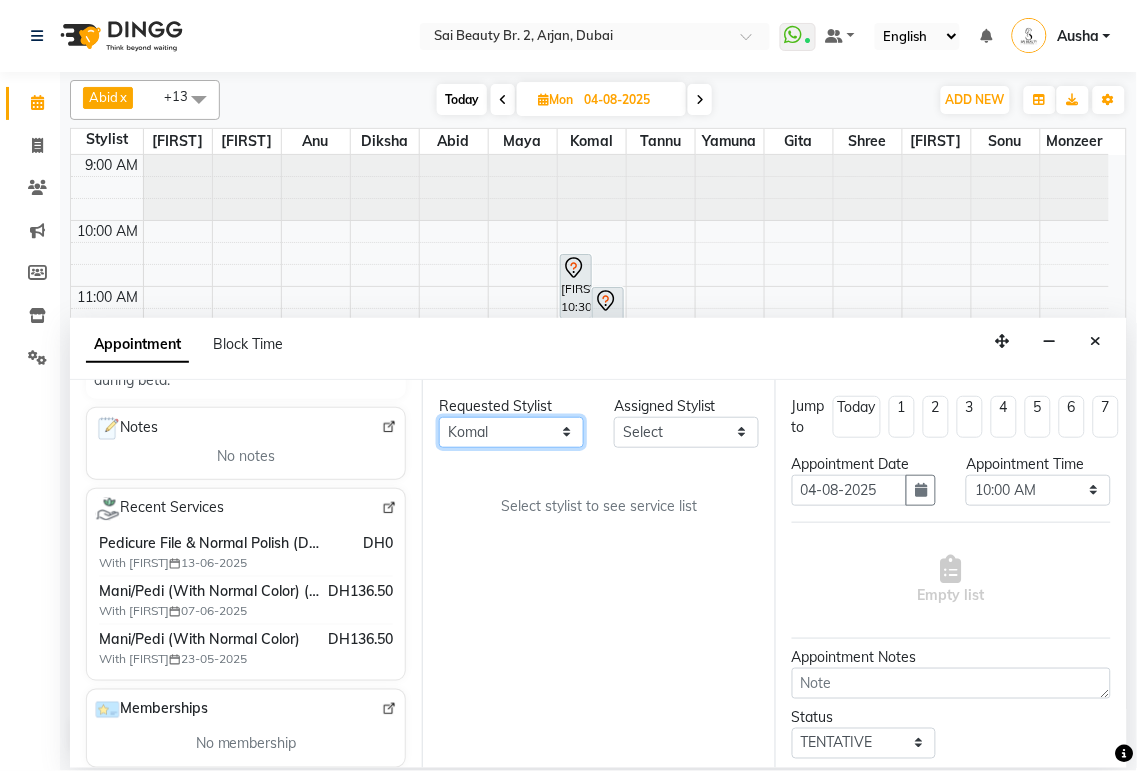 click on "Any [FIRST] [FIRST] [FIRST] [FIRST] [FIRST] [FIRST] [FIRST] [FIRST] [FIRST] [FIRST] [FIRST] [FIRST] [FIRST] [FIRST]" at bounding box center [511, 432] 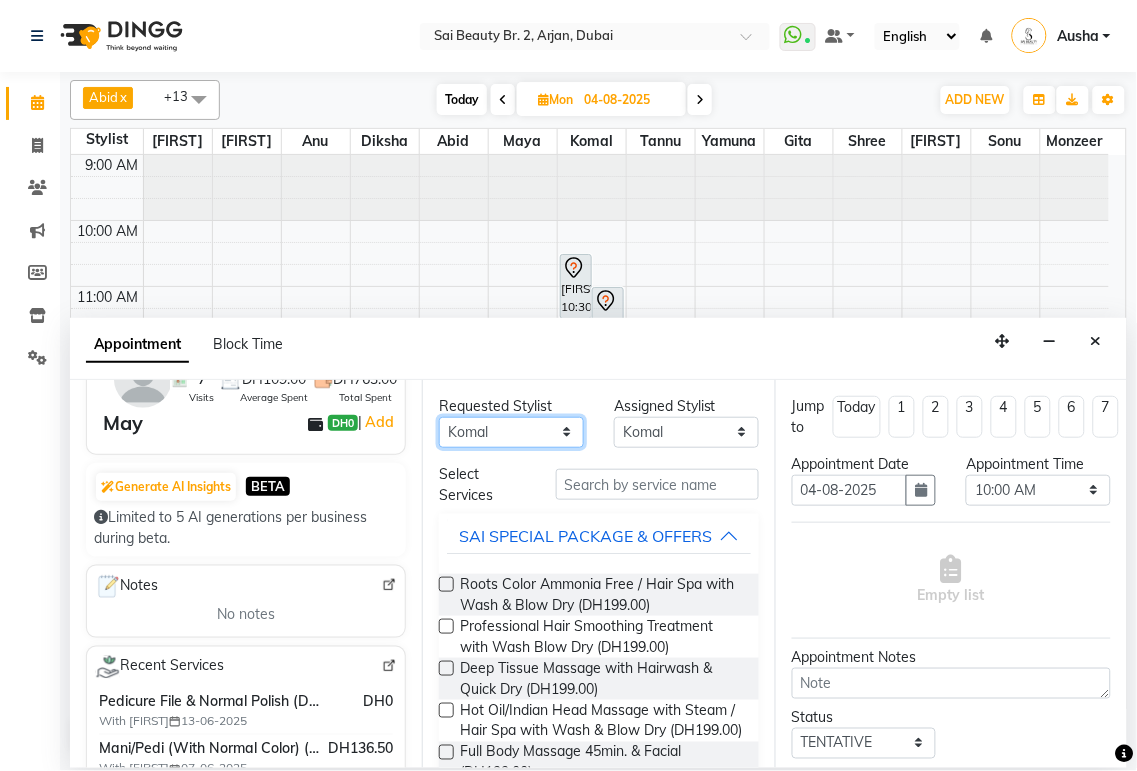 scroll, scrollTop: 0, scrollLeft: 0, axis: both 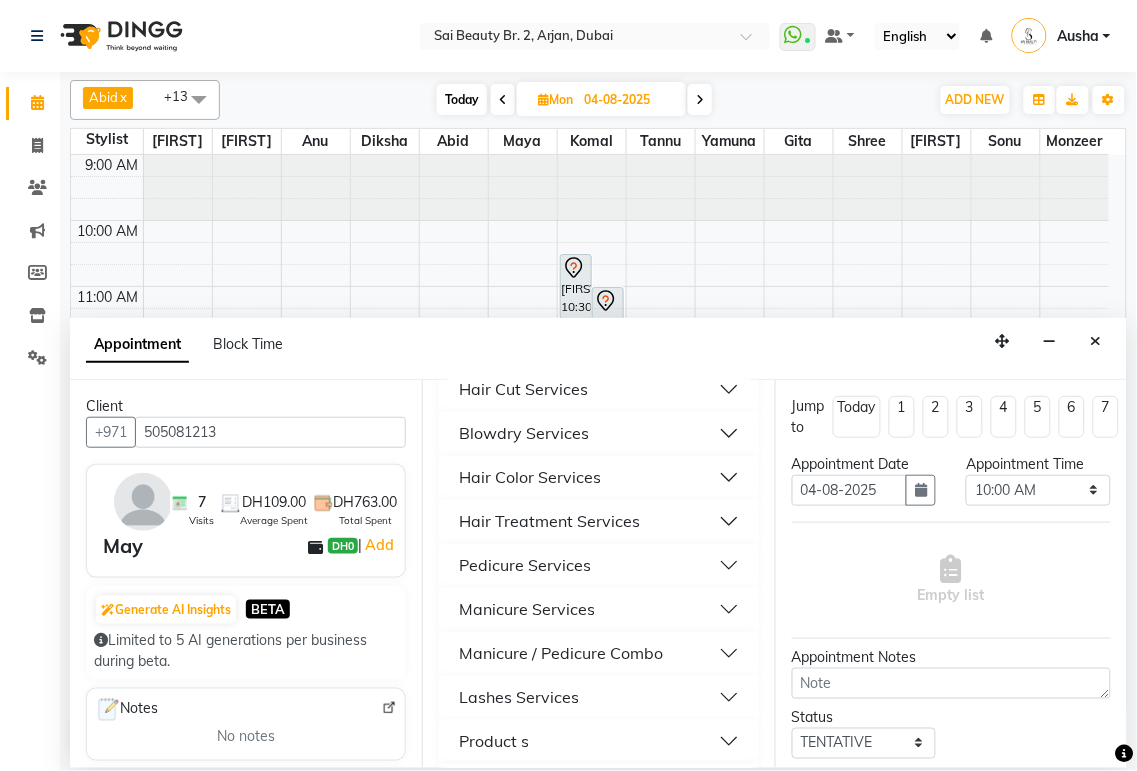 click on "Manicure / Pedicure Combo" at bounding box center [598, 654] 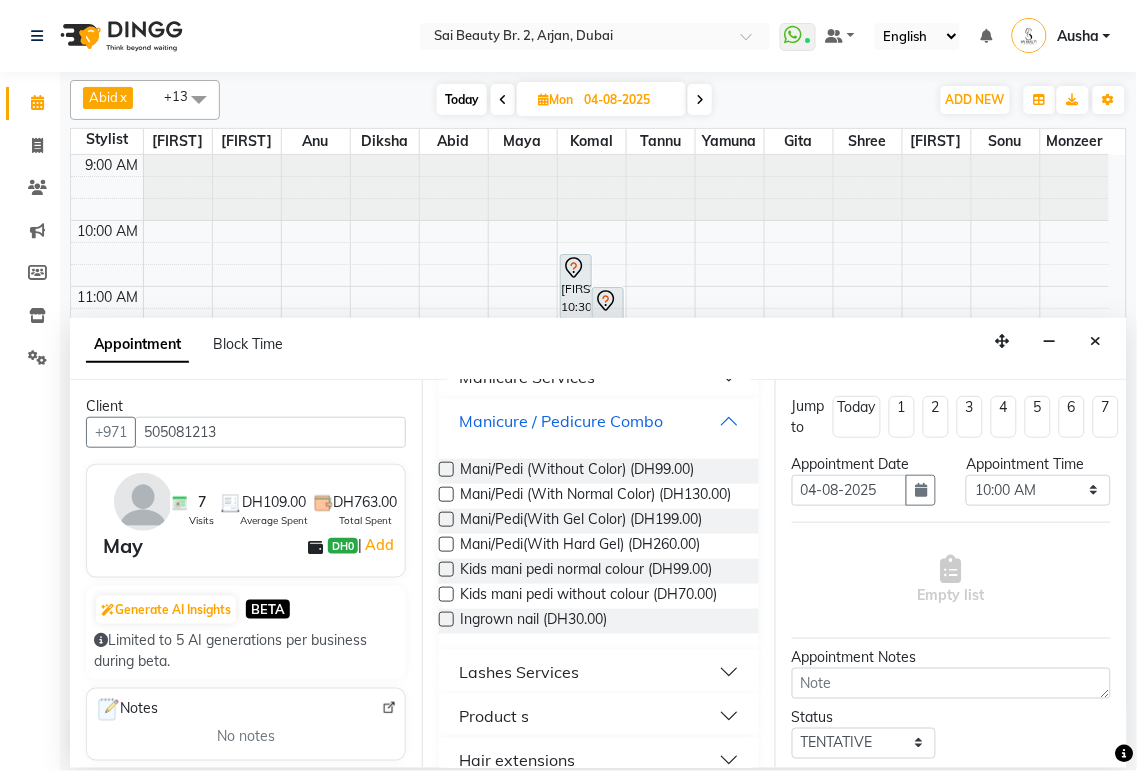 scroll, scrollTop: 1287, scrollLeft: 0, axis: vertical 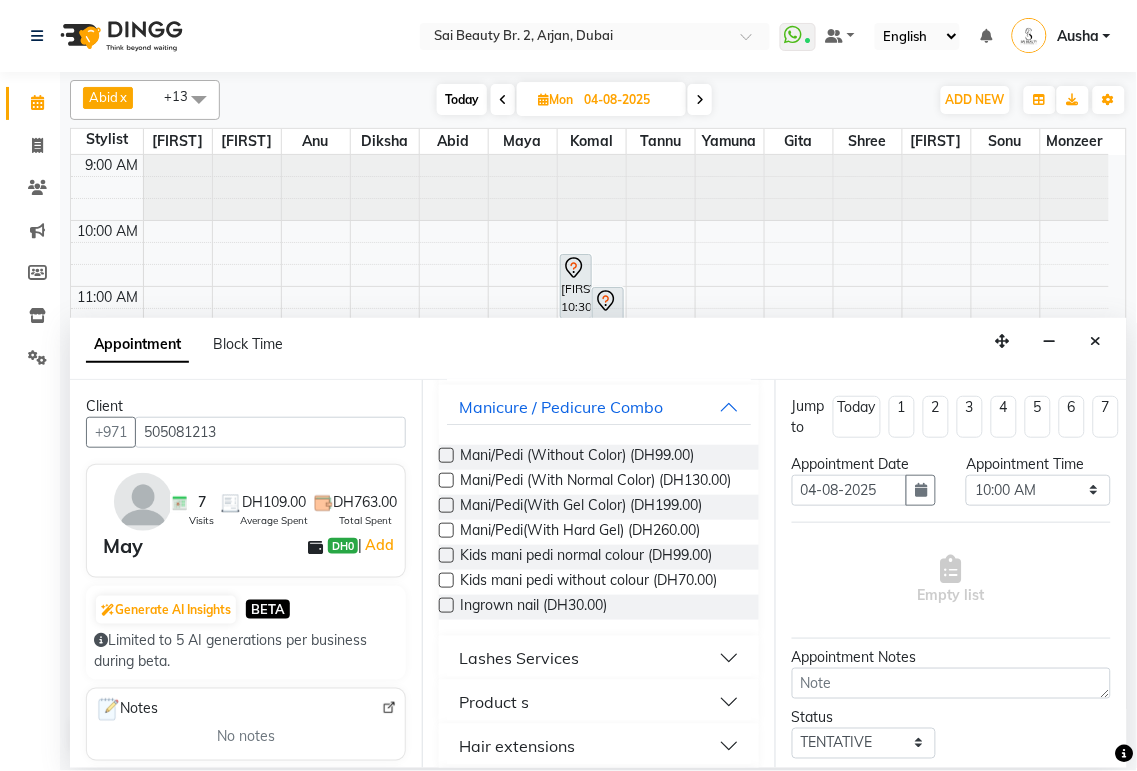 click at bounding box center [446, 480] 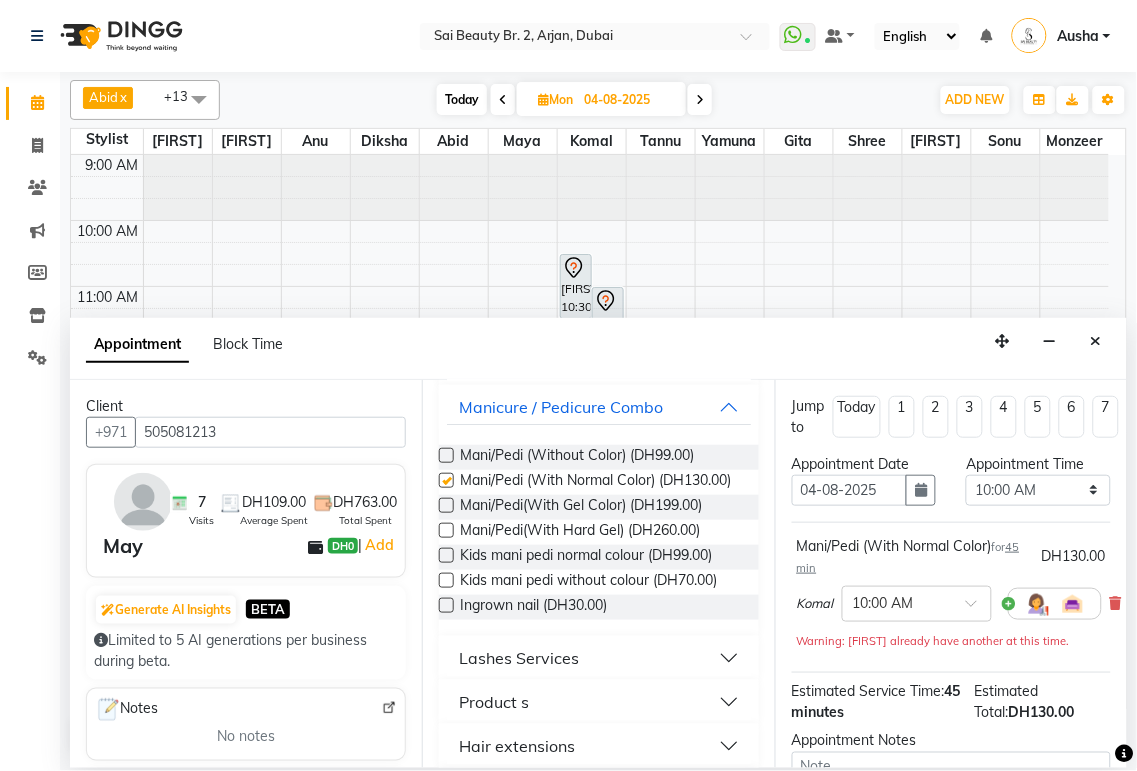 checkbox on "false" 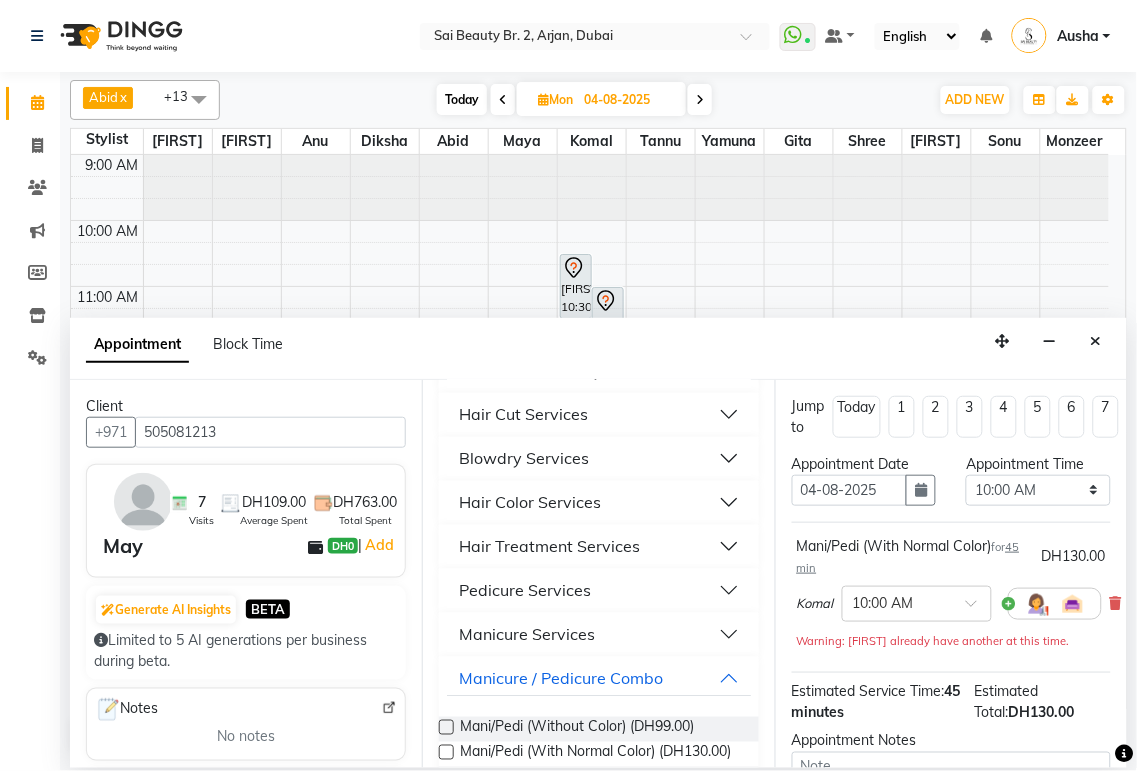 scroll, scrollTop: 1007, scrollLeft: 0, axis: vertical 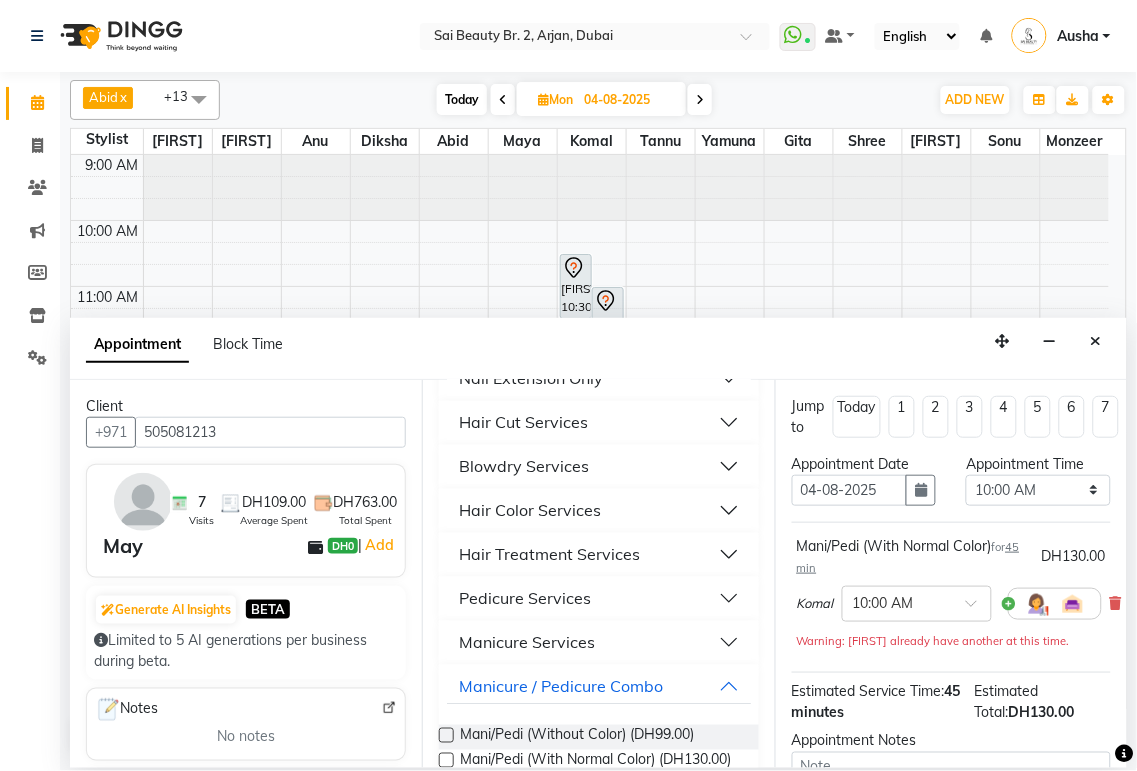 click on "Manicure Services" at bounding box center (598, 643) 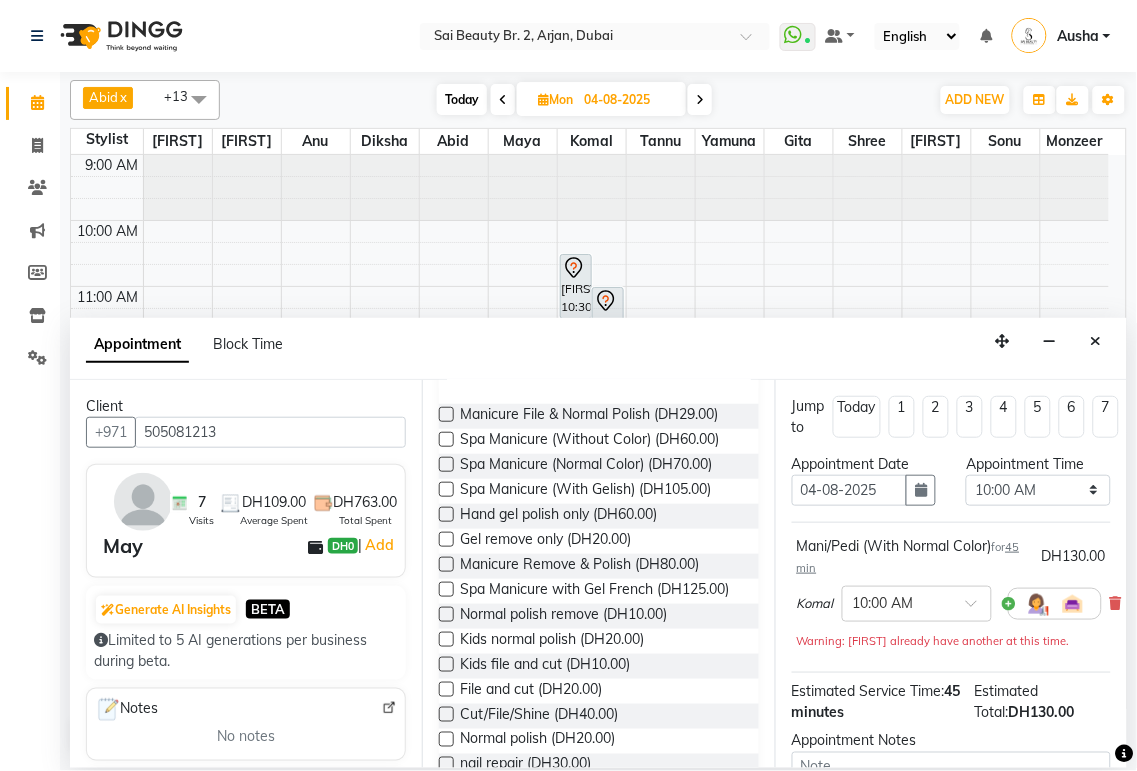 scroll, scrollTop: 1266, scrollLeft: 0, axis: vertical 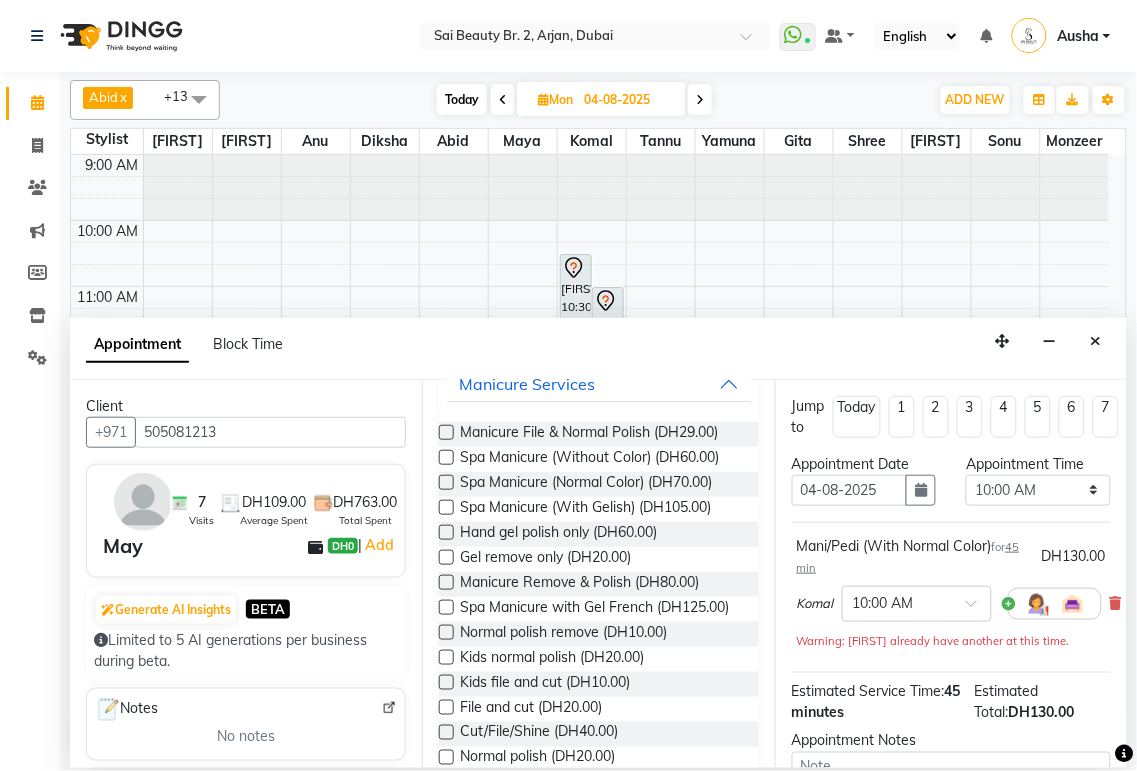 click at bounding box center [446, 432] 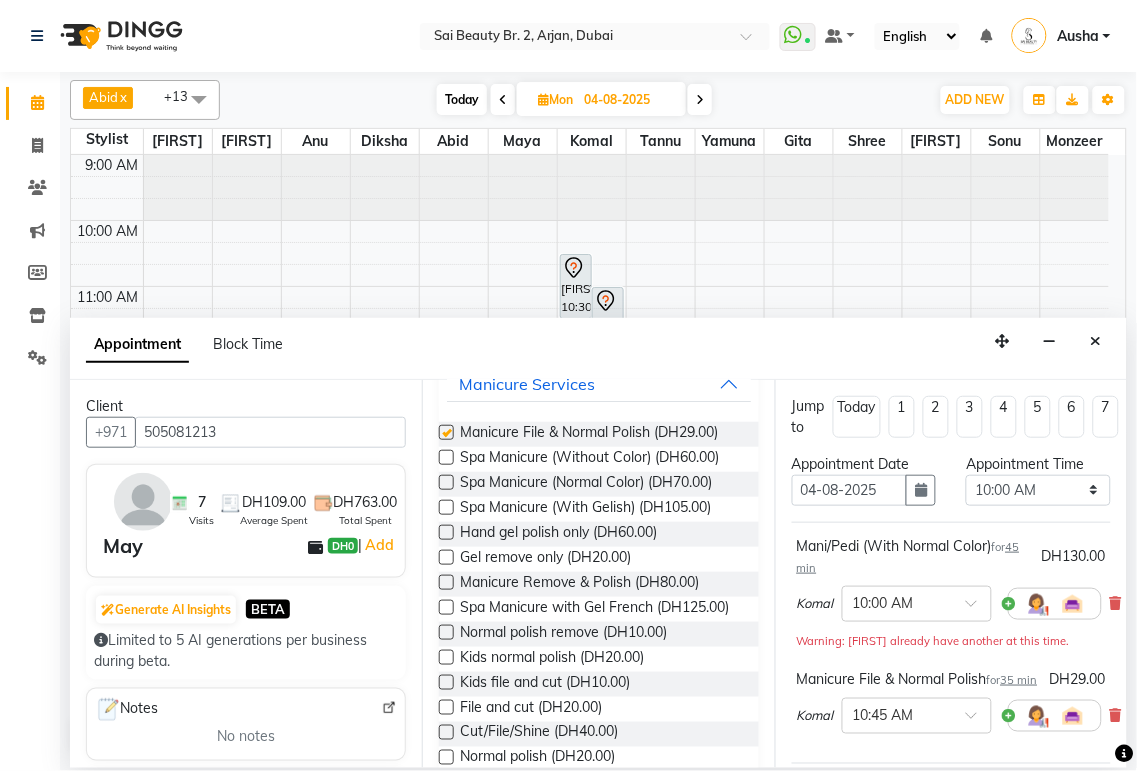 checkbox on "false" 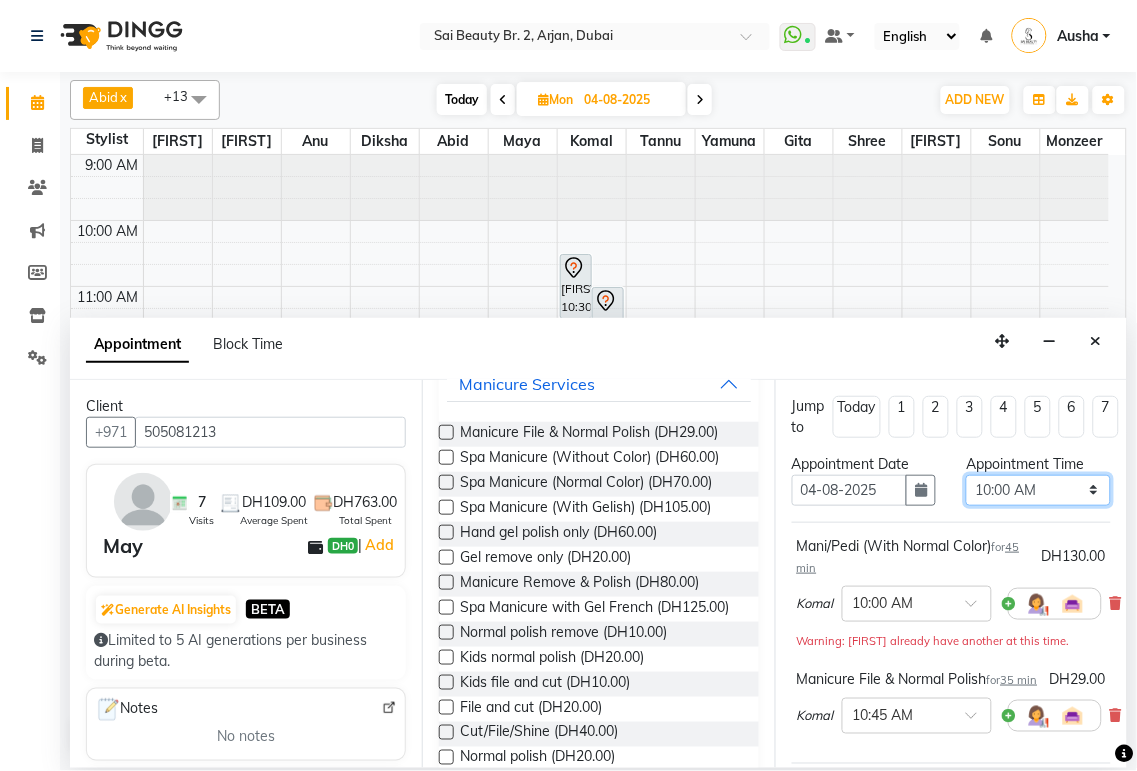 click on "Select 10:00 AM 10:05 AM 10:10 AM 10:15 AM 10:20 AM 10:25 AM 10:30 AM 10:35 AM 10:40 AM 10:45 AM 10:50 AM 10:55 AM 11:00 AM 11:05 AM 11:10 AM 11:15 AM 11:20 AM 11:25 AM 11:30 AM 11:35 AM 11:40 AM 11:45 AM 11:50 AM 11:55 AM 12:00 PM 12:05 PM 12:10 PM 12:15 PM 12:20 PM 12:25 PM 12:30 PM 12:35 PM 12:40 PM 12:45 PM 12:50 PM 12:55 PM 01:00 PM 01:05 PM 01:10 PM 01:15 PM 01:20 PM 01:25 PM 01:30 PM 01:35 PM 01:40 PM 01:45 PM 01:50 PM 01:55 PM 02:00 PM 02:05 PM 02:10 PM 02:15 PM 02:20 PM 02:25 PM 02:30 PM 02:35 PM 02:40 PM 02:45 PM 02:50 PM 02:55 PM 03:00 PM 03:05 PM 03:10 PM 03:15 PM 03:20 PM 03:25 PM 03:30 PM 03:35 PM 03:40 PM 03:45 PM 03:50 PM 03:55 PM 04:00 PM 04:05 PM 04:10 PM 04:15 PM 04:20 PM 04:25 PM 04:30 PM 04:35 PM 04:40 PM 04:45 PM 04:50 PM 04:55 PM 05:00 PM 05:05 PM 05:10 PM 05:15 PM 05:20 PM 05:25 PM 05:30 PM 05:35 PM 05:40 PM 05:45 PM 05:50 PM 05:55 PM 06:00 PM 06:05 PM 06:10 PM 06:15 PM 06:20 PM 06:25 PM 06:30 PM 06:35 PM 06:40 PM 06:45 PM 06:50 PM 06:55 PM 07:00 PM 07:05 PM 07:10 PM 07:15 PM 07:20 PM" at bounding box center (1038, 490) 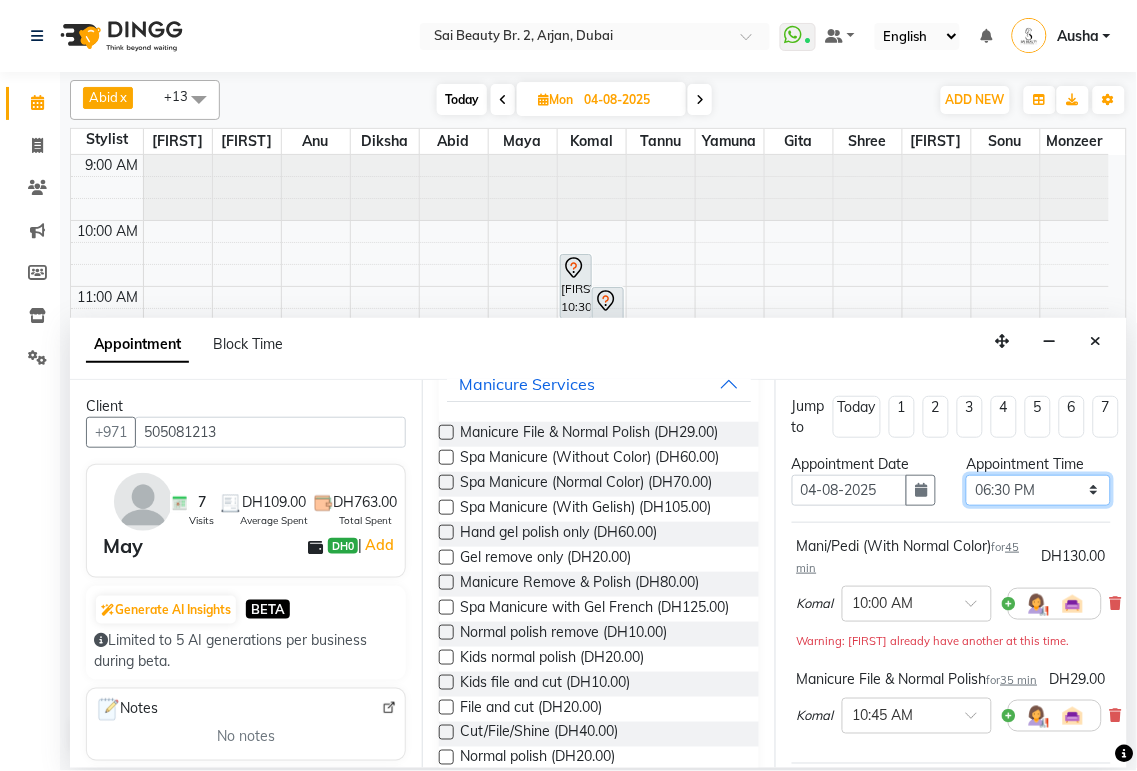click on "Select 10:00 AM 10:05 AM 10:10 AM 10:15 AM 10:20 AM 10:25 AM 10:30 AM 10:35 AM 10:40 AM 10:45 AM 10:50 AM 10:55 AM 11:00 AM 11:05 AM 11:10 AM 11:15 AM 11:20 AM 11:25 AM 11:30 AM 11:35 AM 11:40 AM 11:45 AM 11:50 AM 11:55 AM 12:00 PM 12:05 PM 12:10 PM 12:15 PM 12:20 PM 12:25 PM 12:30 PM 12:35 PM 12:40 PM 12:45 PM 12:50 PM 12:55 PM 01:00 PM 01:05 PM 01:10 PM 01:15 PM 01:20 PM 01:25 PM 01:30 PM 01:35 PM 01:40 PM 01:45 PM 01:50 PM 01:55 PM 02:00 PM 02:05 PM 02:10 PM 02:15 PM 02:20 PM 02:25 PM 02:30 PM 02:35 PM 02:40 PM 02:45 PM 02:50 PM 02:55 PM 03:00 PM 03:05 PM 03:10 PM 03:15 PM 03:20 PM 03:25 PM 03:30 PM 03:35 PM 03:40 PM 03:45 PM 03:50 PM 03:55 PM 04:00 PM 04:05 PM 04:10 PM 04:15 PM 04:20 PM 04:25 PM 04:30 PM 04:35 PM 04:40 PM 04:45 PM 04:50 PM 04:55 PM 05:00 PM 05:05 PM 05:10 PM 05:15 PM 05:20 PM 05:25 PM 05:30 PM 05:35 PM 05:40 PM 05:45 PM 05:50 PM 05:55 PM 06:00 PM 06:05 PM 06:10 PM 06:15 PM 06:20 PM 06:25 PM 06:30 PM 06:35 PM 06:40 PM 06:45 PM 06:50 PM 06:55 PM 07:00 PM 07:05 PM 07:10 PM 07:15 PM 07:20 PM" at bounding box center [1038, 490] 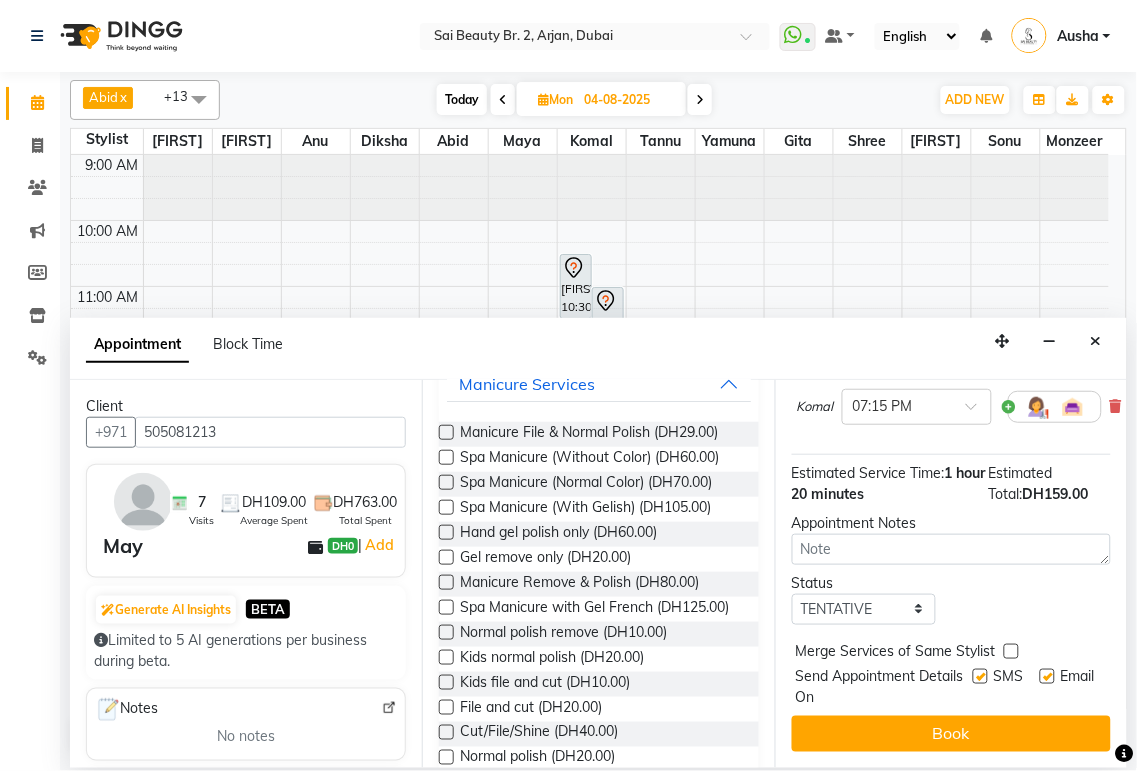 scroll, scrollTop: 325, scrollLeft: 0, axis: vertical 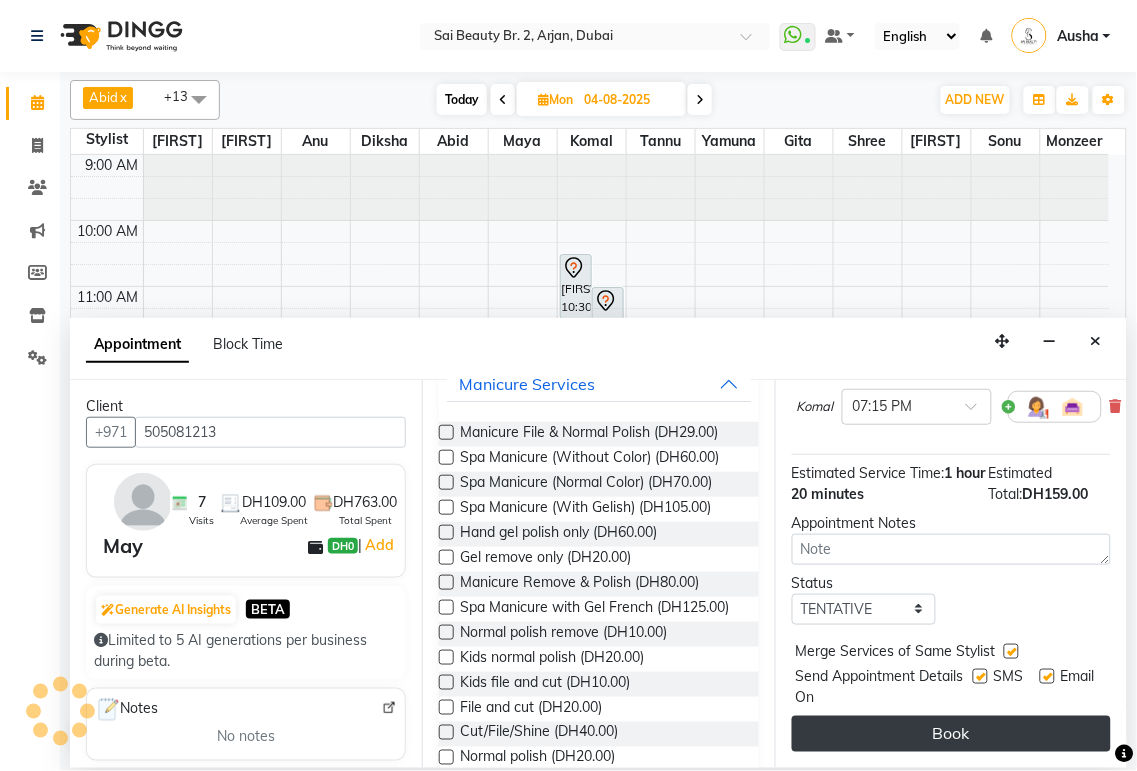 click on "Book" at bounding box center [951, 734] 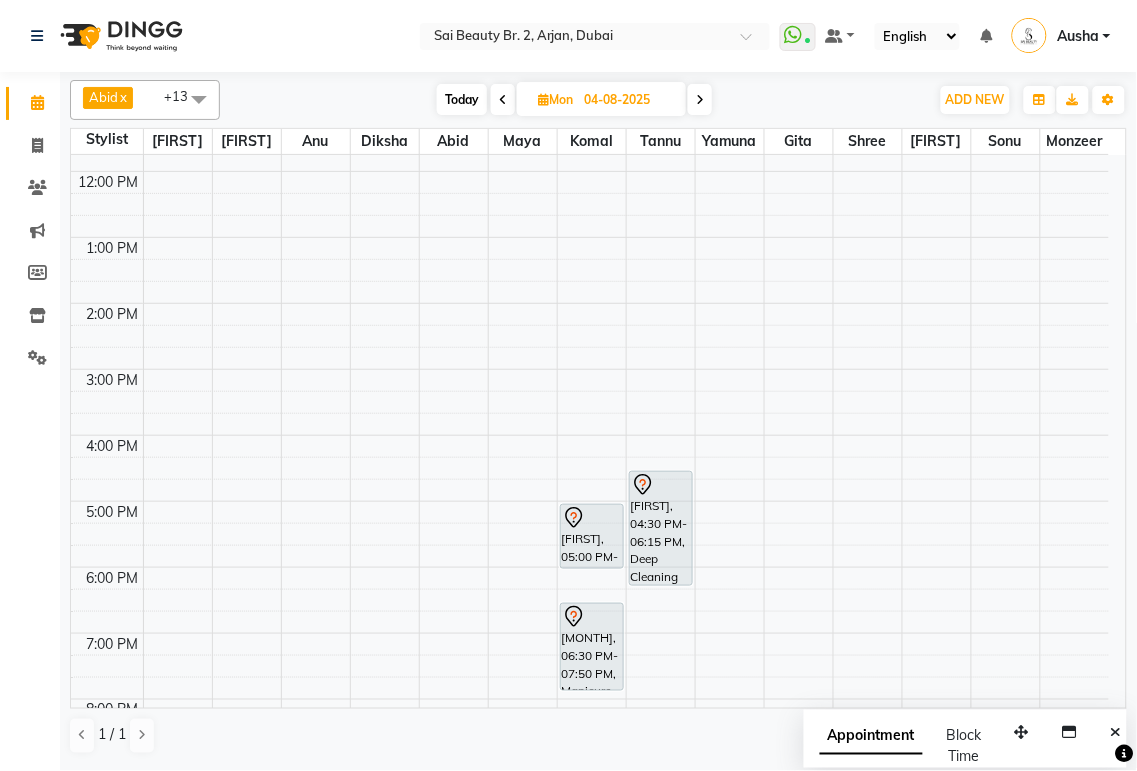 scroll, scrollTop: 0, scrollLeft: 0, axis: both 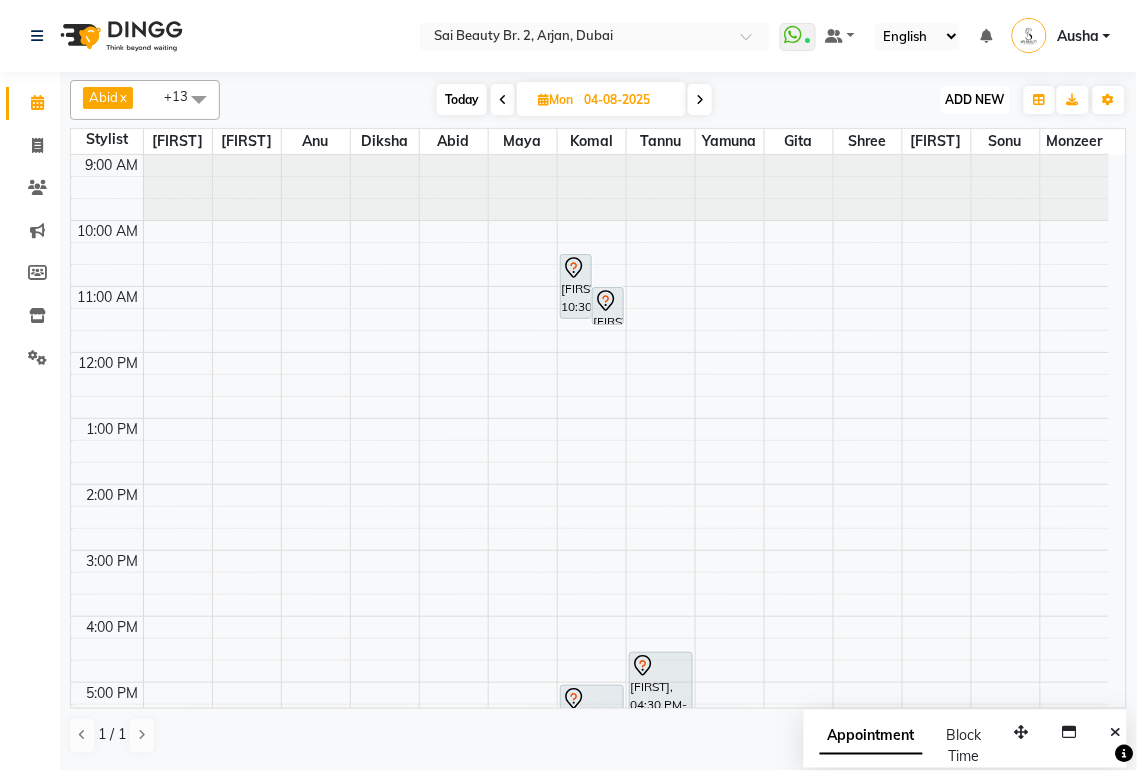 click on "ADD NEW" at bounding box center [975, 99] 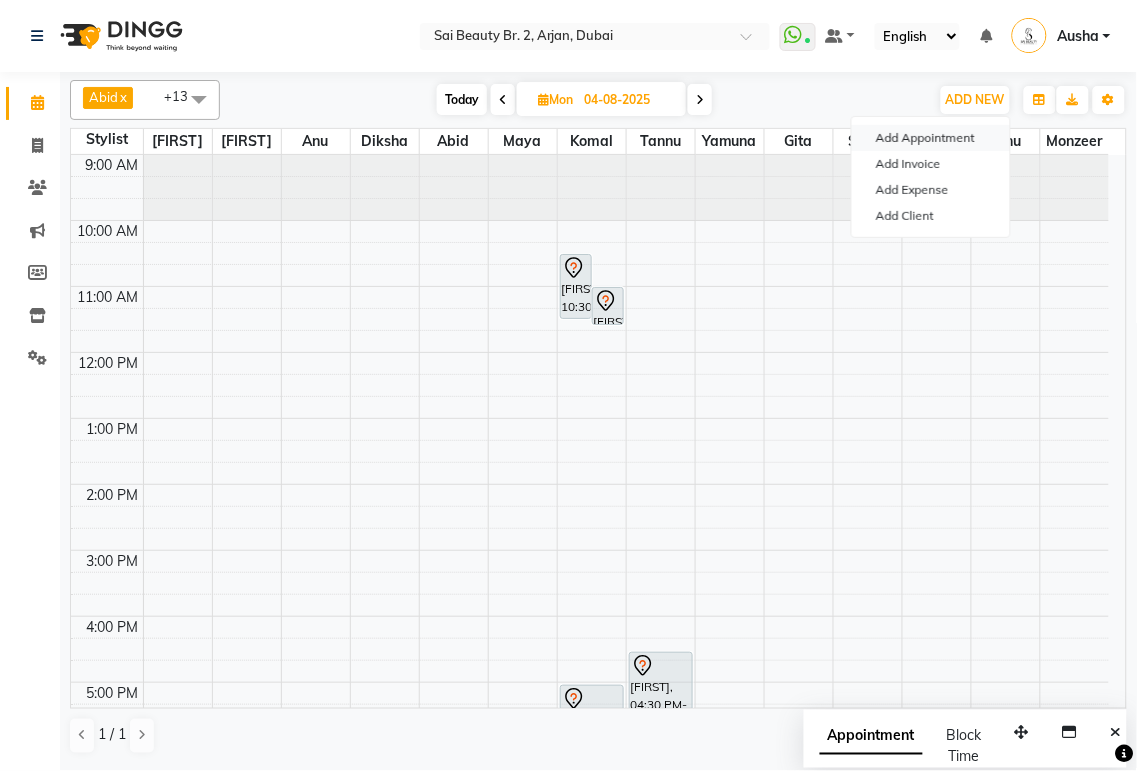 click on "Add Appointment" at bounding box center [931, 138] 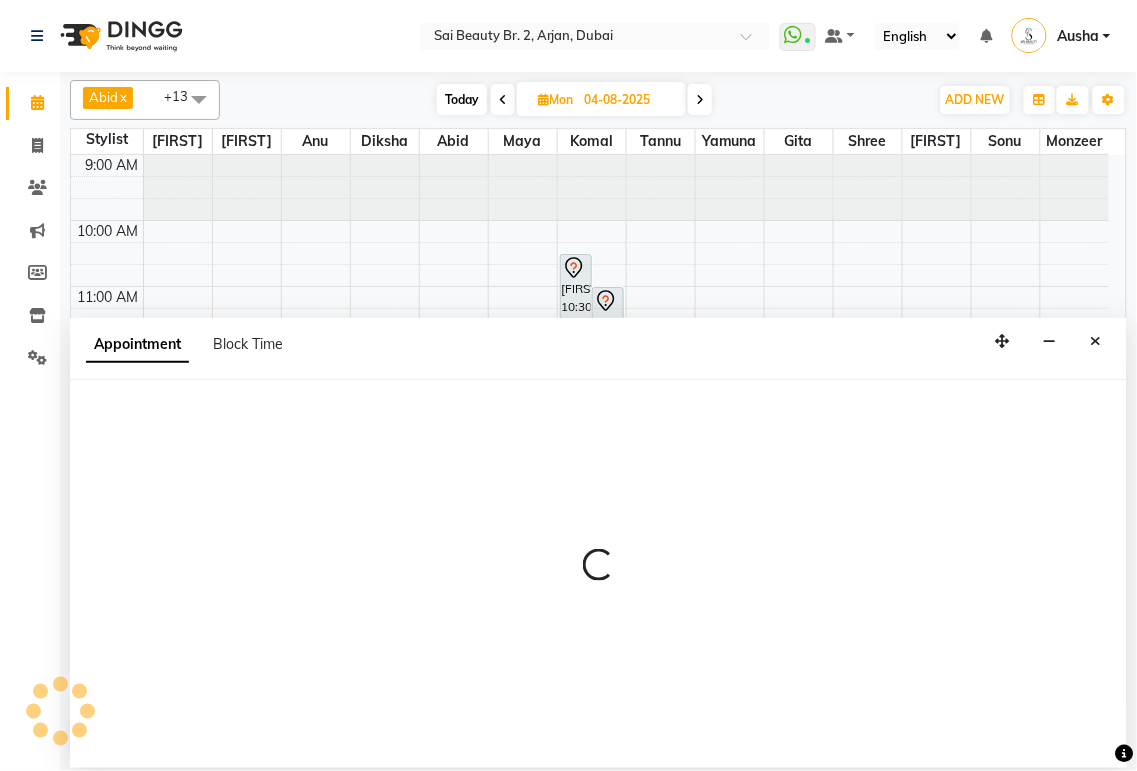 select on "tentative" 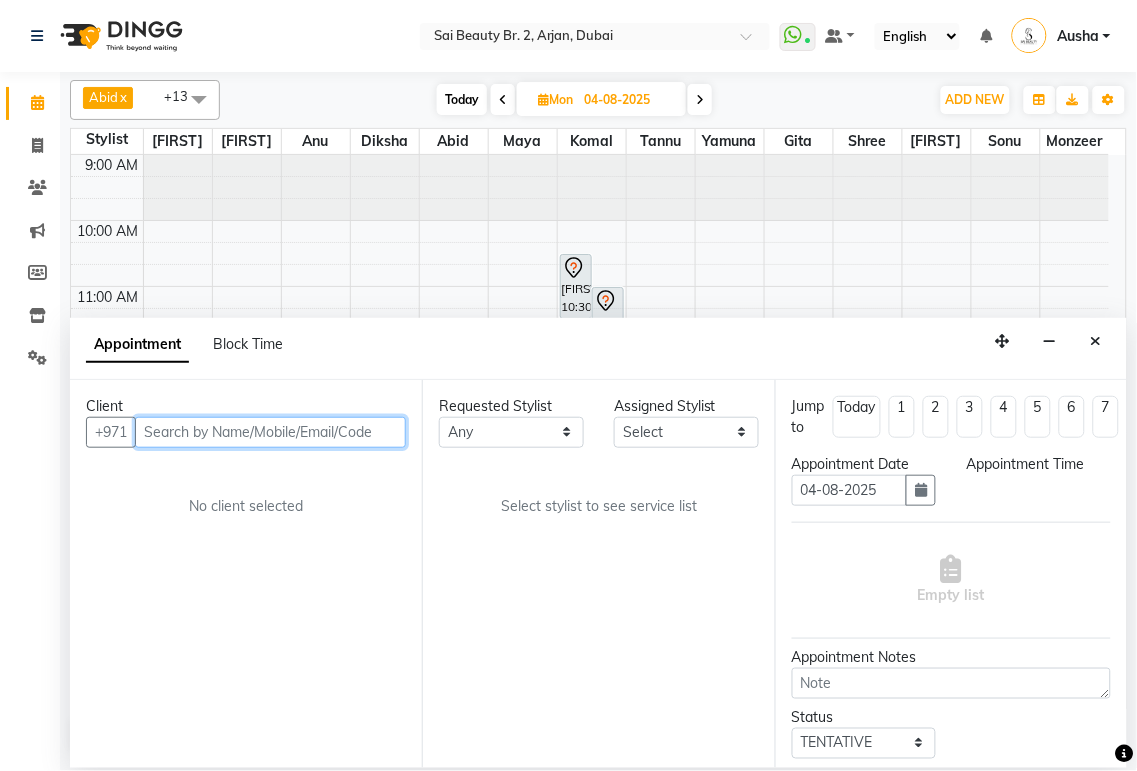 select on "600" 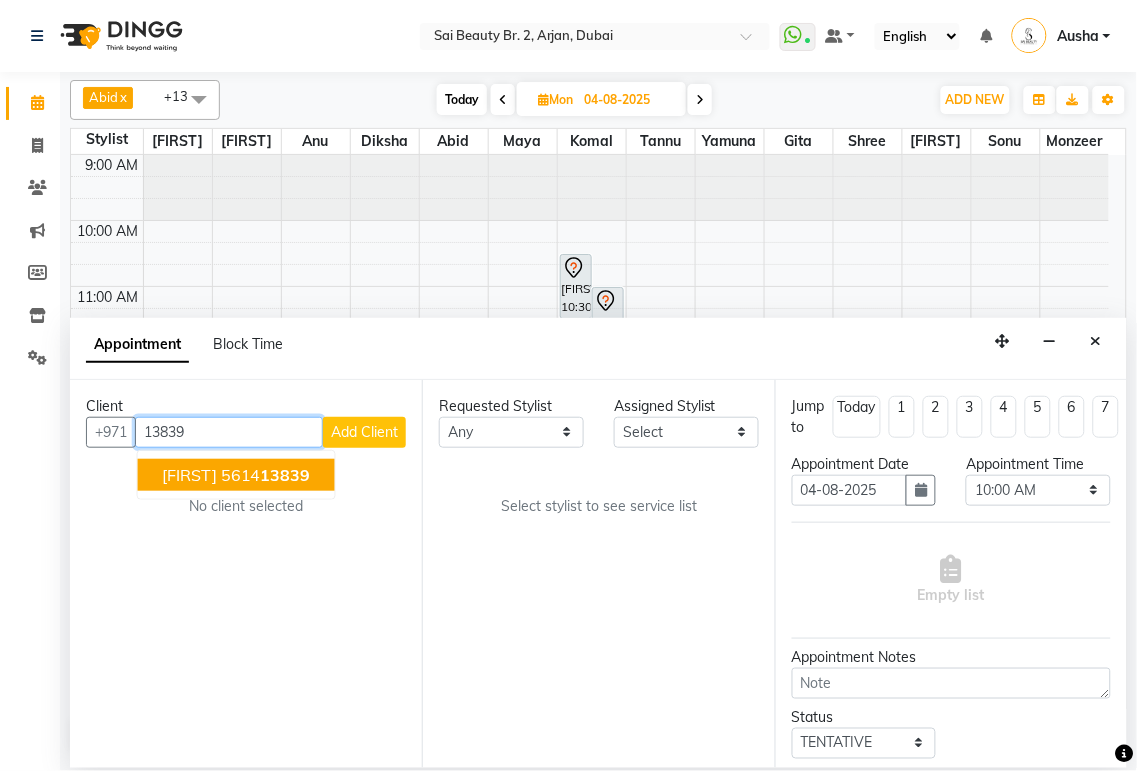 click on "13839" at bounding box center [286, 475] 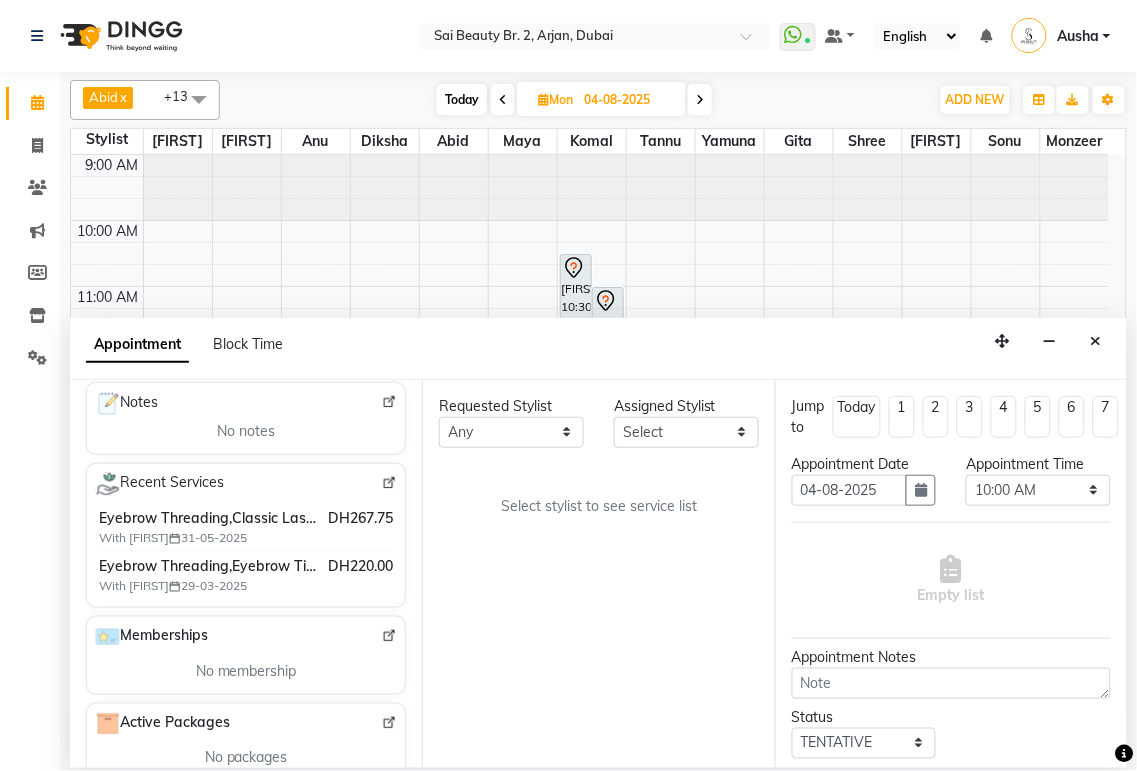 scroll, scrollTop: 318, scrollLeft: 0, axis: vertical 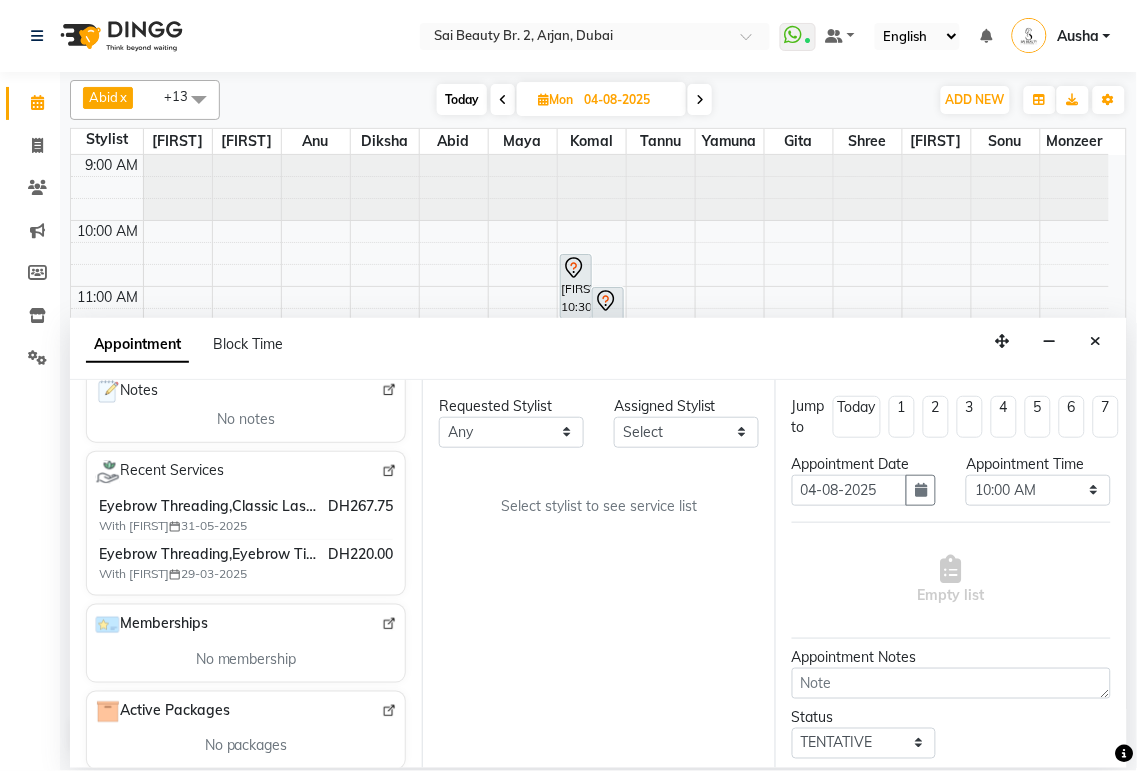 type on "561413839" 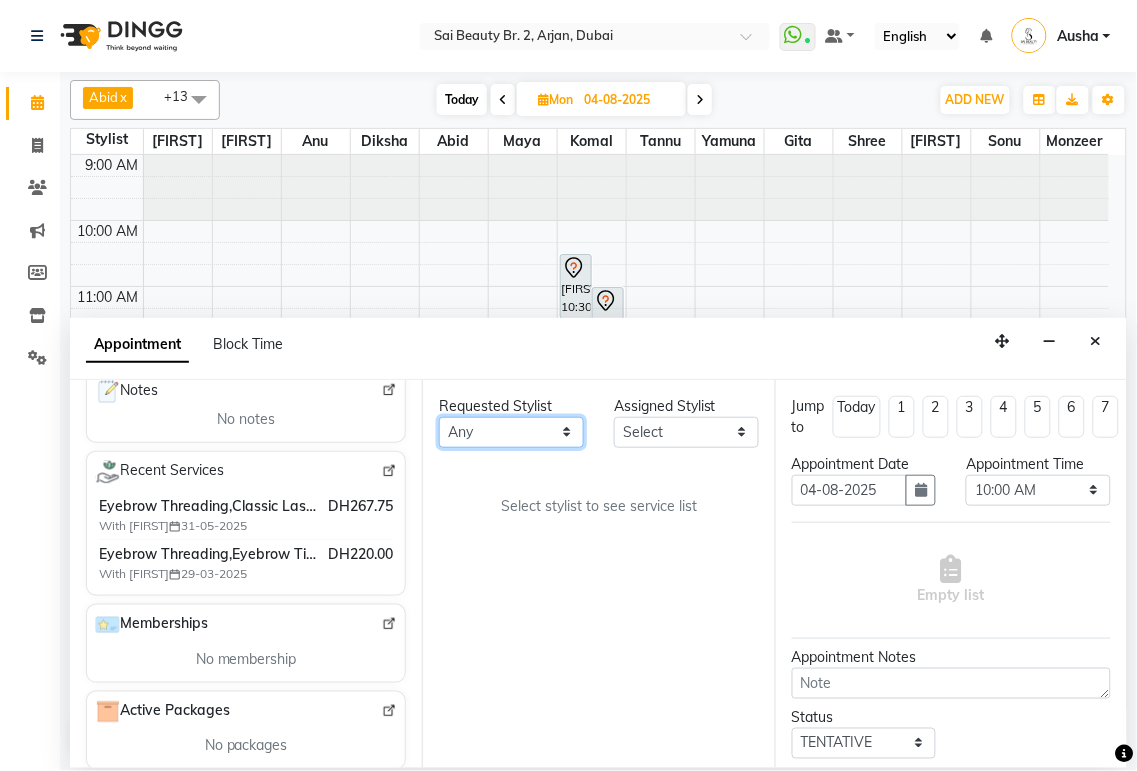 click on "Any [FIRST] [FIRST] [FIRST] [FIRST] [FIRST] [FIRST] [FIRST] [FIRST] [FIRST] [FIRST] [FIRST] [FIRST] [FIRST] [FIRST]" at bounding box center [511, 432] 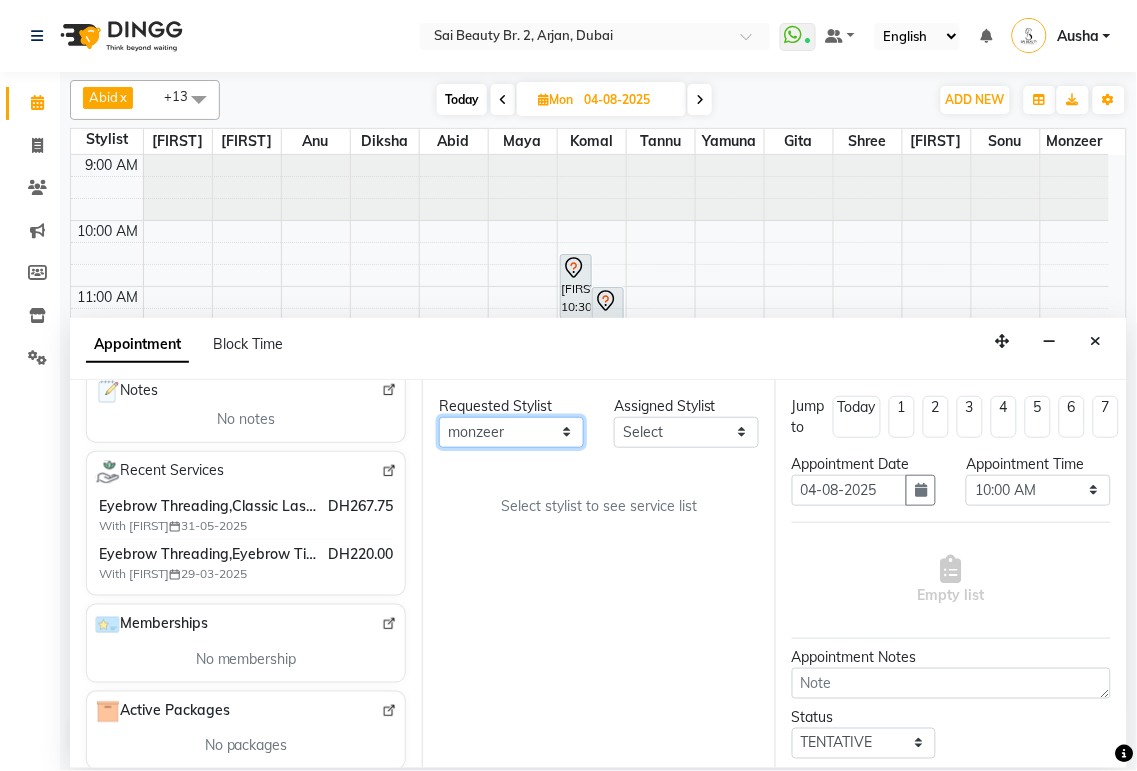 click on "Any [FIRST] [FIRST] [FIRST] [FIRST] [FIRST] [FIRST] [FIRST] [FIRST] [FIRST] [FIRST] [FIRST] [FIRST] [FIRST] [FIRST]" at bounding box center (511, 432) 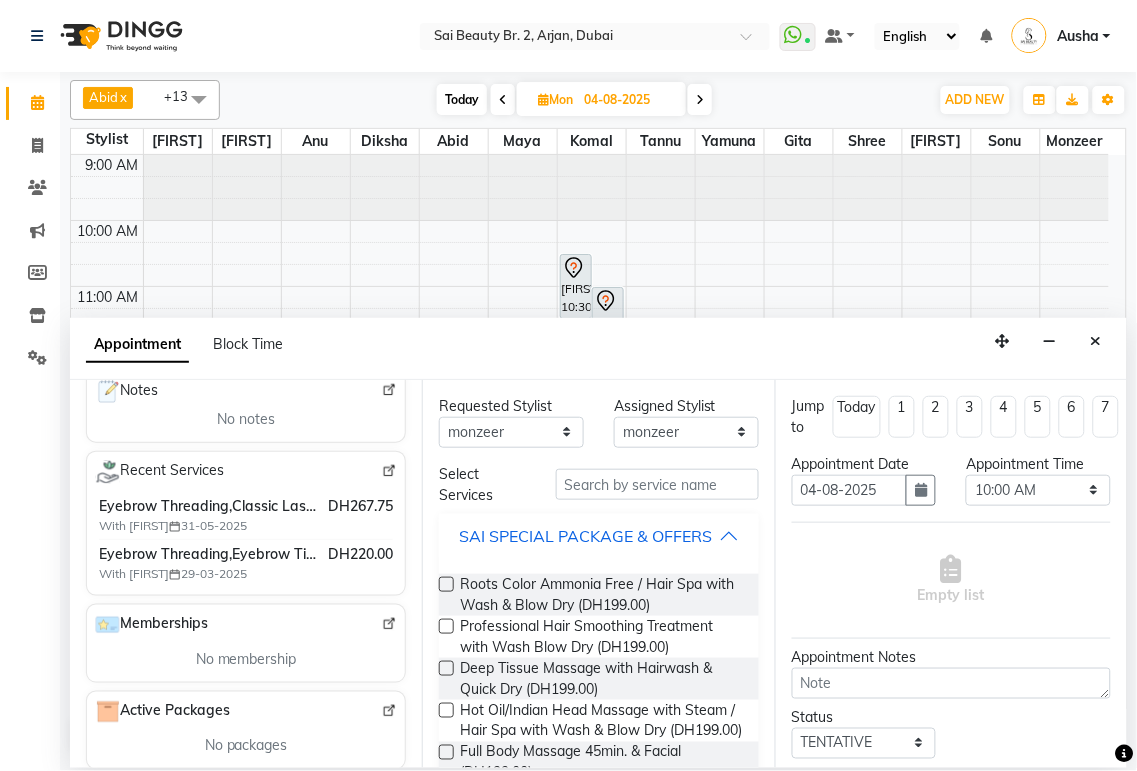 click on "SAI SPECIAL PACKAGE & OFFERS" at bounding box center (585, 536) 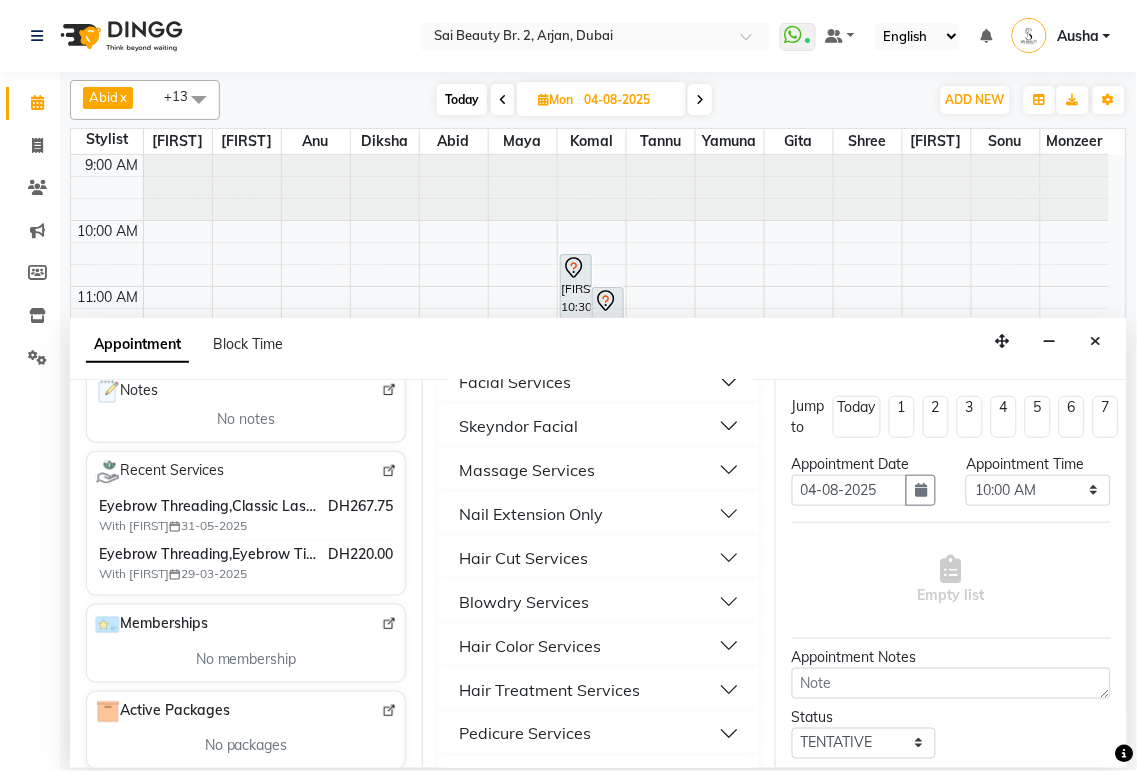 scroll, scrollTop: 437, scrollLeft: 0, axis: vertical 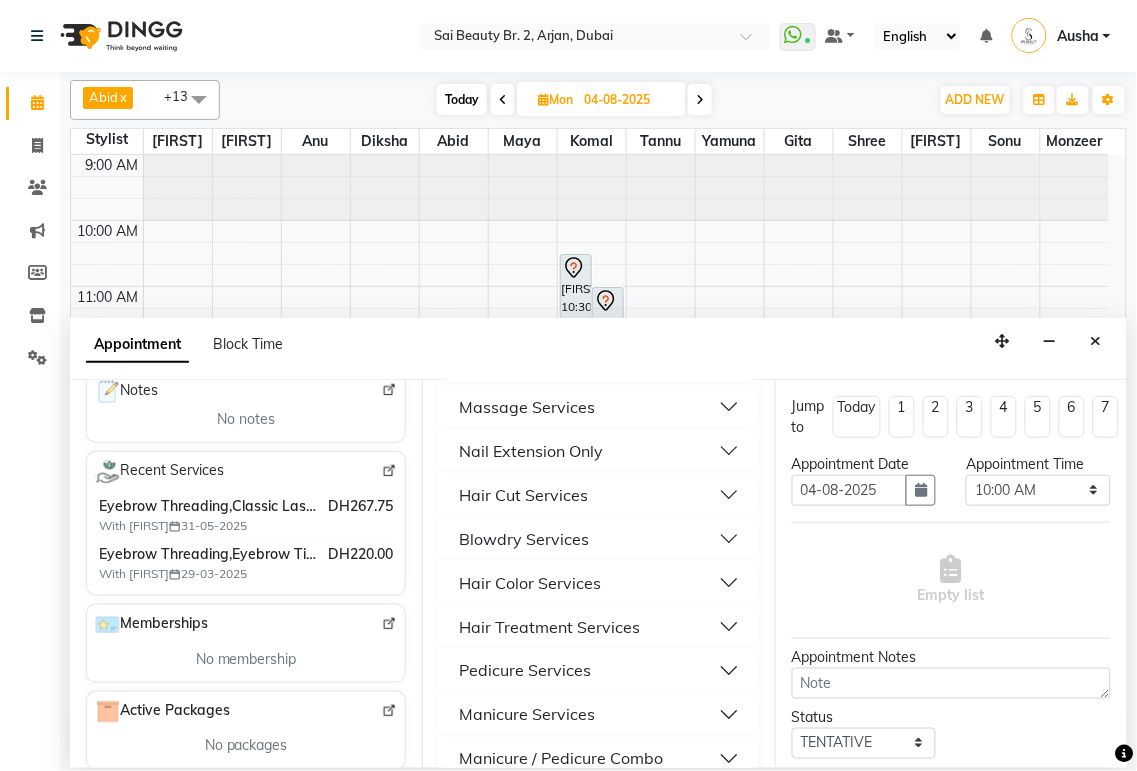 click on "Blowdry Services" at bounding box center [598, 539] 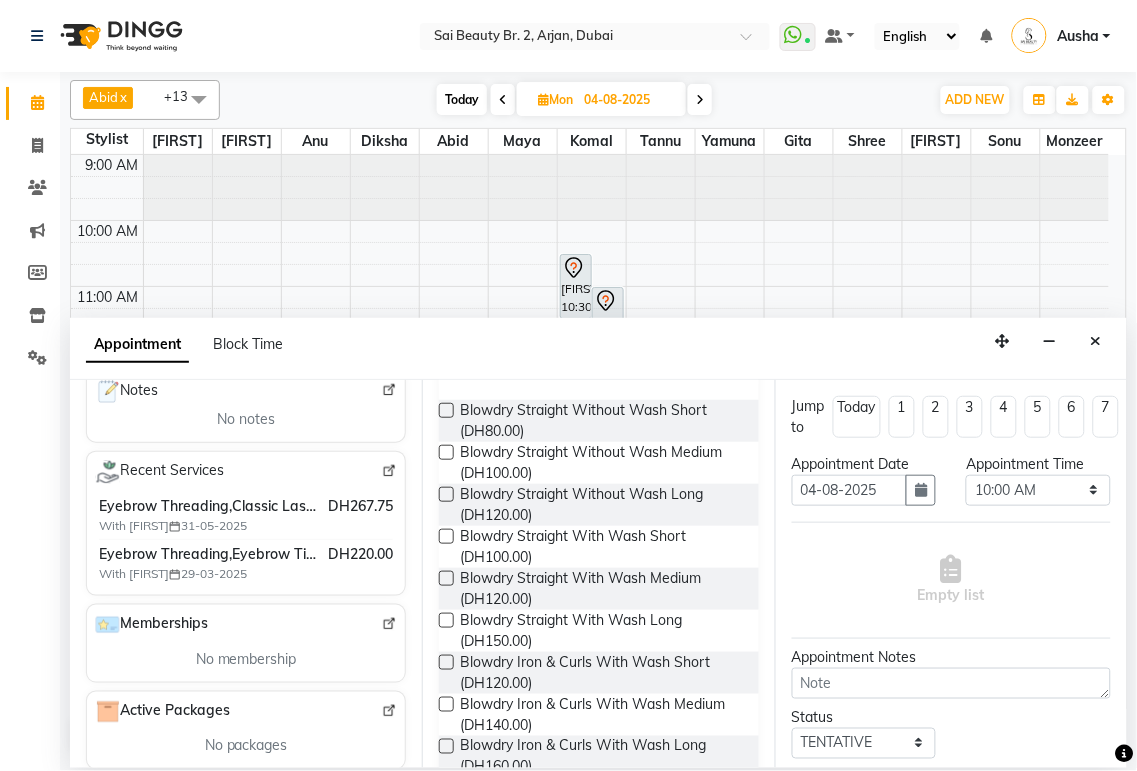 scroll, scrollTop: 617, scrollLeft: 0, axis: vertical 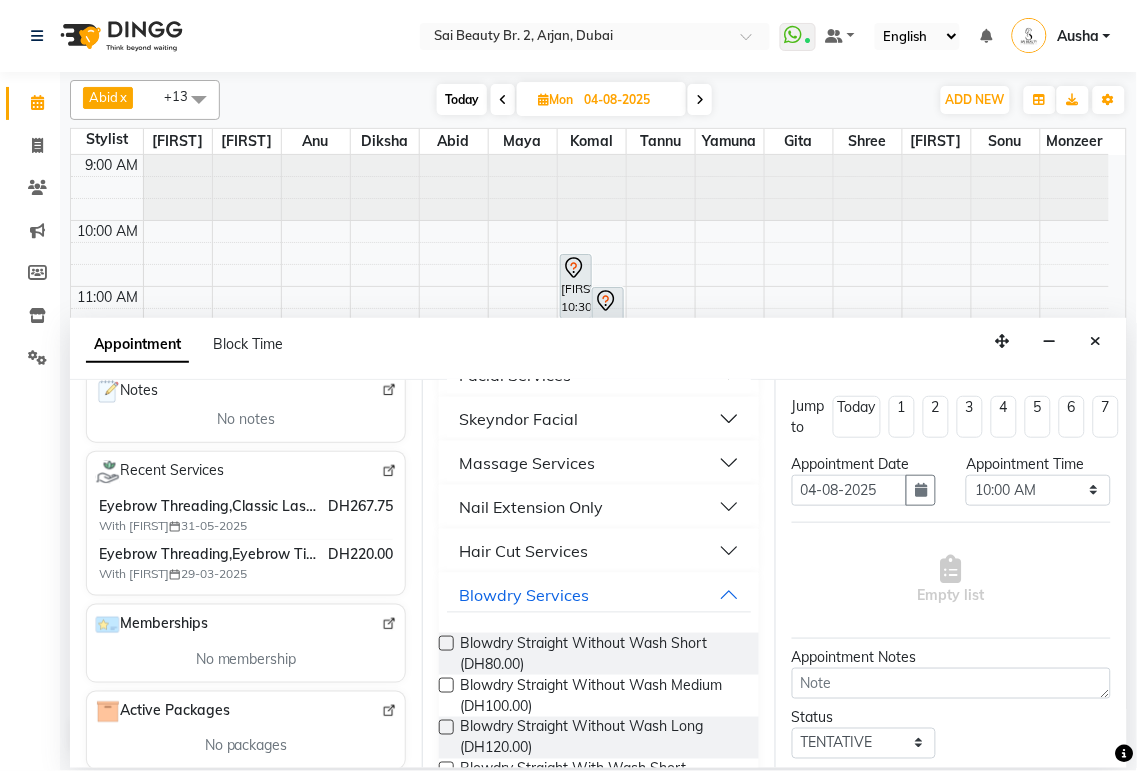 click on "Hair Cut Services" at bounding box center [598, 551] 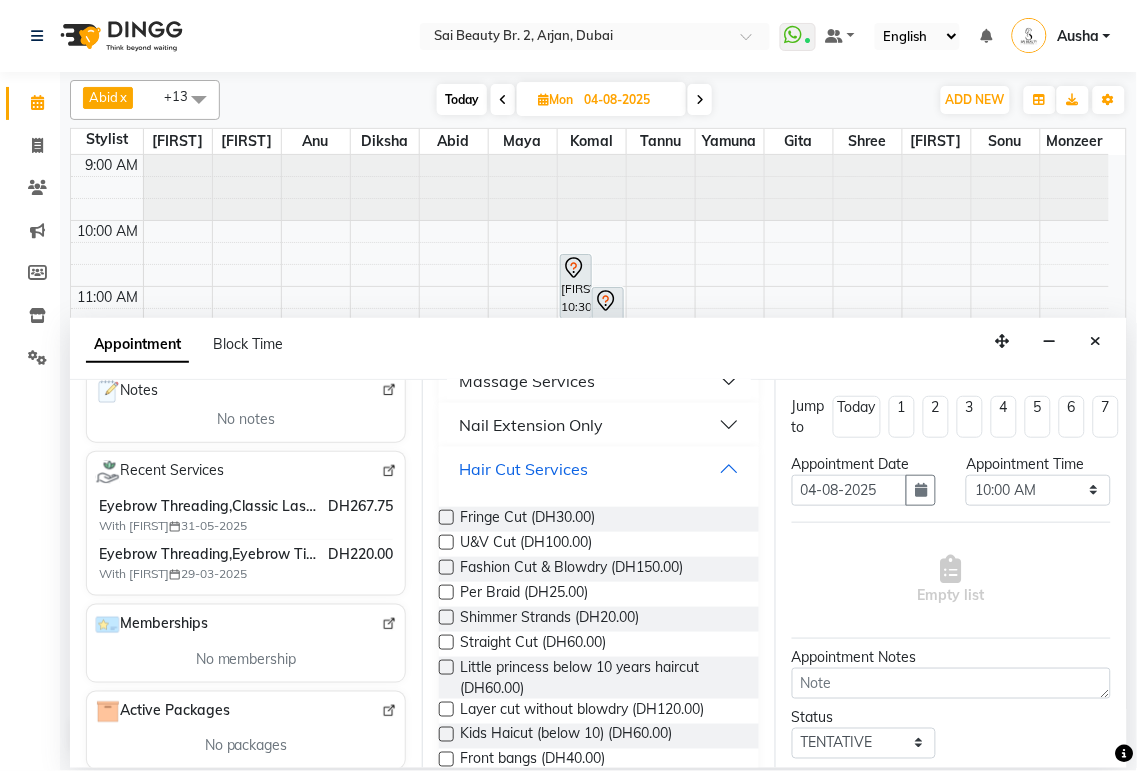 scroll, scrollTop: 523, scrollLeft: 0, axis: vertical 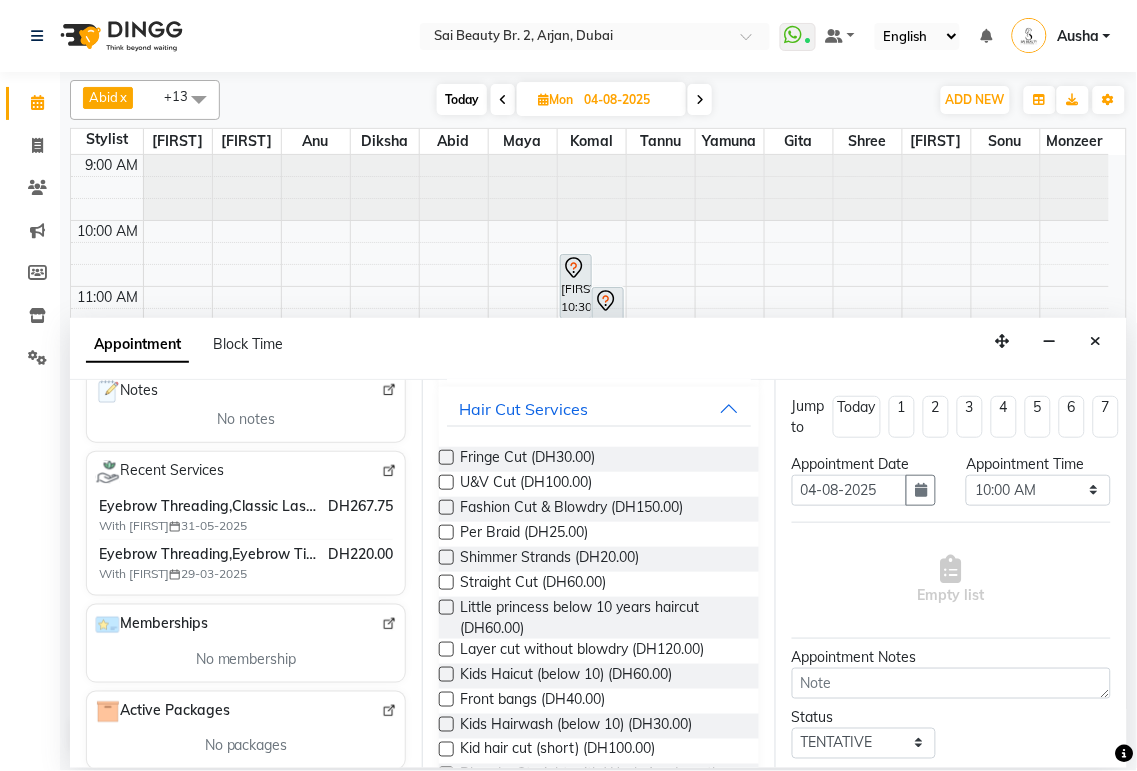 click at bounding box center [446, 507] 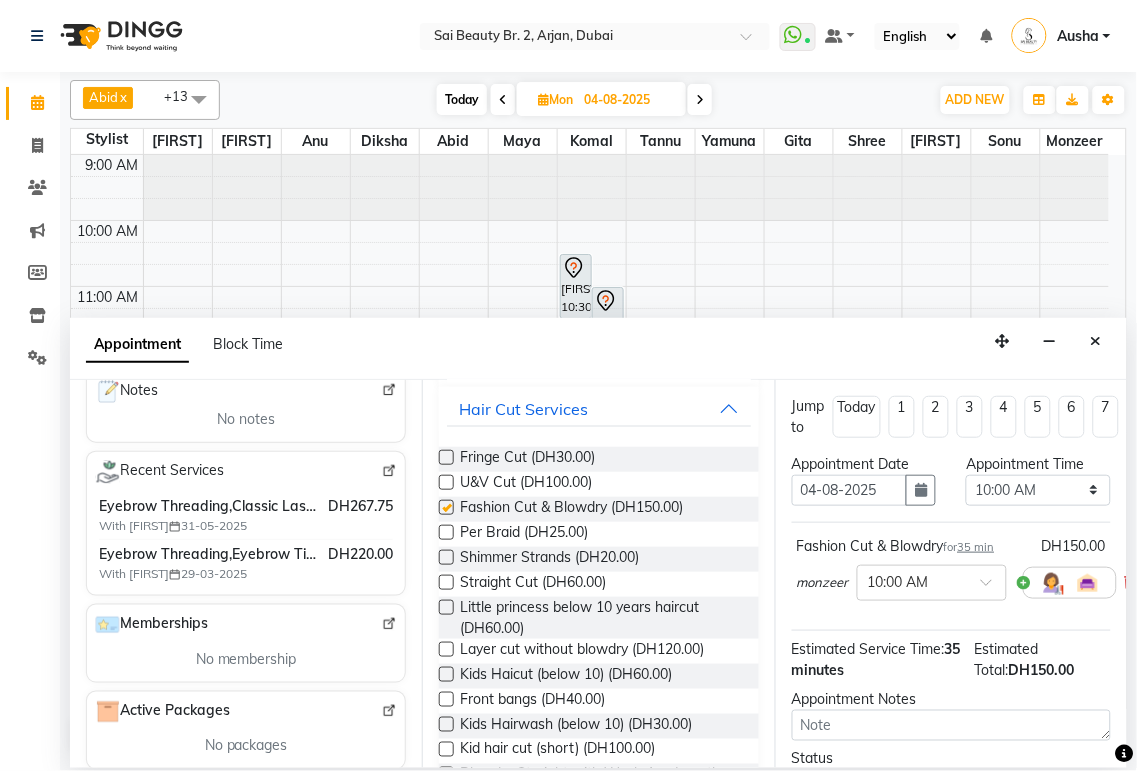 checkbox on "false" 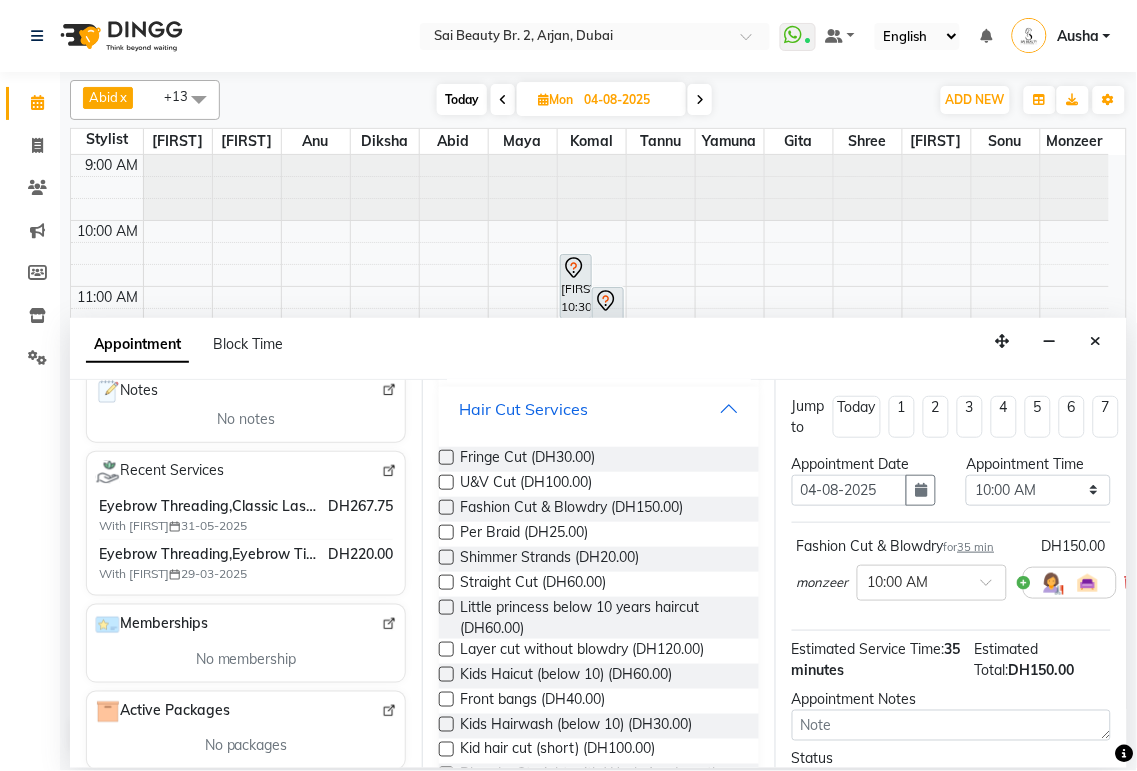click on "Hair Cut Services" at bounding box center [598, 409] 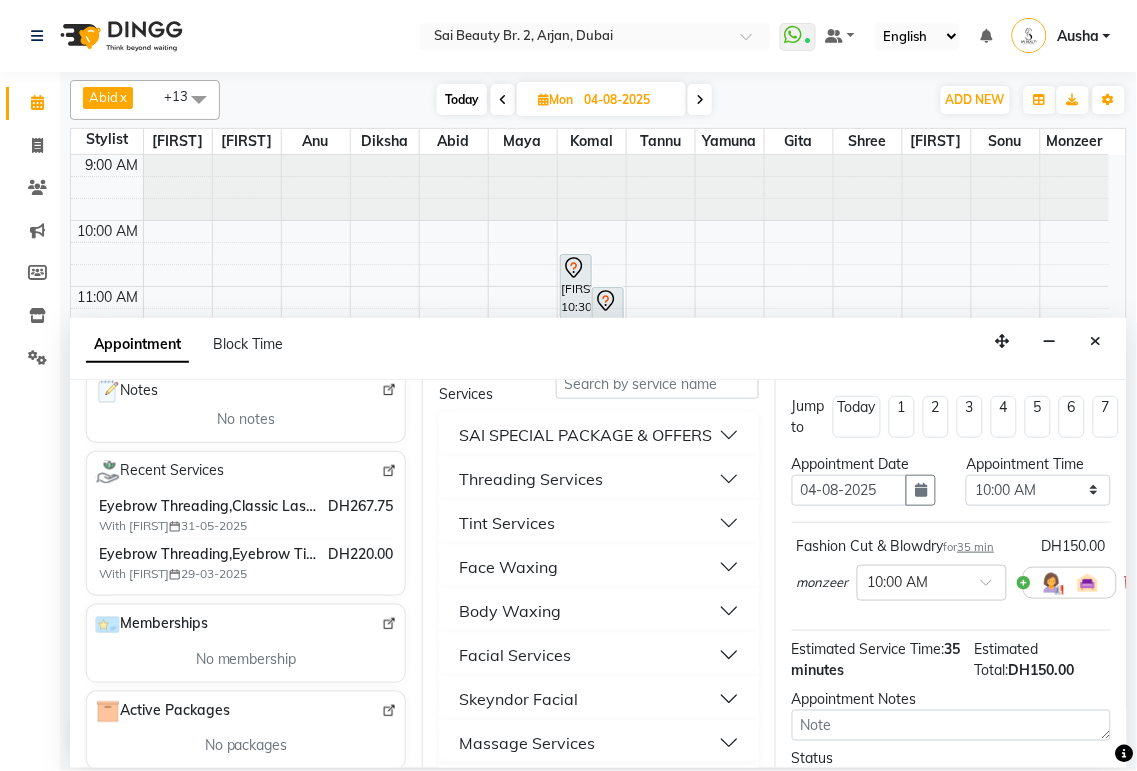 scroll, scrollTop: 0, scrollLeft: 0, axis: both 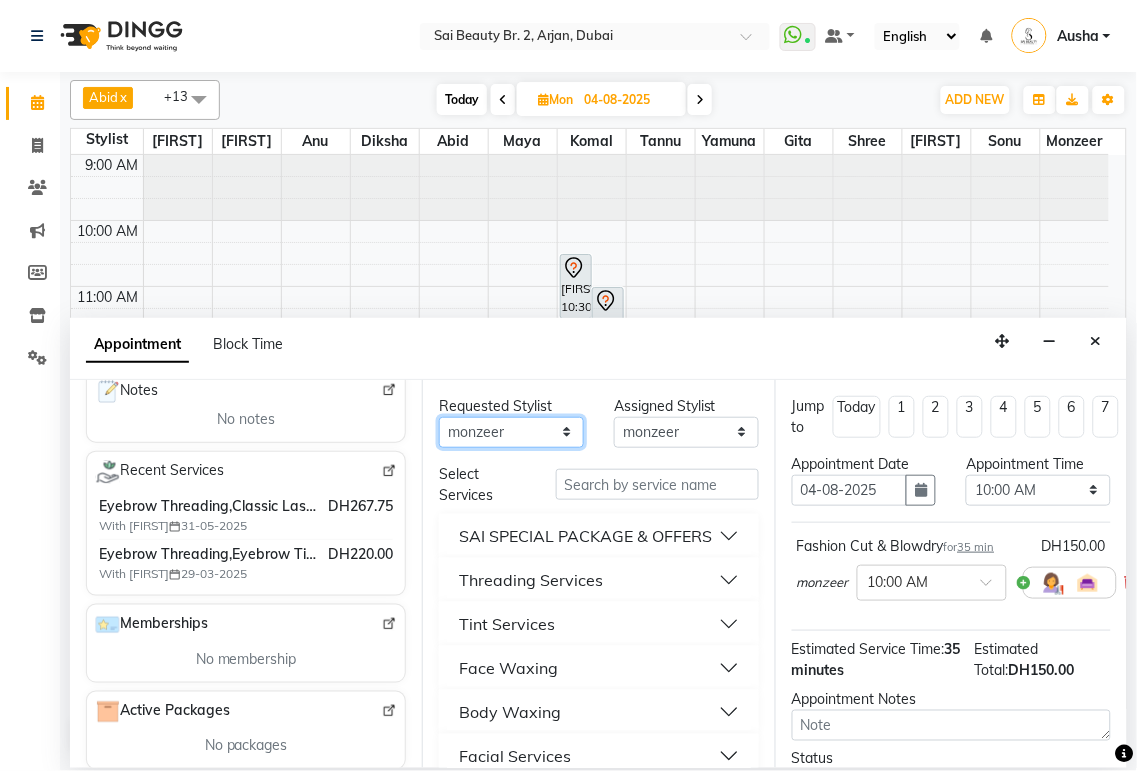 click on "Any [FIRST] [FIRST] [FIRST] [FIRST] [FIRST] [FIRST] [FIRST] [FIRST] [FIRST] [FIRST] [FIRST] [FIRST] [FIRST] [FIRST]" at bounding box center (511, 432) 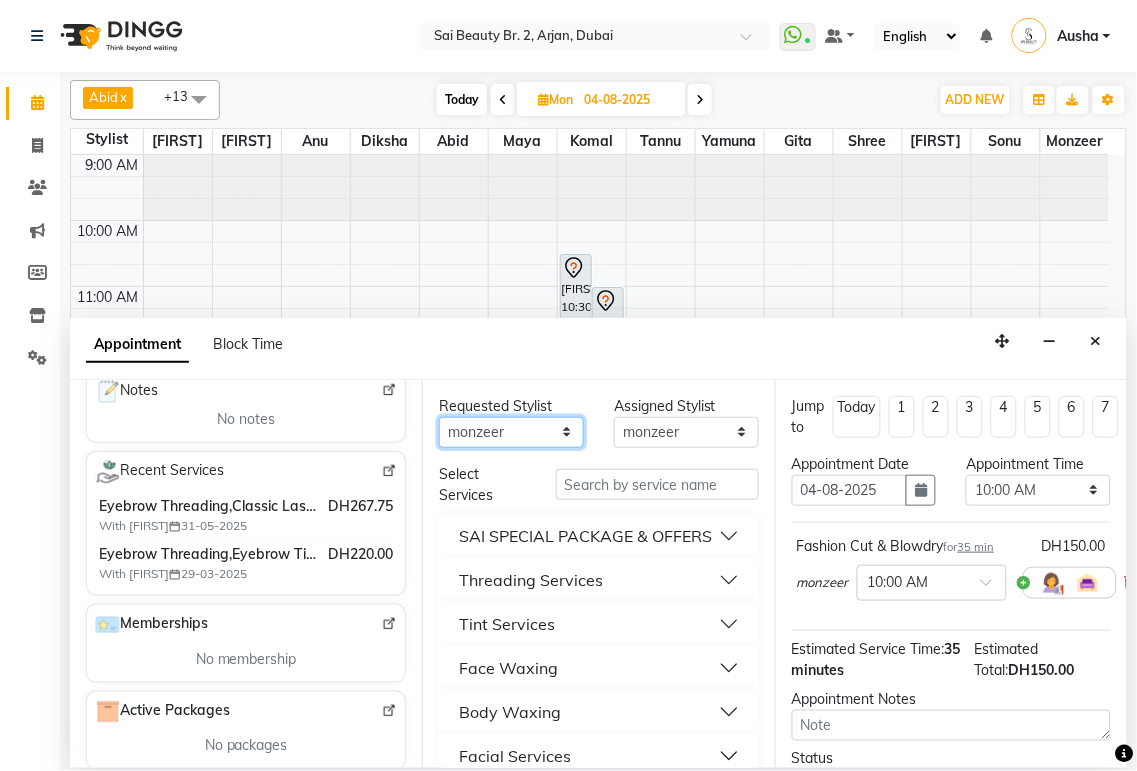 select on "57778" 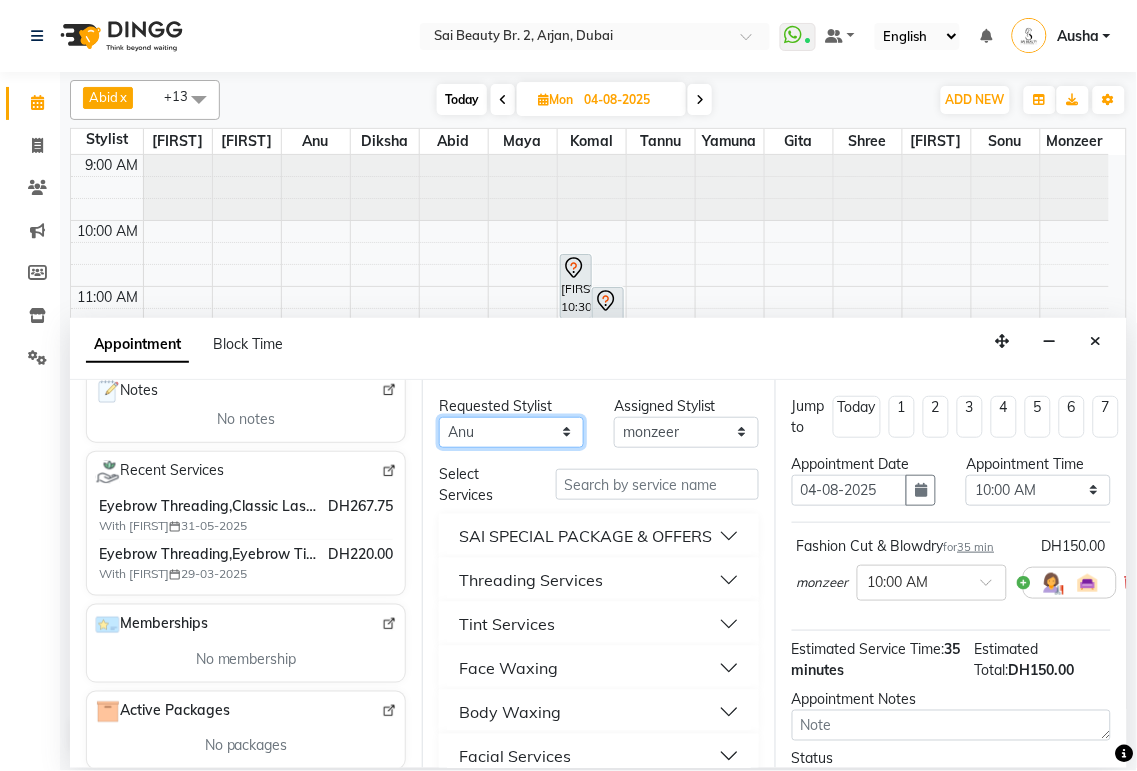 click on "Any [FIRST] [FIRST] [FIRST] [FIRST] [FIRST] [FIRST] [FIRST] [FIRST] [FIRST] [FIRST] [FIRST] [FIRST] [FIRST] [FIRST]" at bounding box center (511, 432) 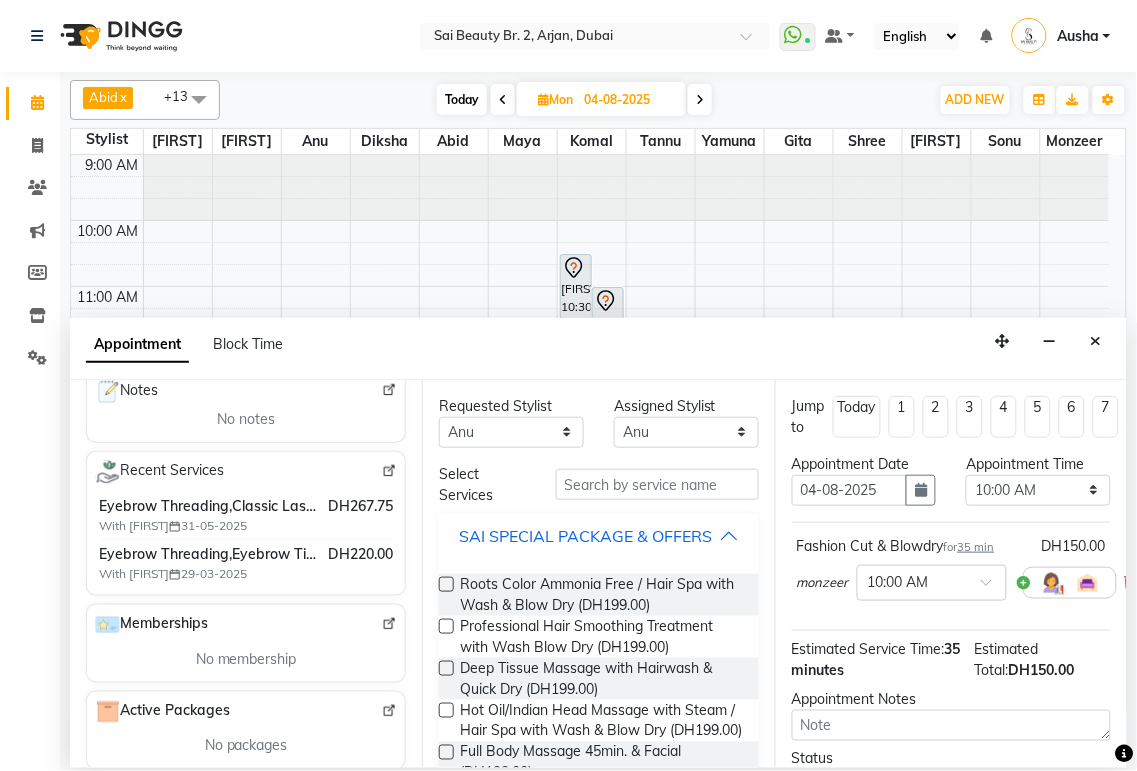 click on "SAI SPECIAL PACKAGE & OFFERS" at bounding box center [598, 536] 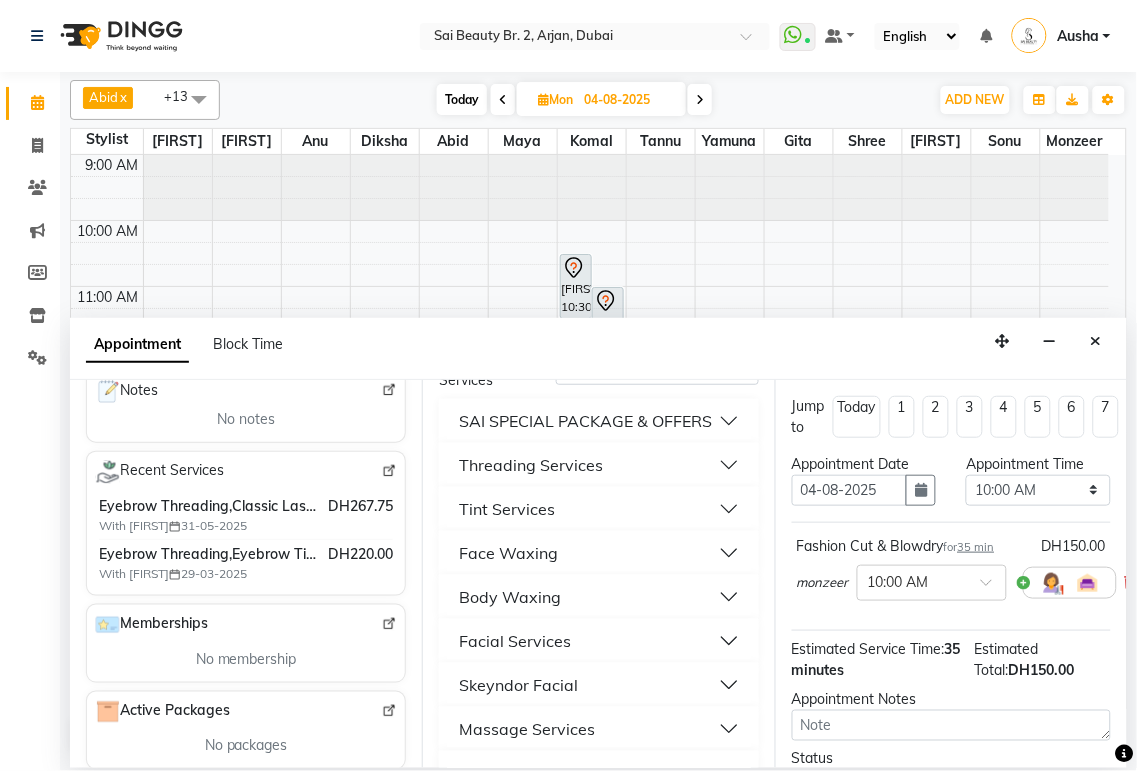 scroll, scrollTop: 140, scrollLeft: 0, axis: vertical 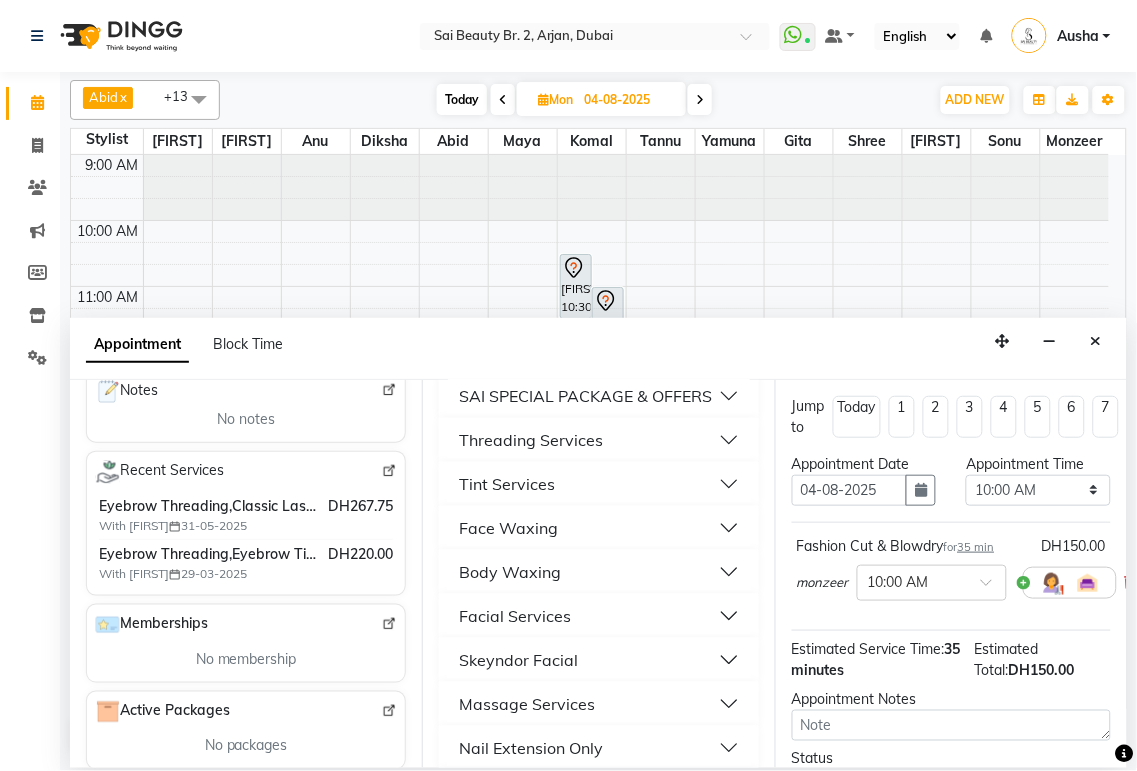 click on "Threading Services" at bounding box center (598, 440) 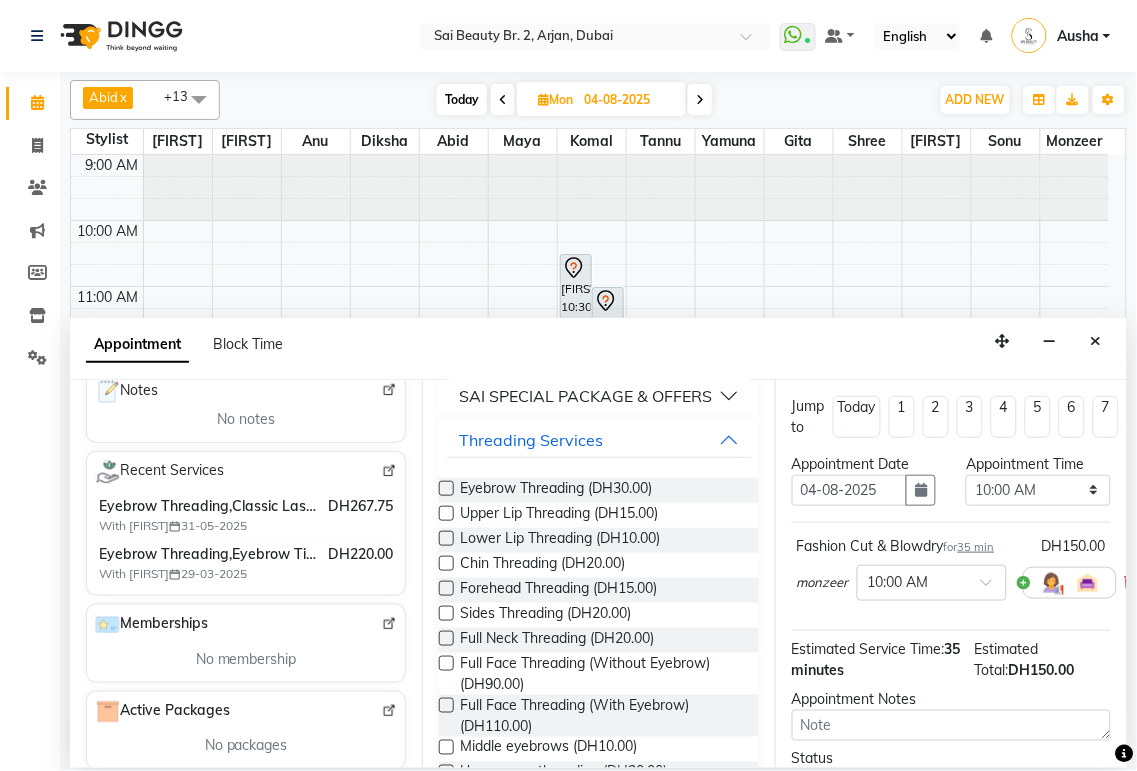click at bounding box center (446, 488) 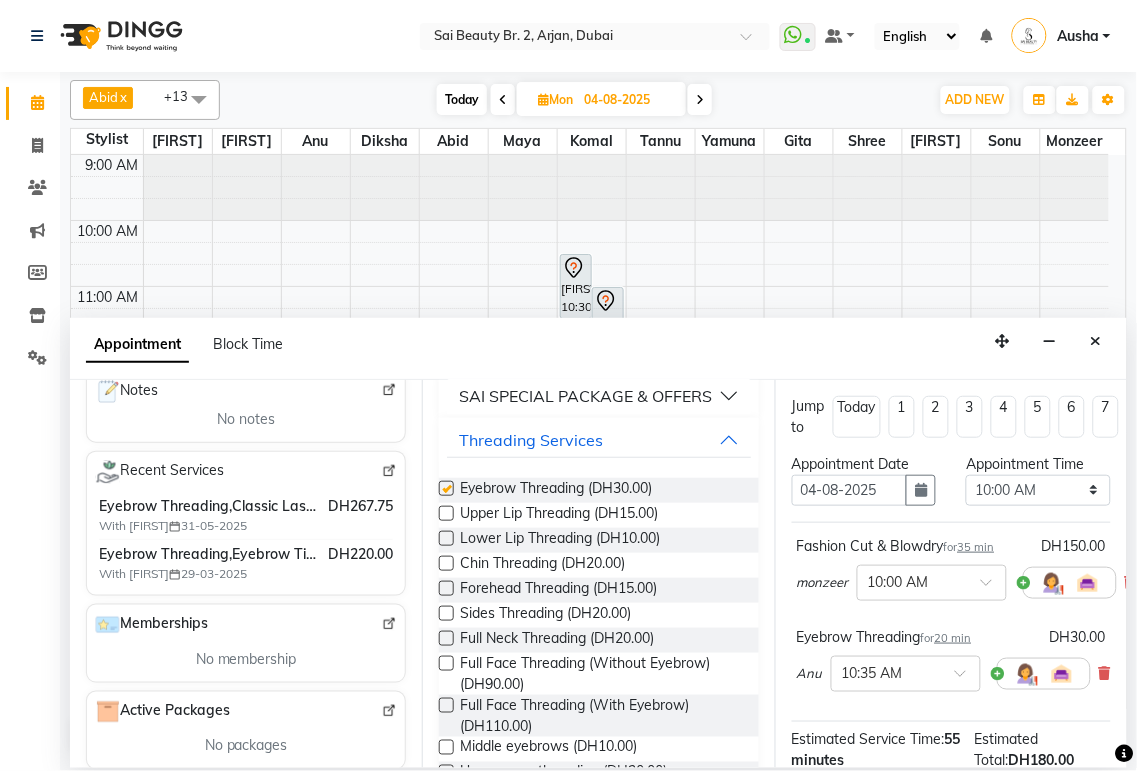 checkbox on "false" 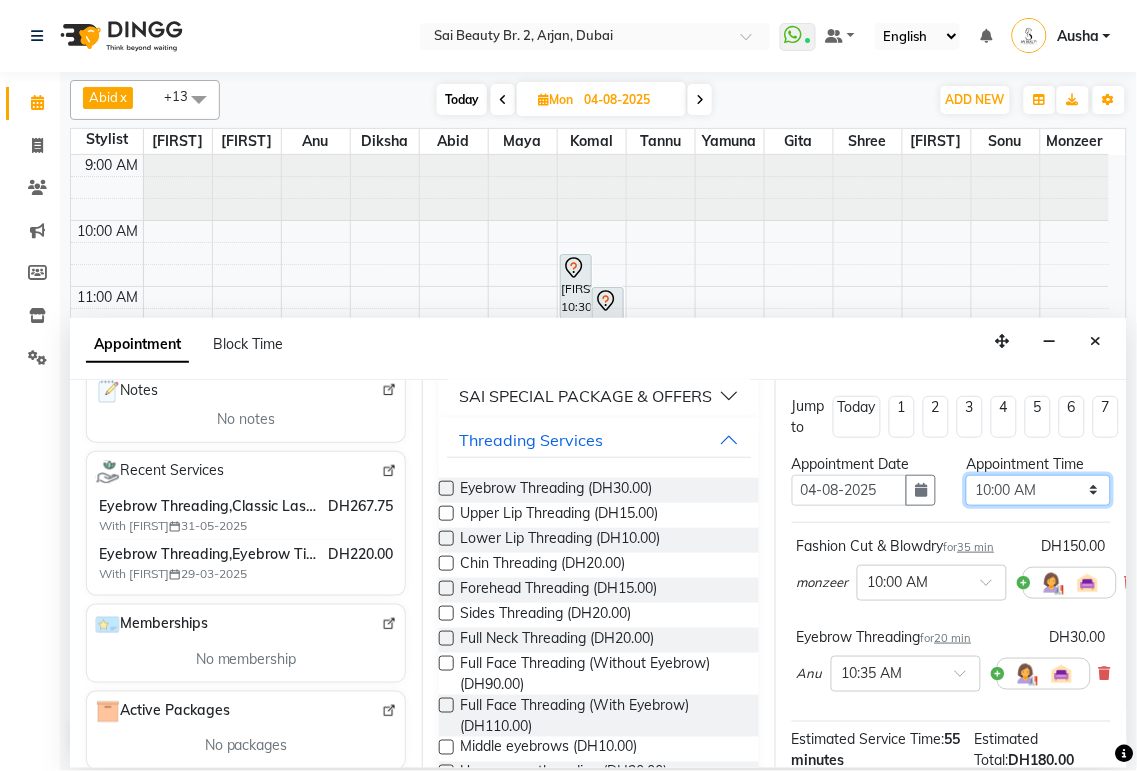 click on "Select 10:00 AM 10:05 AM 10:10 AM 10:15 AM 10:20 AM 10:25 AM 10:30 AM 10:35 AM 10:40 AM 10:45 AM 10:50 AM 10:55 AM 11:00 AM 11:05 AM 11:10 AM 11:15 AM 11:20 AM 11:25 AM 11:30 AM 11:35 AM 11:40 AM 11:45 AM 11:50 AM 11:55 AM 12:00 PM 12:05 PM 12:10 PM 12:15 PM 12:20 PM 12:25 PM 12:30 PM 12:35 PM 12:40 PM 12:45 PM 12:50 PM 12:55 PM 01:00 PM 01:05 PM 01:10 PM 01:15 PM 01:20 PM 01:25 PM 01:30 PM 01:35 PM 01:40 PM 01:45 PM 01:50 PM 01:55 PM 02:00 PM 02:05 PM 02:10 PM 02:15 PM 02:20 PM 02:25 PM 02:30 PM 02:35 PM 02:40 PM 02:45 PM 02:50 PM 02:55 PM 03:00 PM 03:05 PM 03:10 PM 03:15 PM 03:20 PM 03:25 PM 03:30 PM 03:35 PM 03:40 PM 03:45 PM 03:50 PM 03:55 PM 04:00 PM 04:05 PM 04:10 PM 04:15 PM 04:20 PM 04:25 PM 04:30 PM 04:35 PM 04:40 PM 04:45 PM 04:50 PM 04:55 PM 05:00 PM 05:05 PM 05:10 PM 05:15 PM 05:20 PM 05:25 PM 05:30 PM 05:35 PM 05:40 PM 05:45 PM 05:50 PM 05:55 PM 06:00 PM 06:05 PM 06:10 PM 06:15 PM 06:20 PM 06:25 PM 06:30 PM 06:35 PM 06:40 PM 06:45 PM 06:50 PM 06:55 PM 07:00 PM 07:05 PM 07:10 PM 07:15 PM 07:20 PM" at bounding box center (1038, 490) 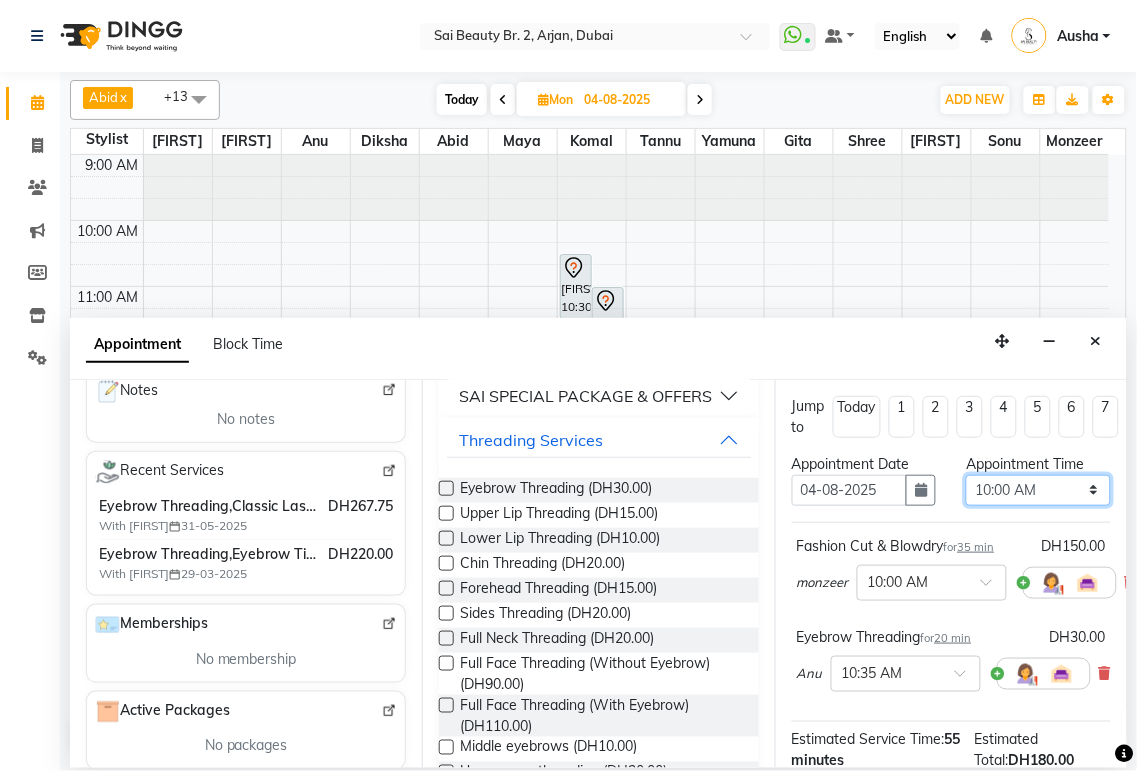 select on "860" 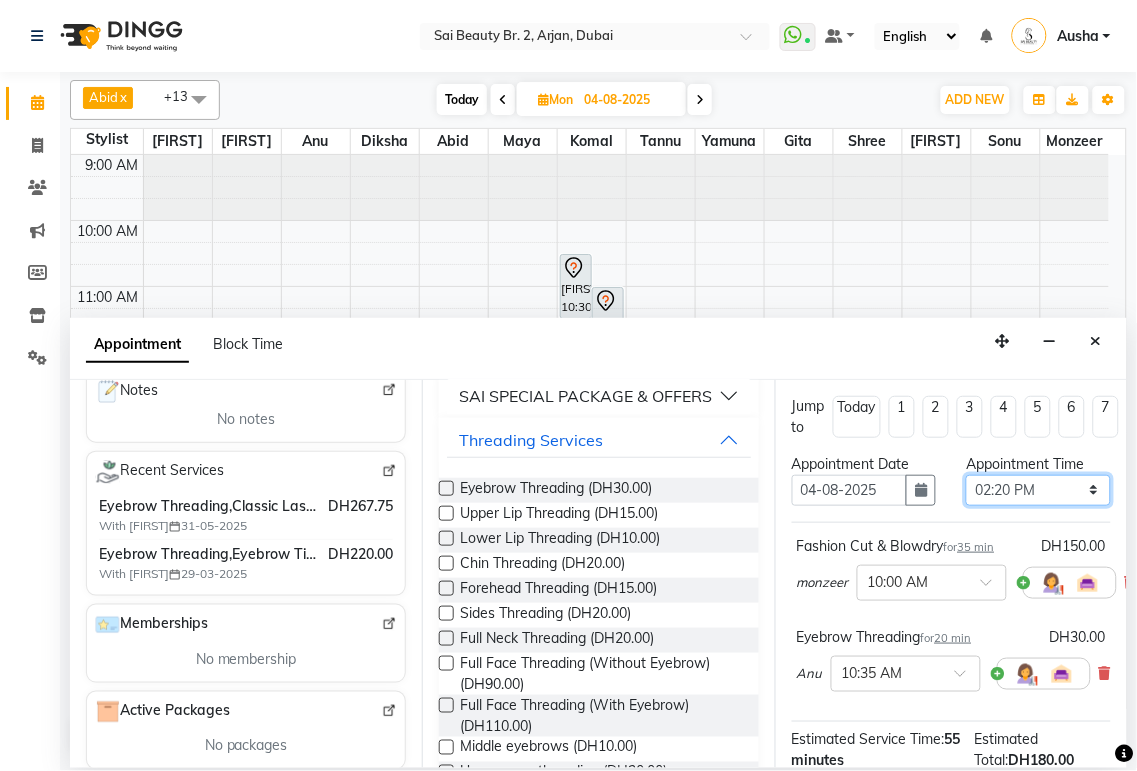 click on "Select 10:00 AM 10:05 AM 10:10 AM 10:15 AM 10:20 AM 10:25 AM 10:30 AM 10:35 AM 10:40 AM 10:45 AM 10:50 AM 10:55 AM 11:00 AM 11:05 AM 11:10 AM 11:15 AM 11:20 AM 11:25 AM 11:30 AM 11:35 AM 11:40 AM 11:45 AM 11:50 AM 11:55 AM 12:00 PM 12:05 PM 12:10 PM 12:15 PM 12:20 PM 12:25 PM 12:30 PM 12:35 PM 12:40 PM 12:45 PM 12:50 PM 12:55 PM 01:00 PM 01:05 PM 01:10 PM 01:15 PM 01:20 PM 01:25 PM 01:30 PM 01:35 PM 01:40 PM 01:45 PM 01:50 PM 01:55 PM 02:00 PM 02:05 PM 02:10 PM 02:15 PM 02:20 PM 02:25 PM 02:30 PM 02:35 PM 02:40 PM 02:45 PM 02:50 PM 02:55 PM 03:00 PM 03:05 PM 03:10 PM 03:15 PM 03:20 PM 03:25 PM 03:30 PM 03:35 PM 03:40 PM 03:45 PM 03:50 PM 03:55 PM 04:00 PM 04:05 PM 04:10 PM 04:15 PM 04:20 PM 04:25 PM 04:30 PM 04:35 PM 04:40 PM 04:45 PM 04:50 PM 04:55 PM 05:00 PM 05:05 PM 05:10 PM 05:15 PM 05:20 PM 05:25 PM 05:30 PM 05:35 PM 05:40 PM 05:45 PM 05:50 PM 05:55 PM 06:00 PM 06:05 PM 06:10 PM 06:15 PM 06:20 PM 06:25 PM 06:30 PM 06:35 PM 06:40 PM 06:45 PM 06:50 PM 06:55 PM 07:00 PM 07:05 PM 07:10 PM 07:15 PM 07:20 PM" at bounding box center (1038, 490) 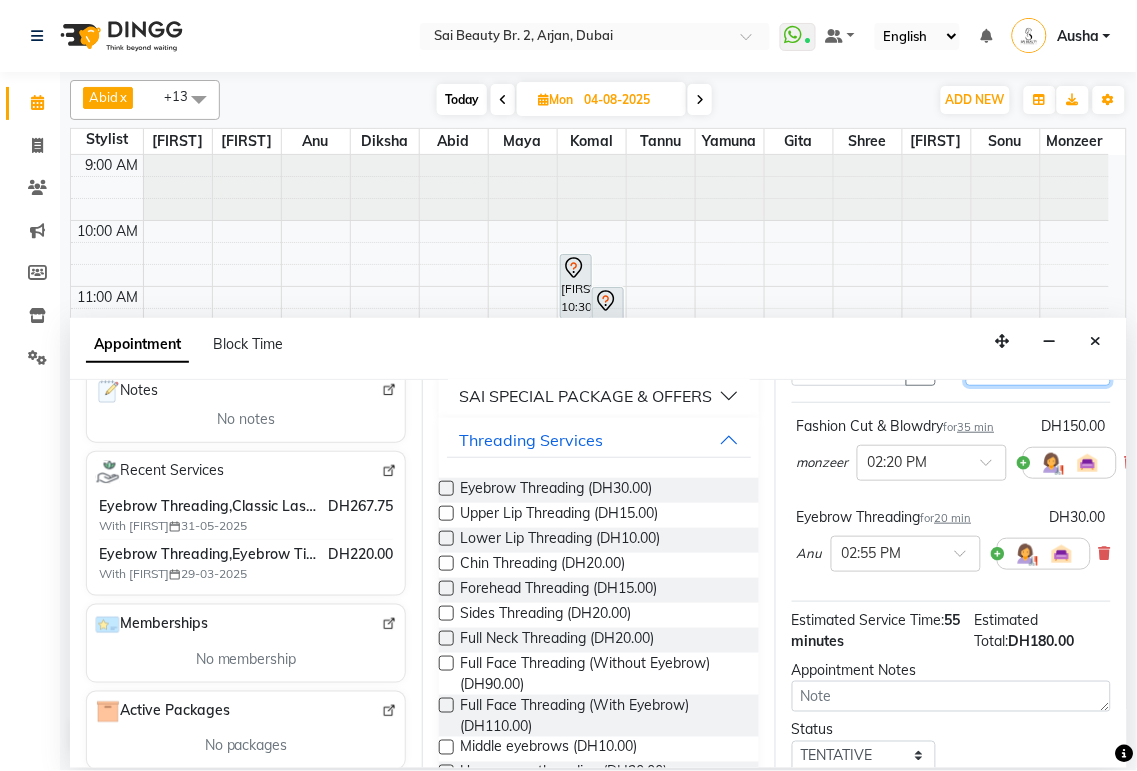 scroll, scrollTop: 284, scrollLeft: 0, axis: vertical 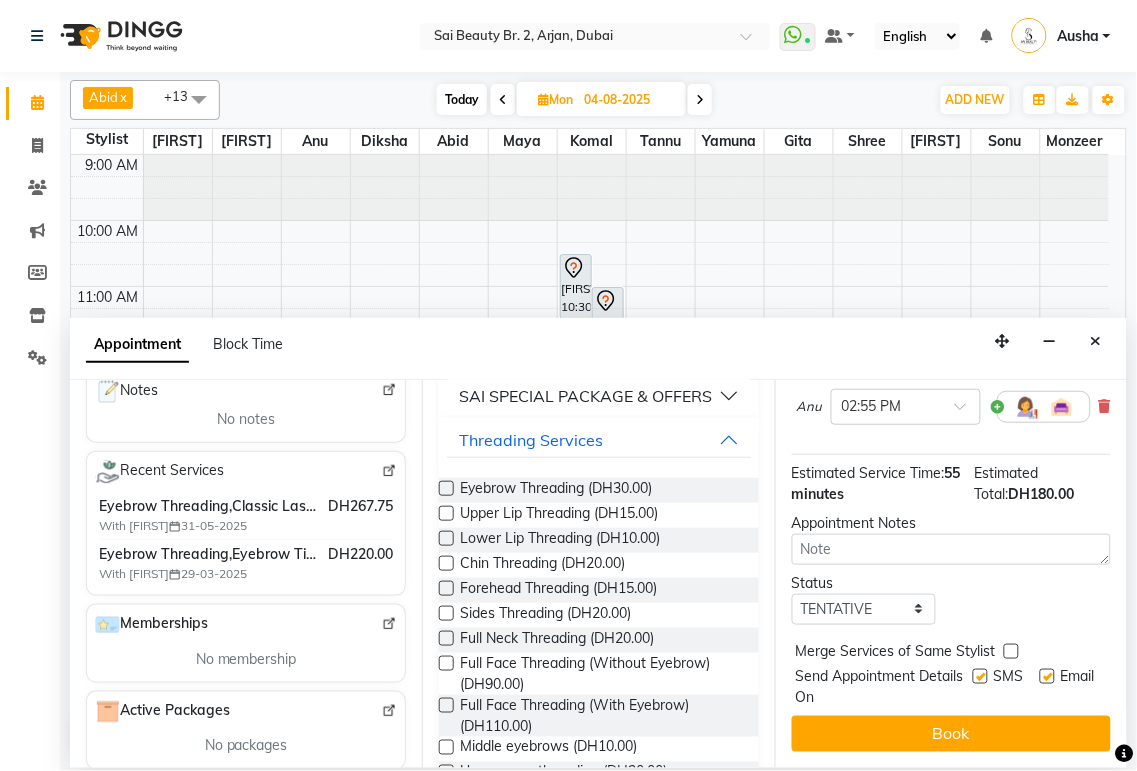 click at bounding box center (1011, 651) 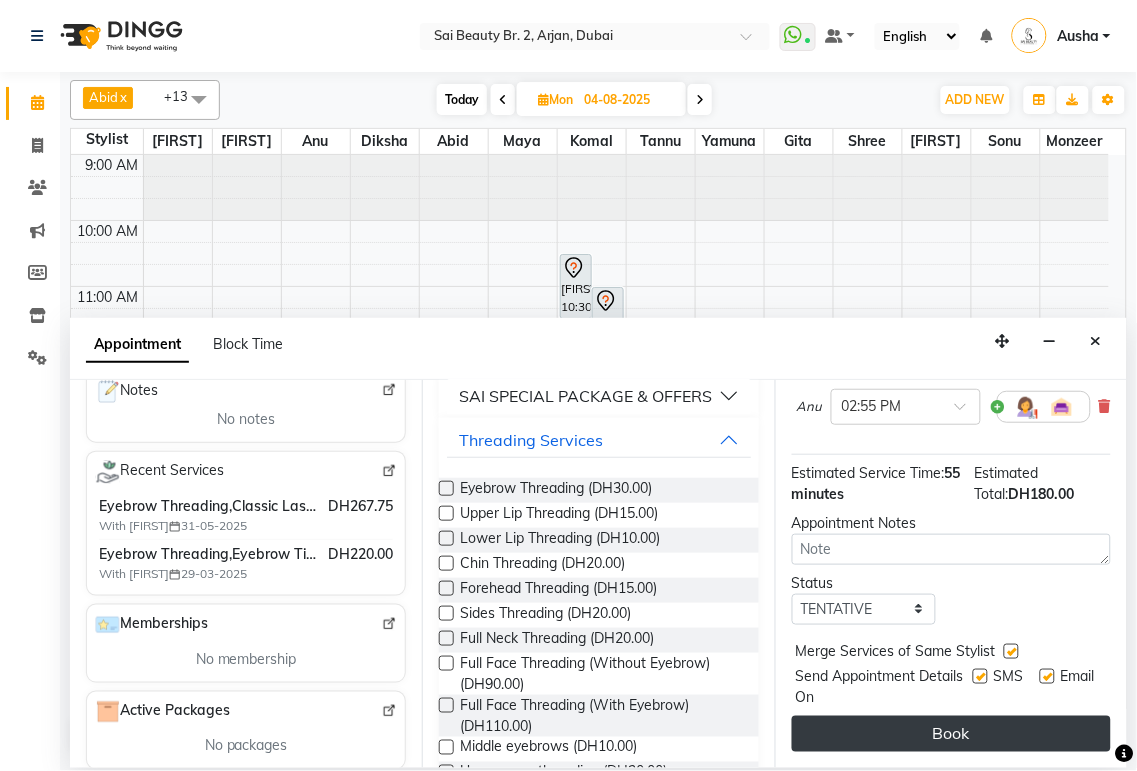 click on "Book" at bounding box center [951, 734] 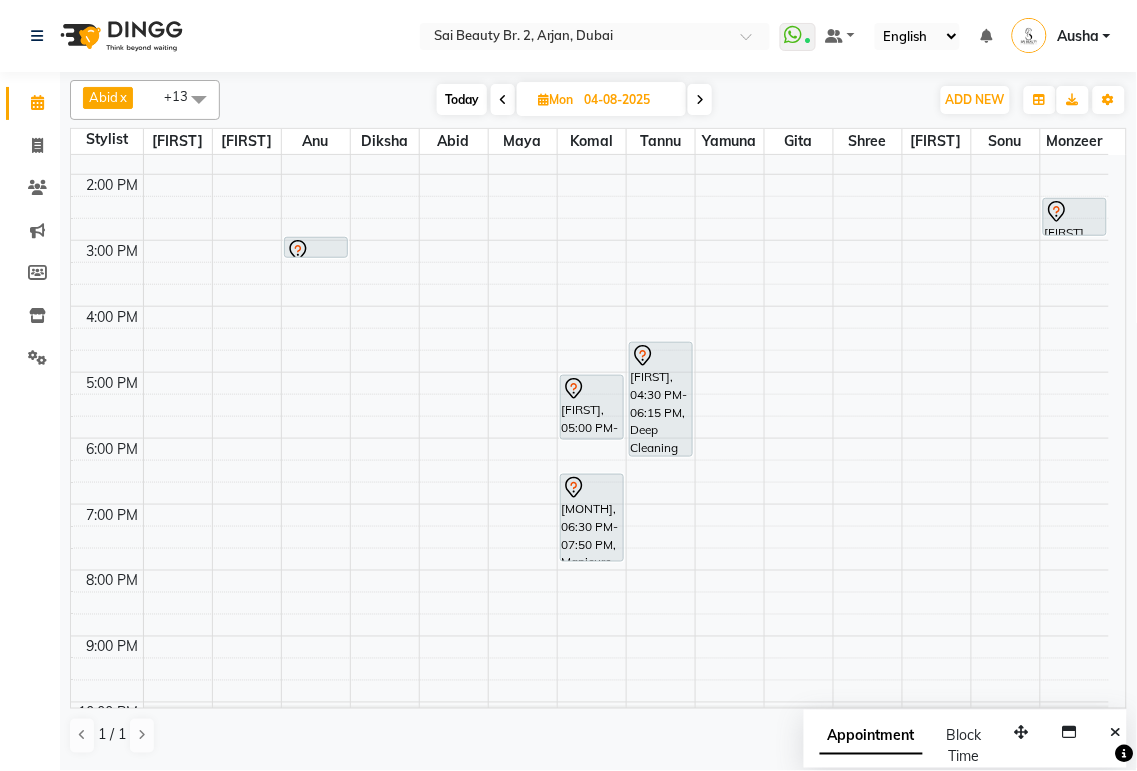 scroll, scrollTop: 374, scrollLeft: 0, axis: vertical 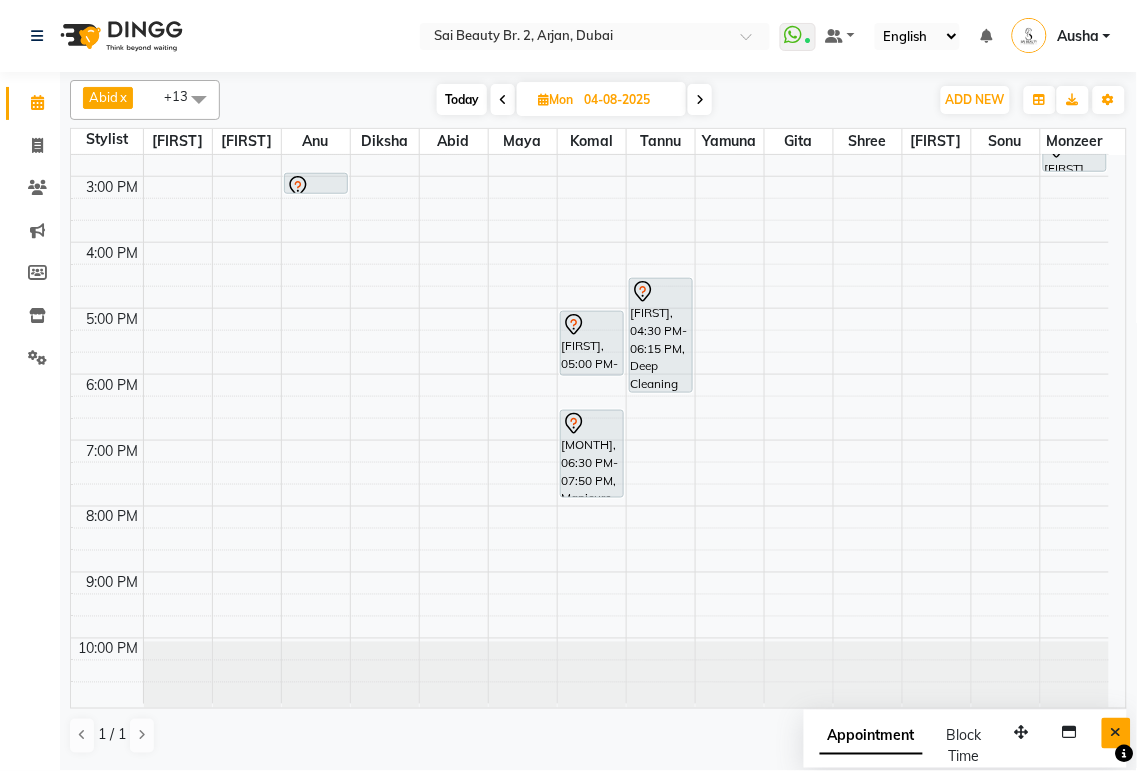 click at bounding box center [1116, 733] 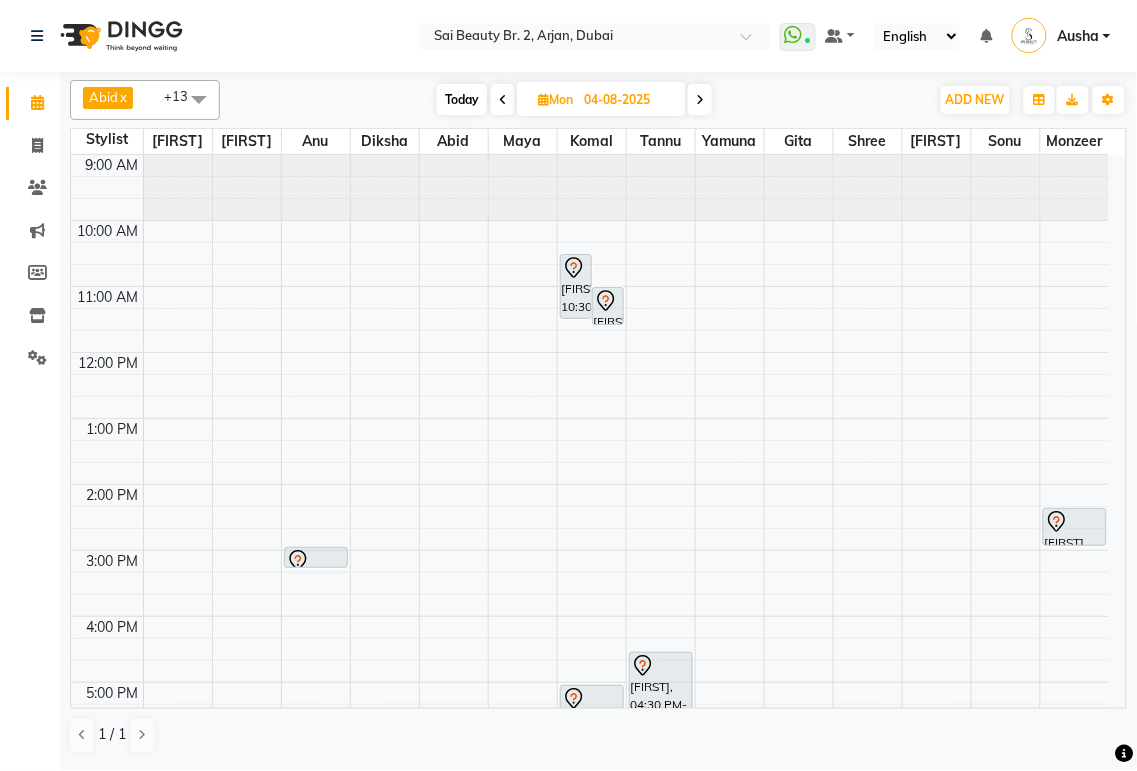 scroll, scrollTop: 374, scrollLeft: 0, axis: vertical 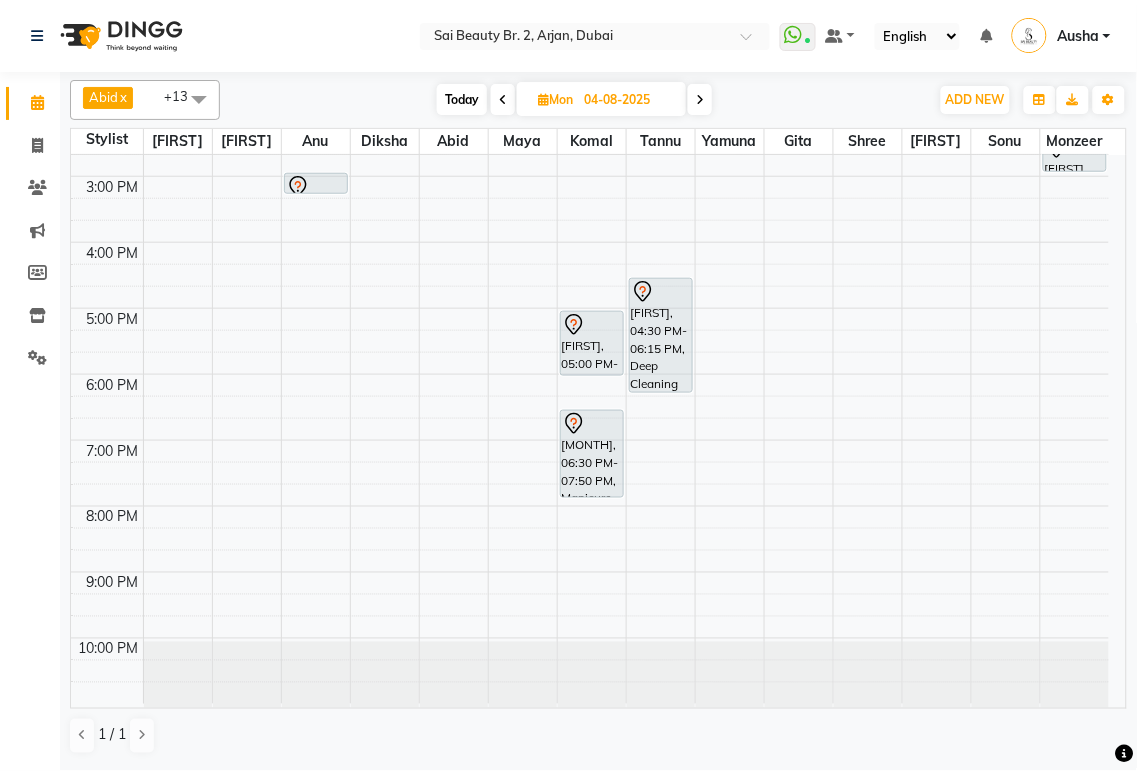 click at bounding box center [700, 100] 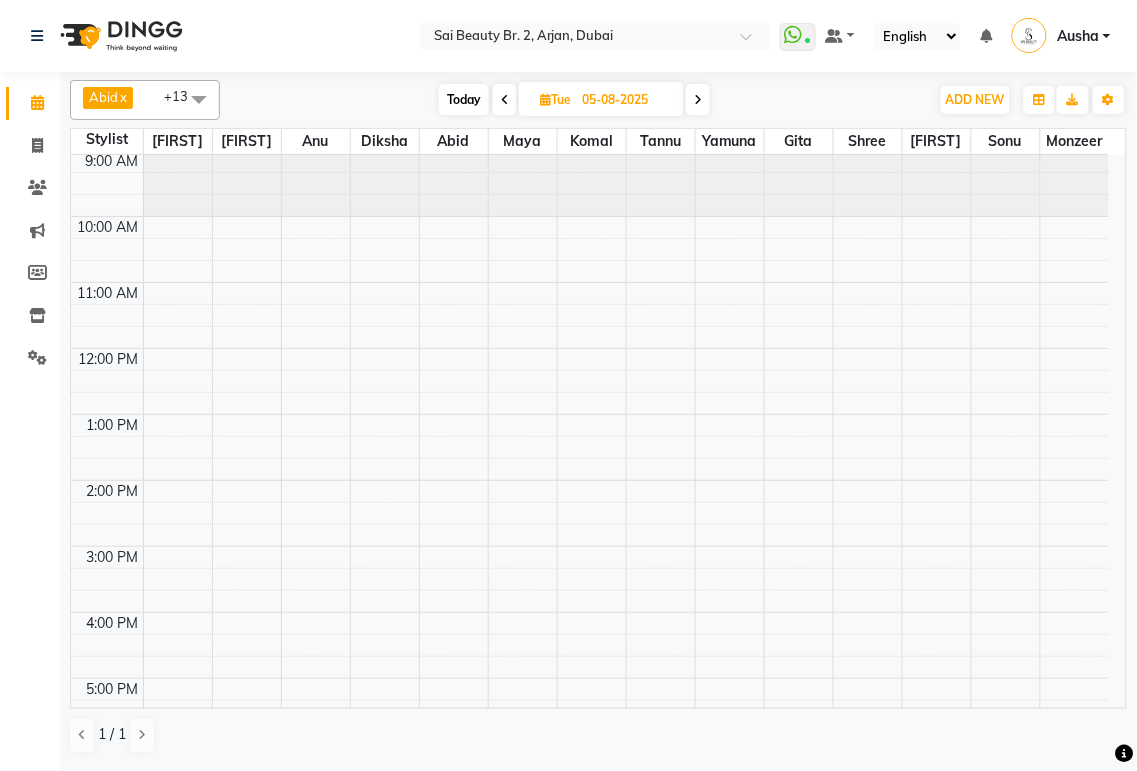 scroll, scrollTop: 0, scrollLeft: 0, axis: both 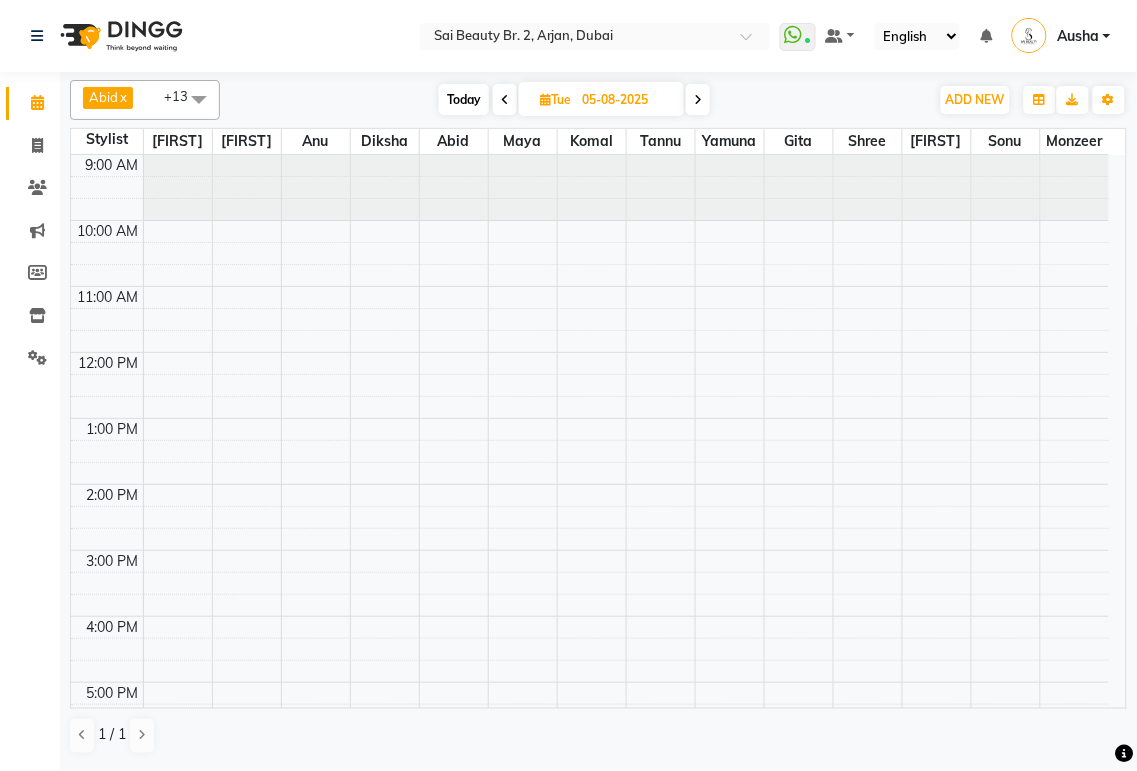 click on "Today" at bounding box center (464, 99) 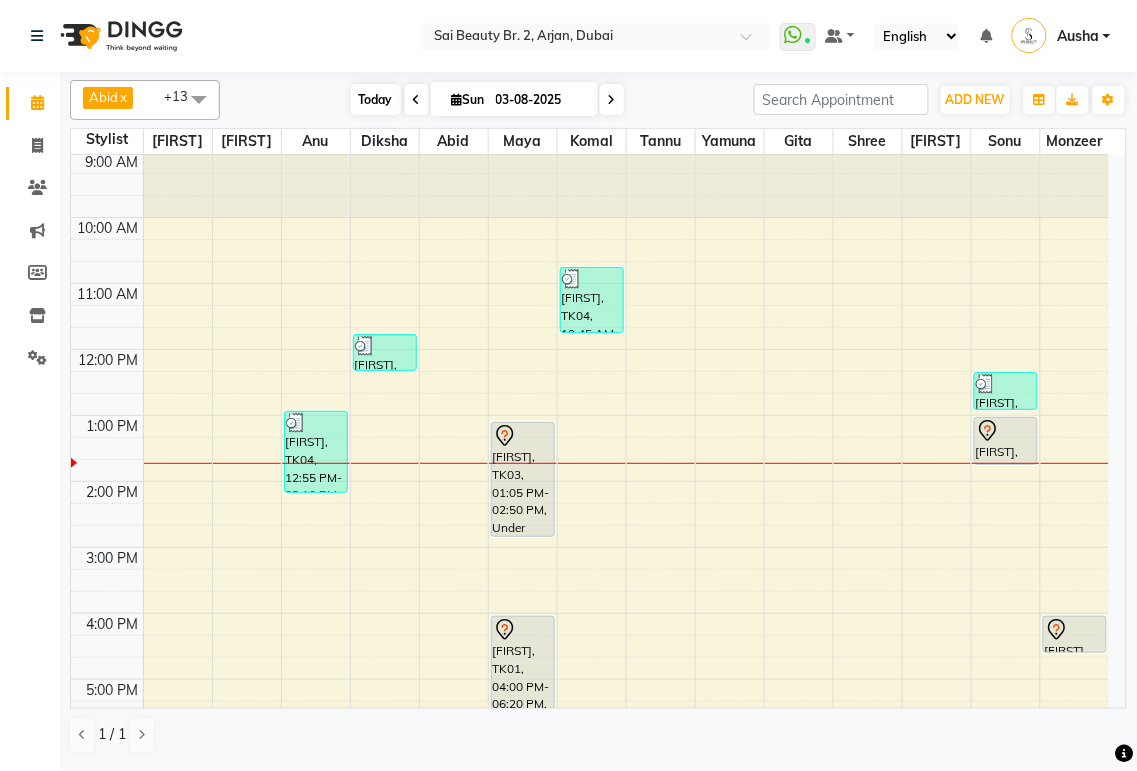 scroll, scrollTop: 0, scrollLeft: 0, axis: both 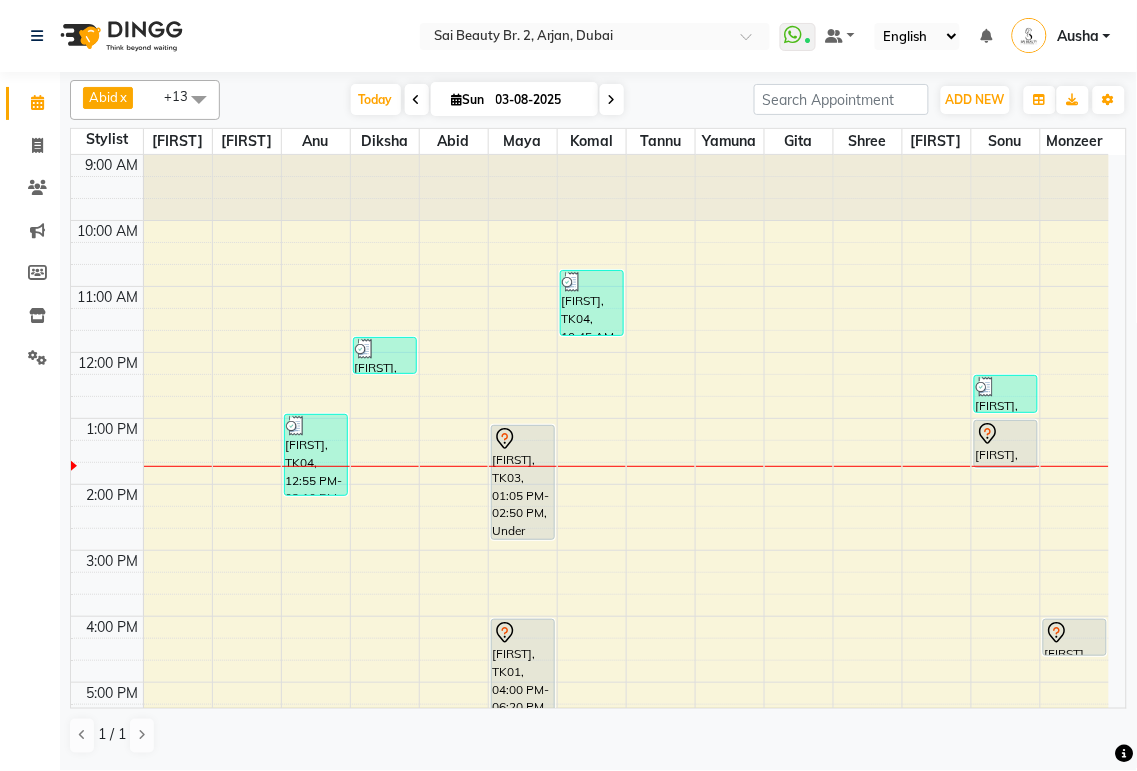 click at bounding box center (612, 100) 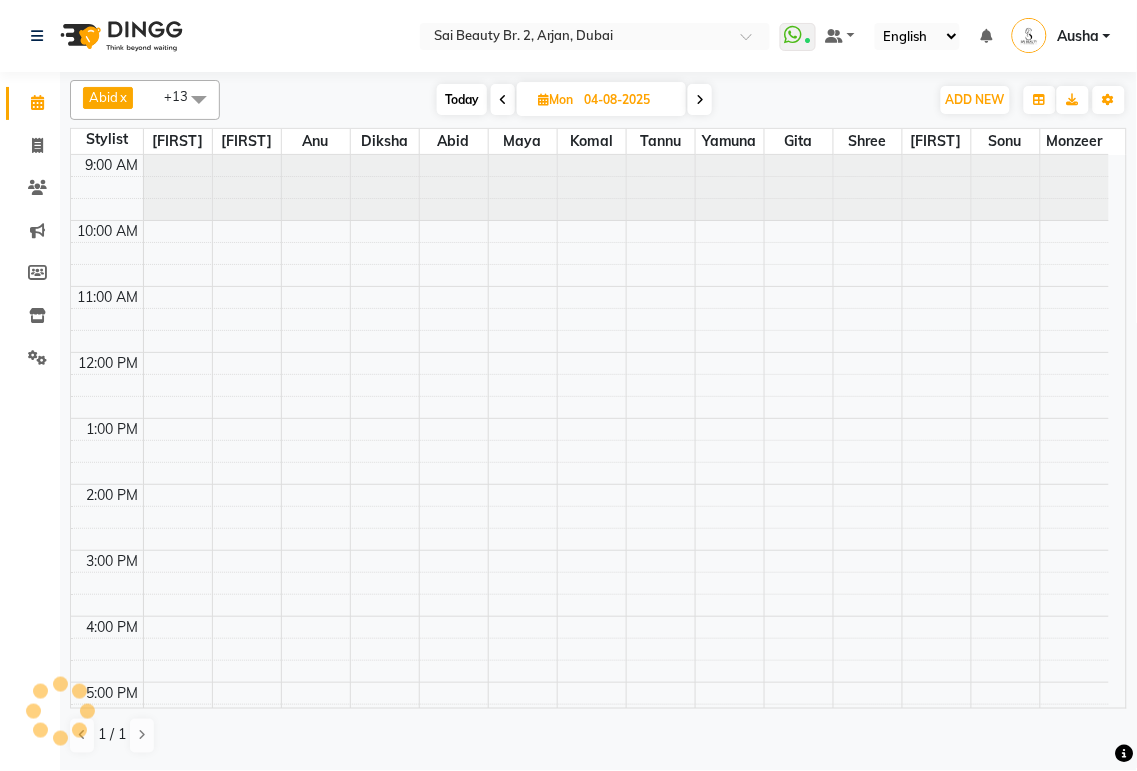 scroll, scrollTop: 265, scrollLeft: 0, axis: vertical 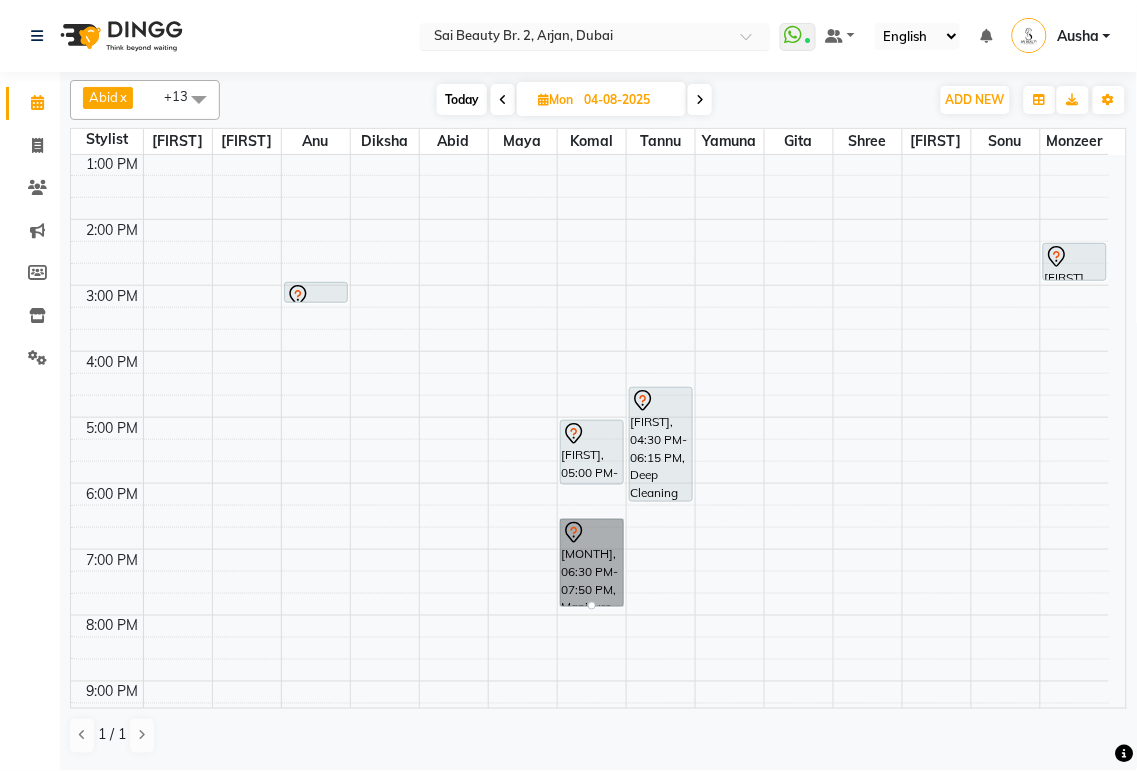 click at bounding box center (575, 38) 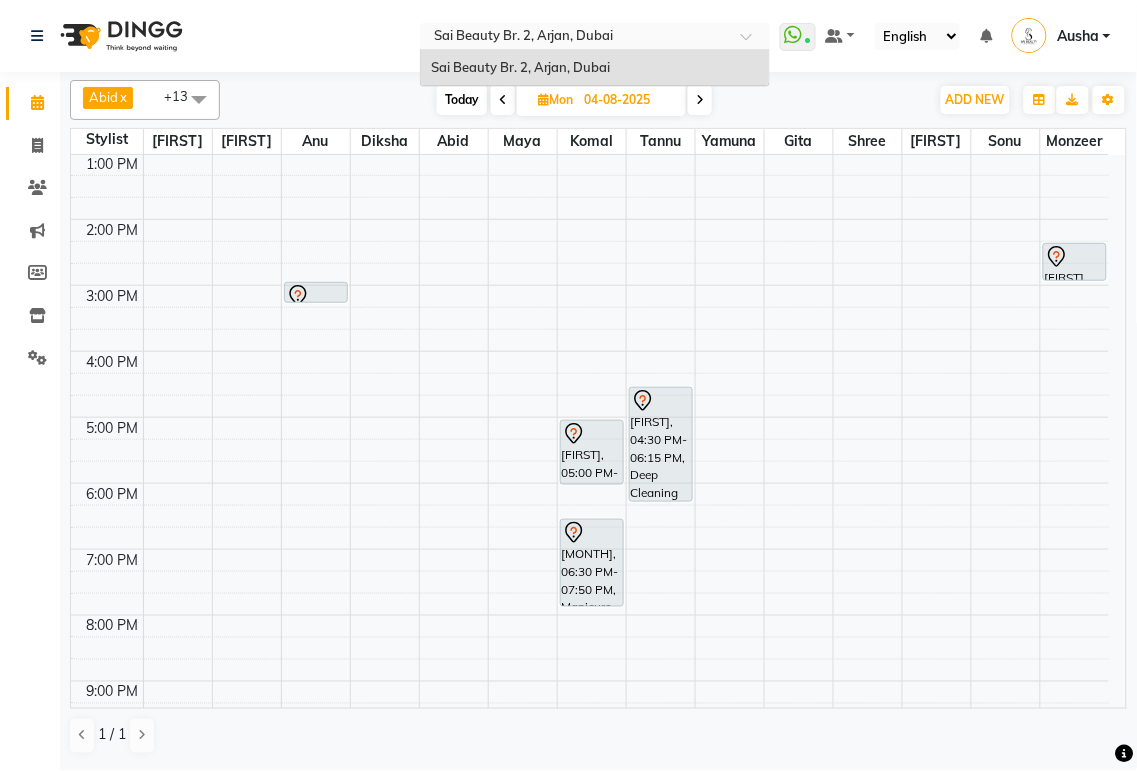 click on "[FIRST] x [FIRST] x [FIRST] x [FIRST] x [FIRST] x [FIRST] x [FIRST] x [FIRST] x [FIRST] x [FIRST] x [FIRST] x [FIRST] x [FIRST] x [FIRST] +13 Select All [FIRST] [FIRST] [FIRST] [FIRST] [FIRST] [FIRST] [FIRST] [FIRST] [FIRST] [FIRST] [FIRST] [FIRST] [FIRST] [FIRST] Today  Mon 04-08-2025 Toggle Dropdown Add Appointment Add Invoice Add Expense Add Client Toggle Dropdown Add Appointment Add Invoice Add Expense Add Client ADD NEW Toggle Dropdown Add Appointment Add Invoice Add Expense Add Client [FIRST] x [FIRST] x [FIRST] x [FIRST] x [FIRST] x [FIRST] x [FIRST] x [FIRST] x [FIRST] x [FIRST] x [FIRST] x [FIRST] x [FIRST] x [FIRST] +13 Select All [FIRST] [FIRST] [FIRST] [FIRST] [FIRST] [FIRST] [FIRST] [FIRST] [FIRST] [FIRST] [FIRST] [FIRST] [FIRST] [FIRST] Group By  Staff View   Room View  View as Vertical  Vertical - Week View  Horizontal  Horizontal - Week View  List  Toggle Dropdown Calendar Settings Manage Tags   Arrange Stylists   Reset Stylists   Show Available Stylist  Appointment Form Zoom 75% Staff/Room Display Count 15" at bounding box center (598, 100) 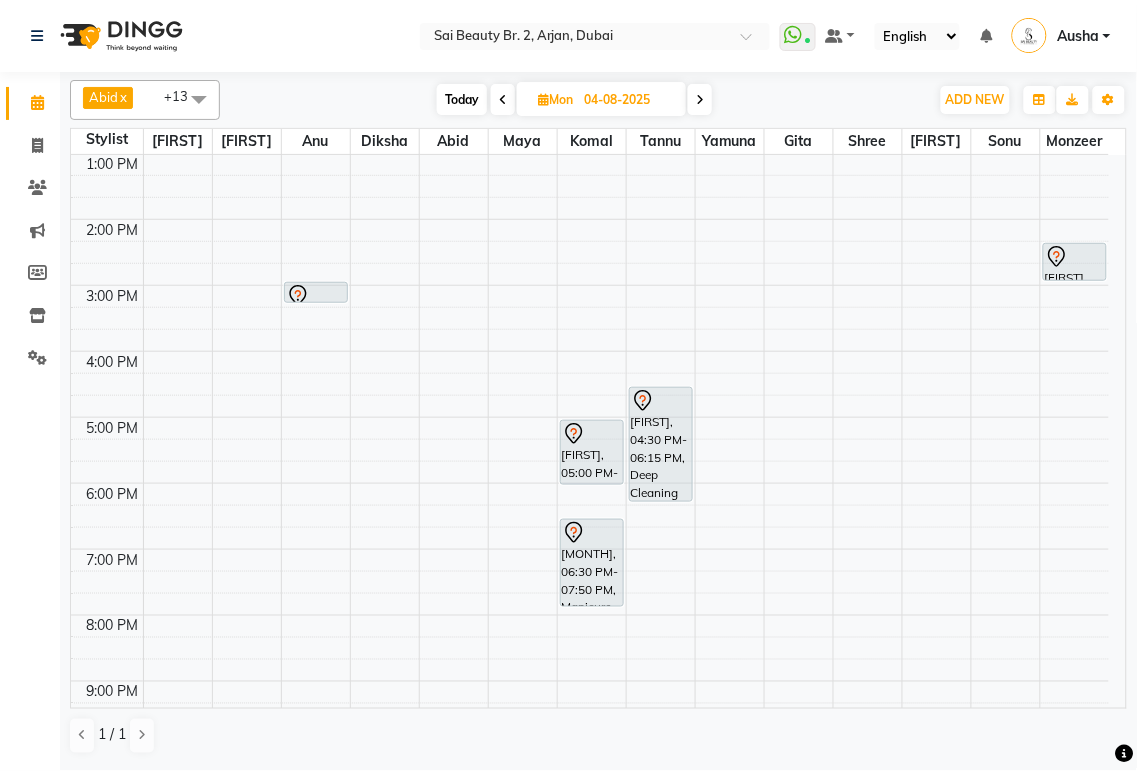 click on "[MONTH], 06:30 PM-07:50 PM, Manicure File & Normal Polish,Mani/Pedi (With Normal Color)" at bounding box center (592, 563) 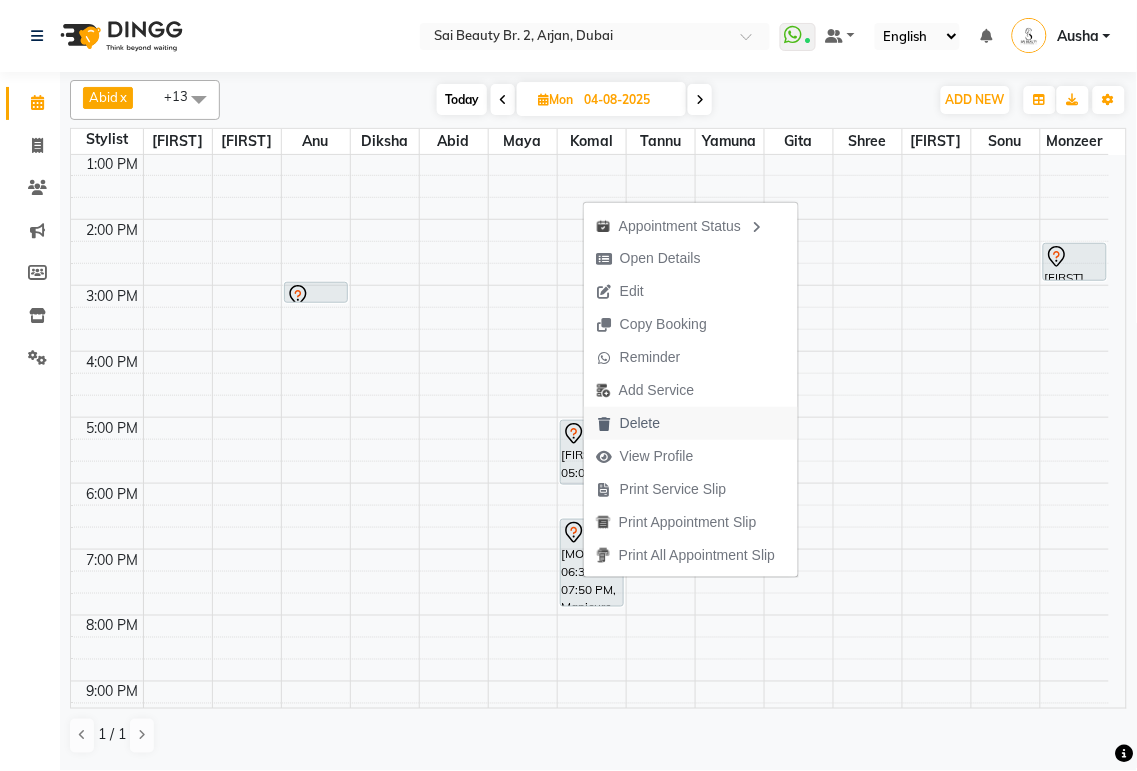 click on "Delete" at bounding box center (640, 423) 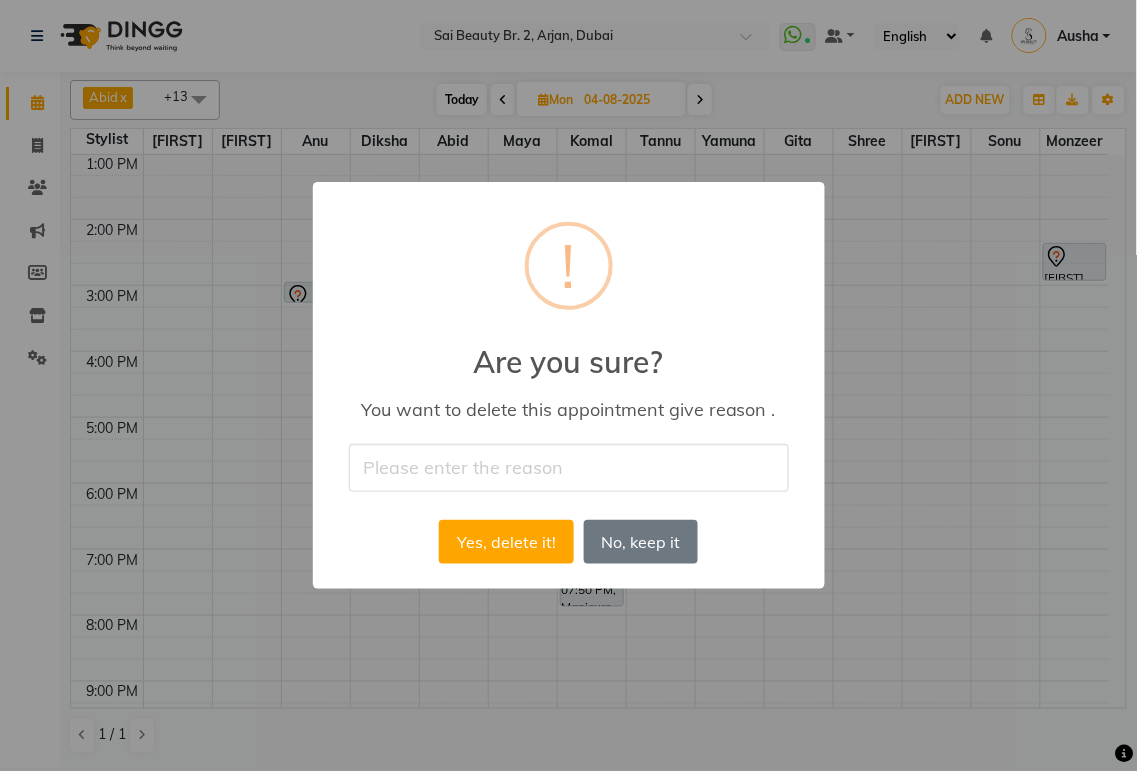 click on "× ! Are you sure? You want to delete this appointment give reason . Yes, delete it! No No, keep it" at bounding box center [568, 385] 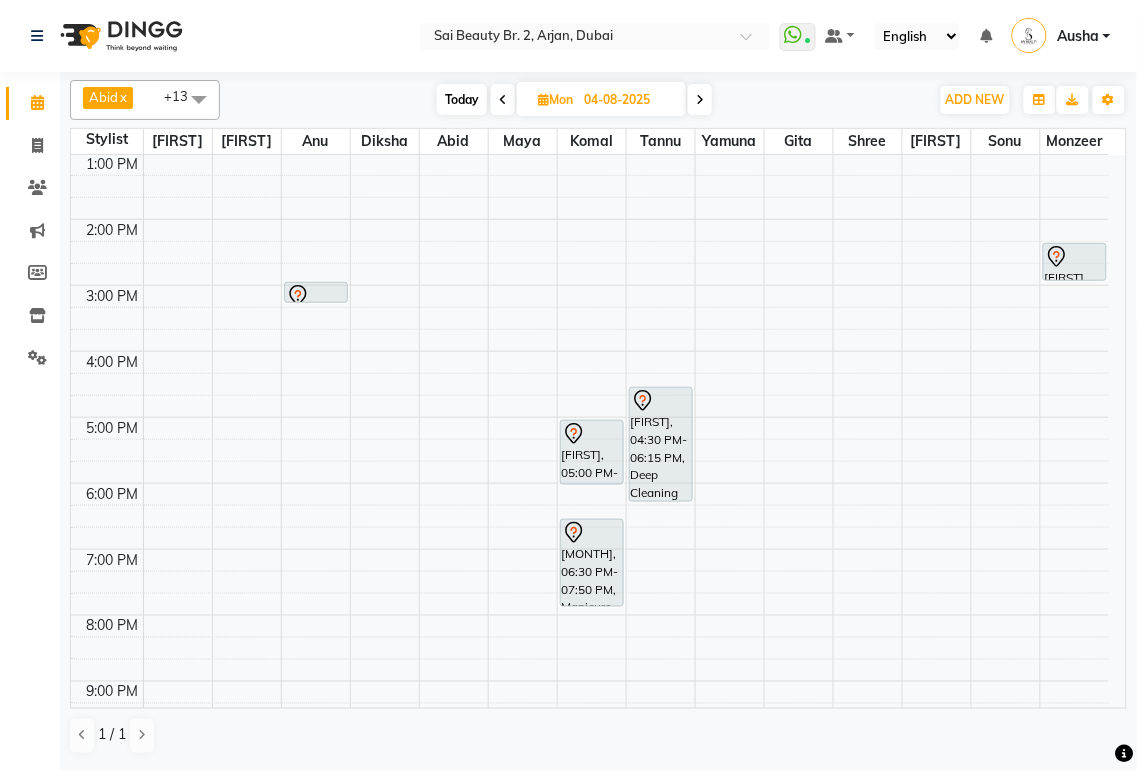 click on "[MONTH], 06:30 PM-07:50 PM, Manicure File & Normal Polish,Mani/Pedi (With Normal Color)" at bounding box center (592, 563) 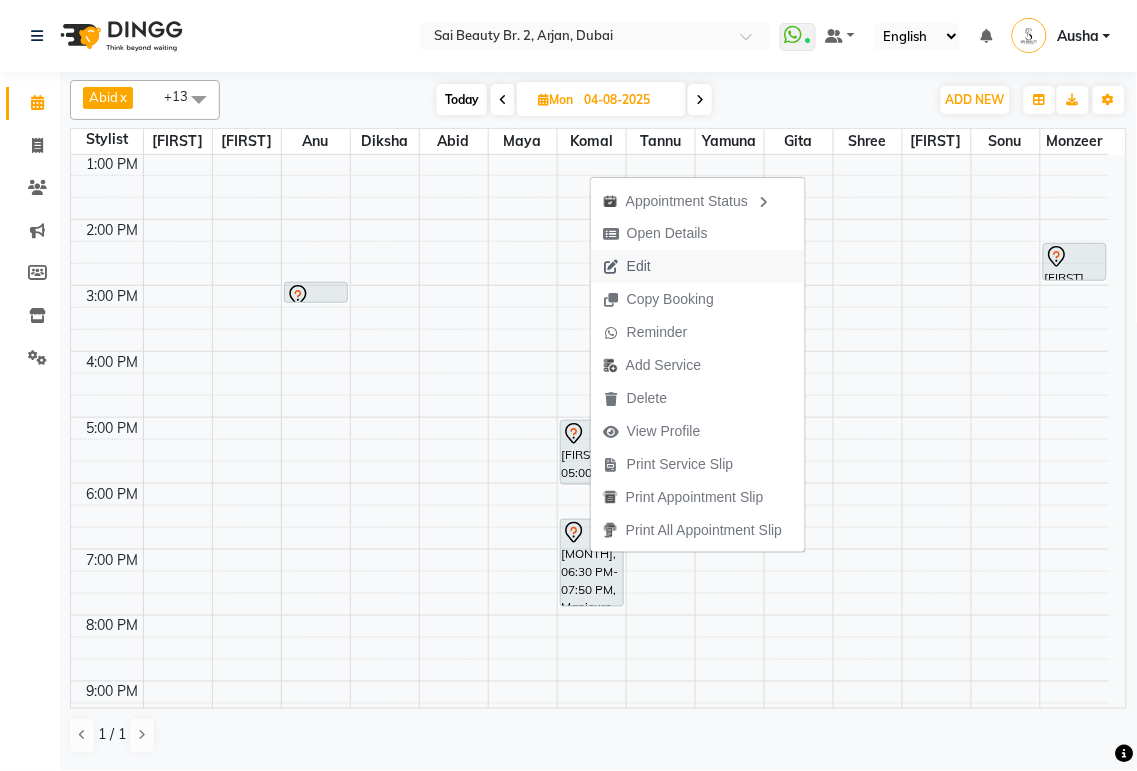 click at bounding box center (611, 267) 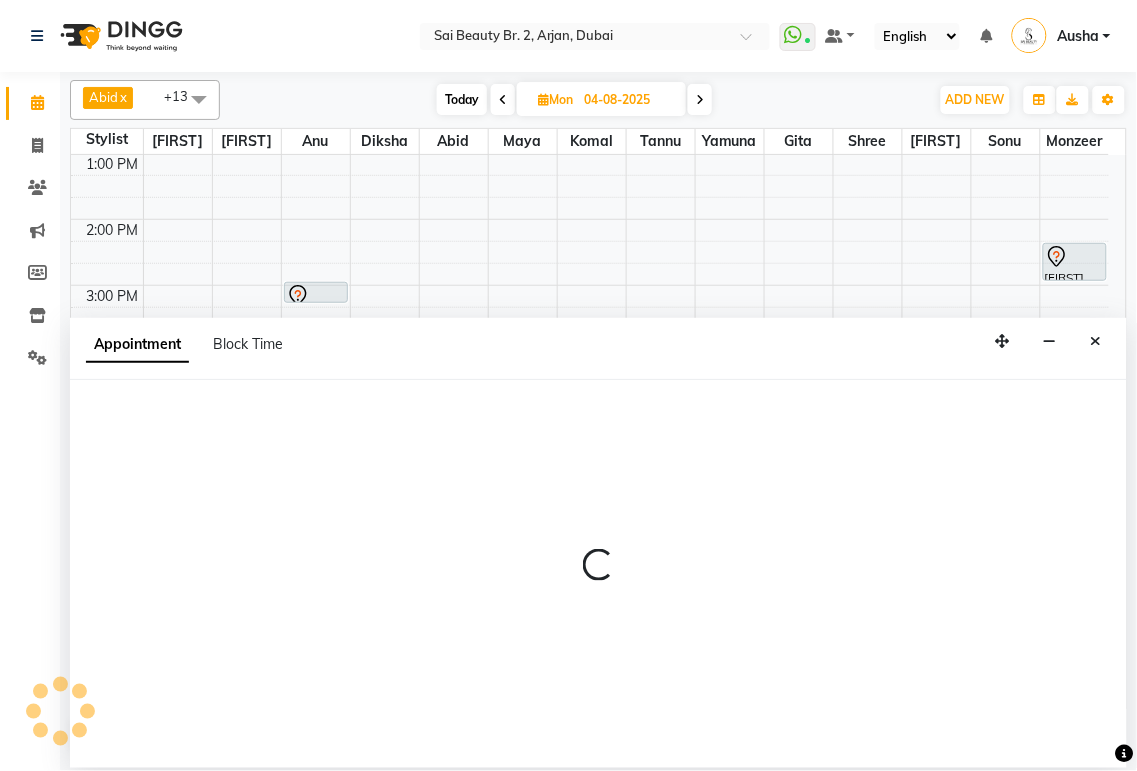 select on "tentative" 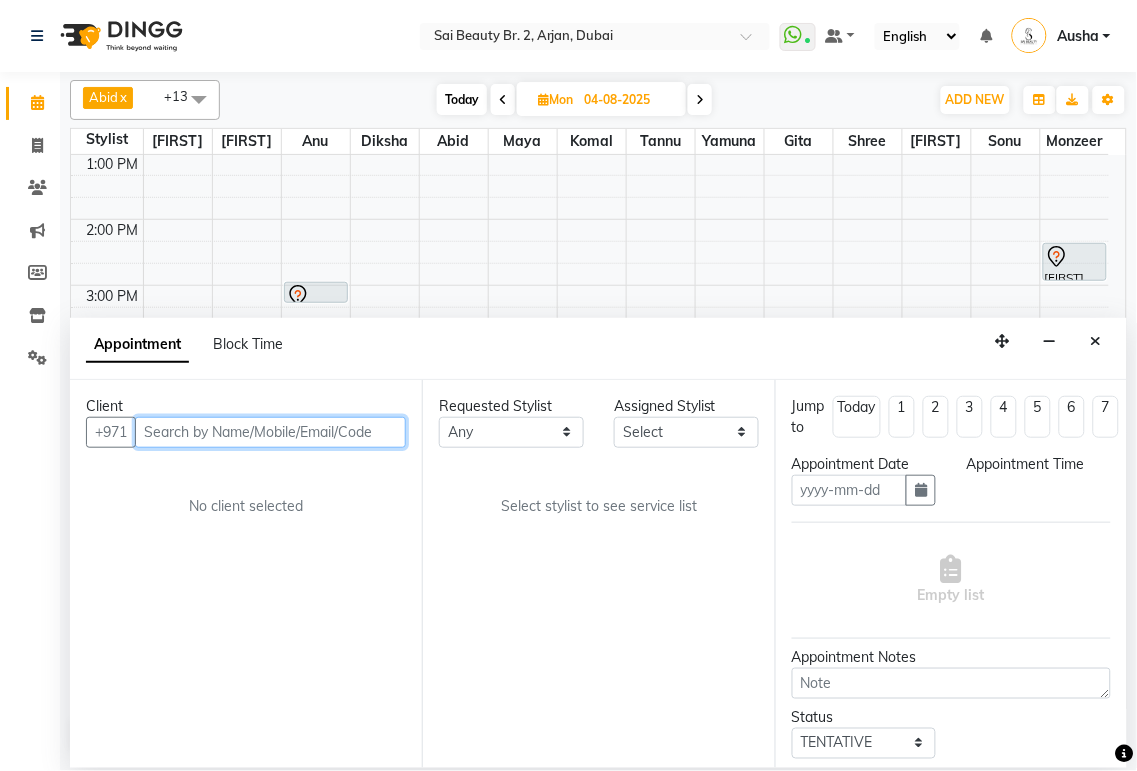 type on "04-08-2025" 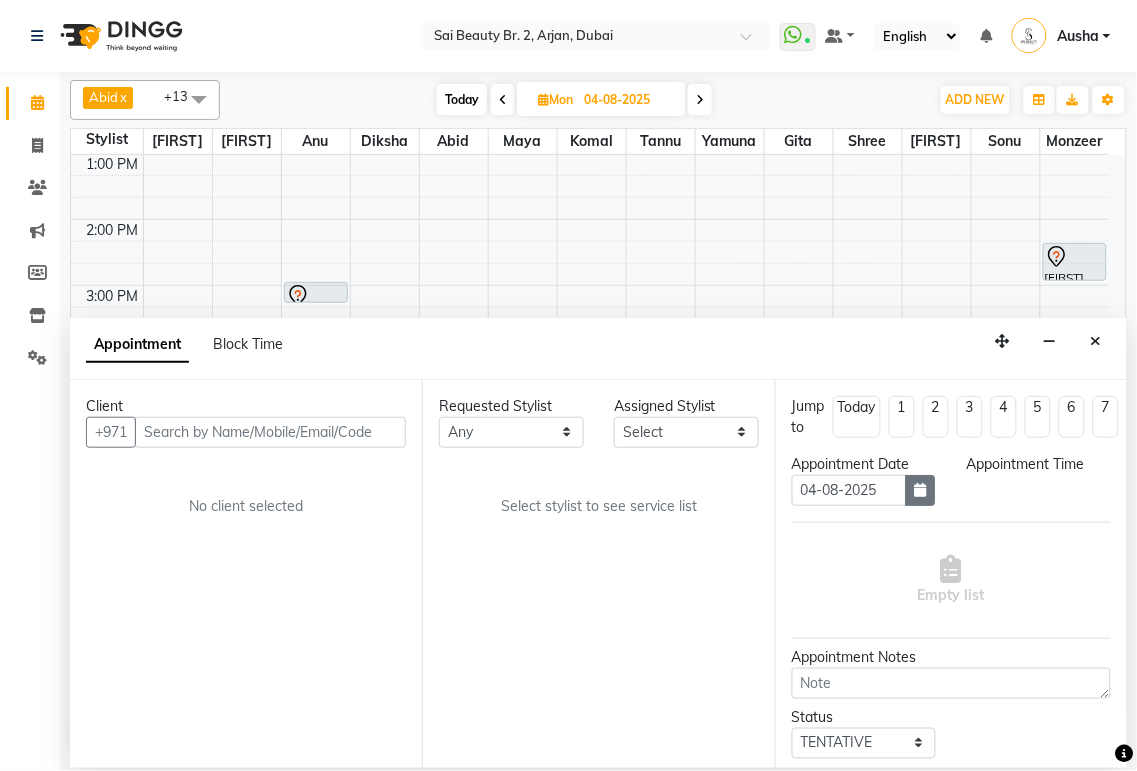 click at bounding box center (921, 490) 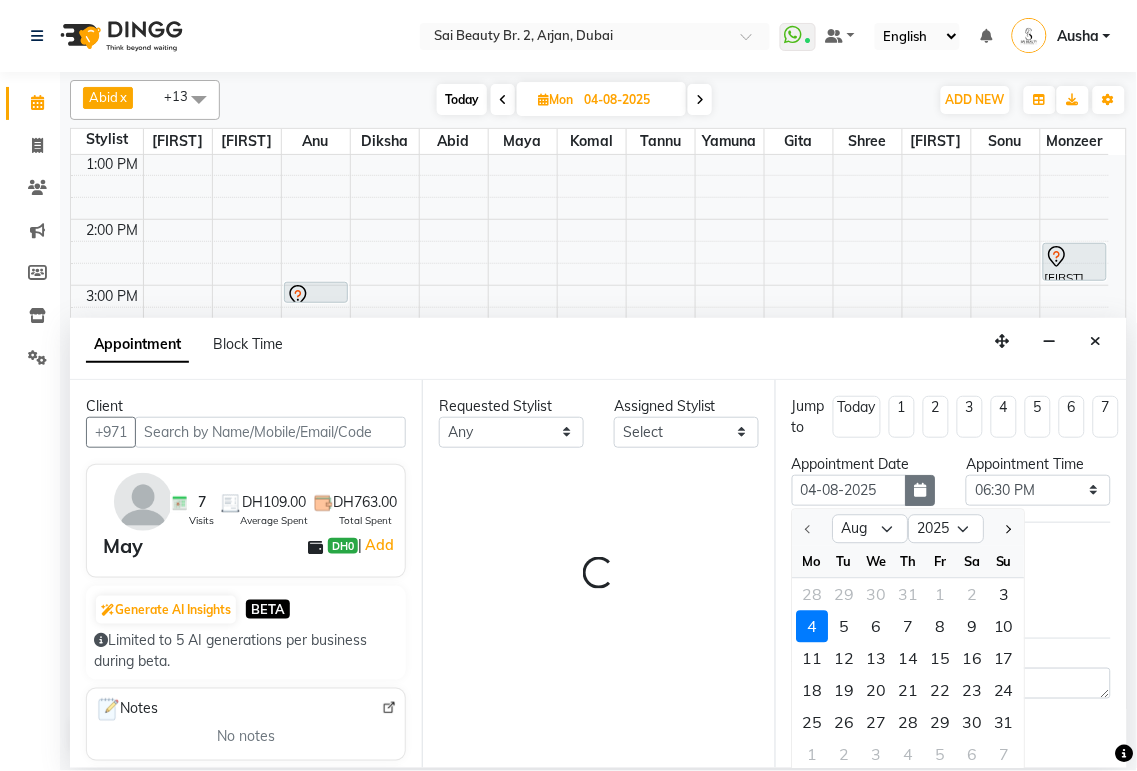 scroll, scrollTop: 265, scrollLeft: 0, axis: vertical 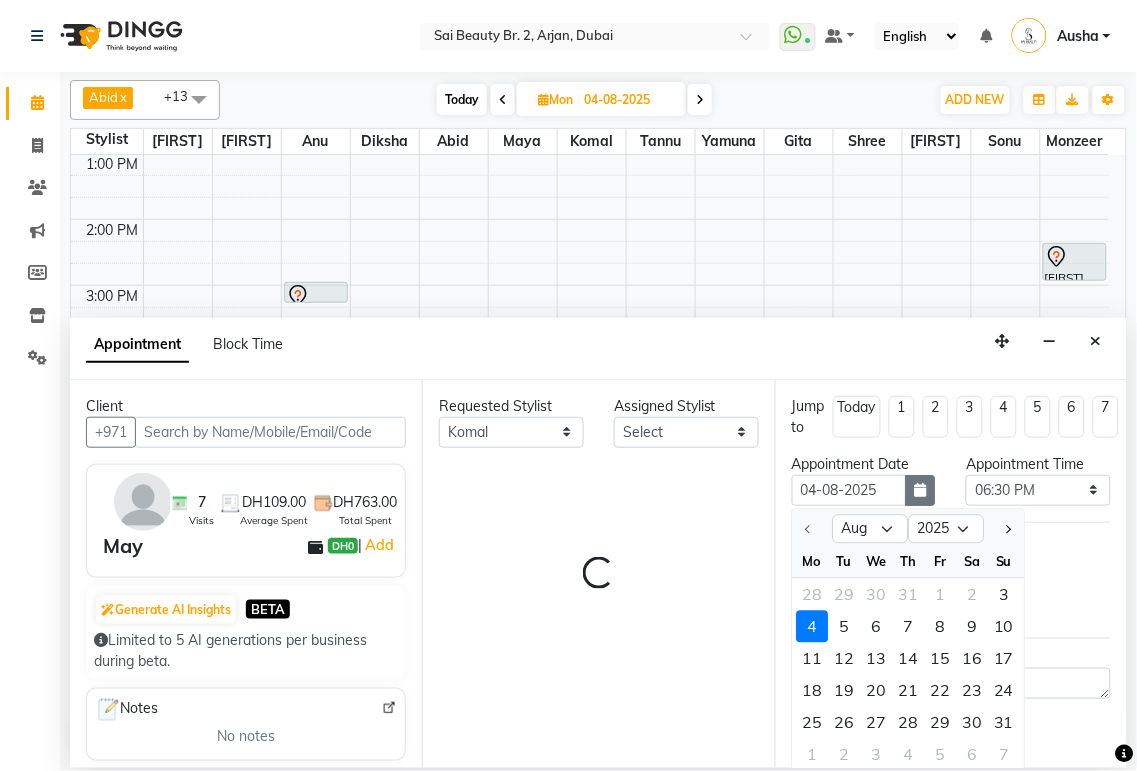 select on "59424" 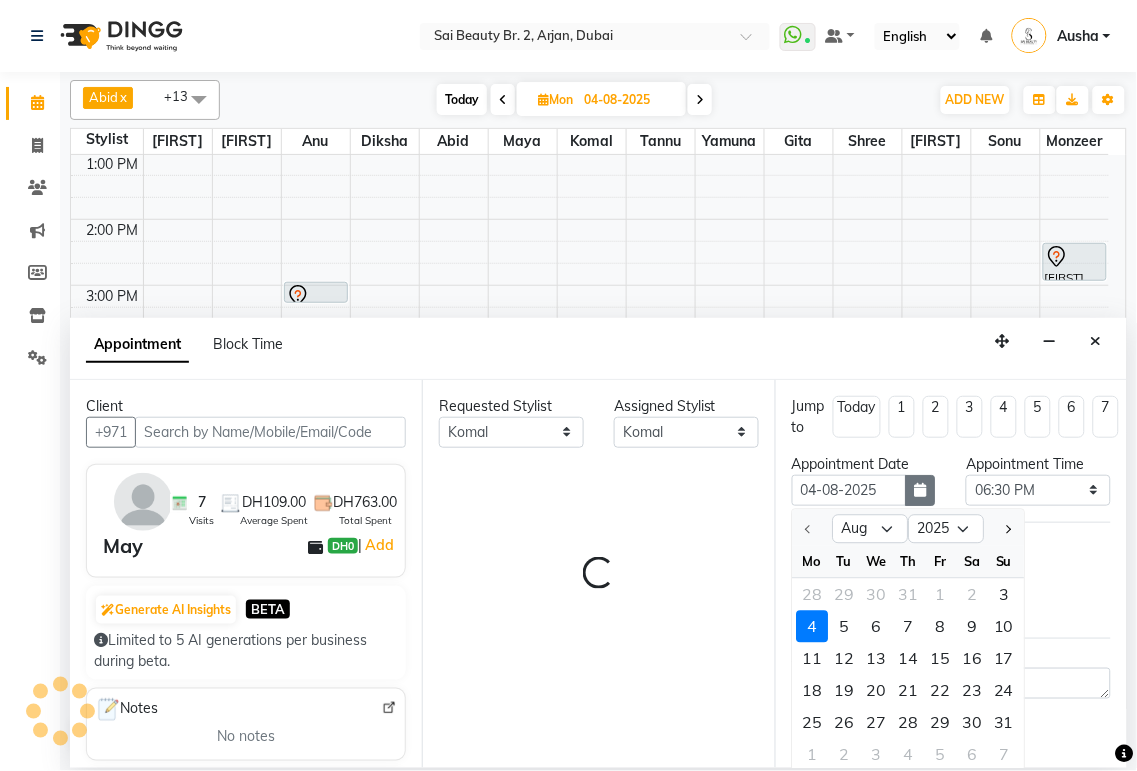 select on "3469" 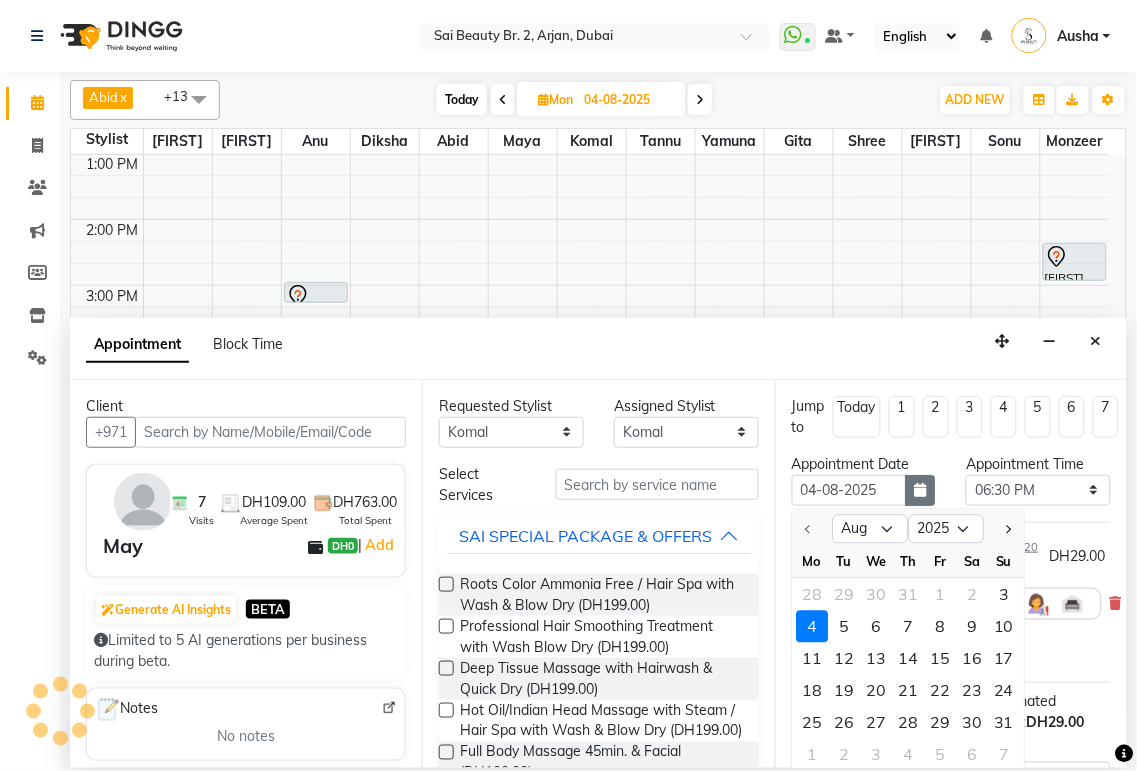 select on "3469" 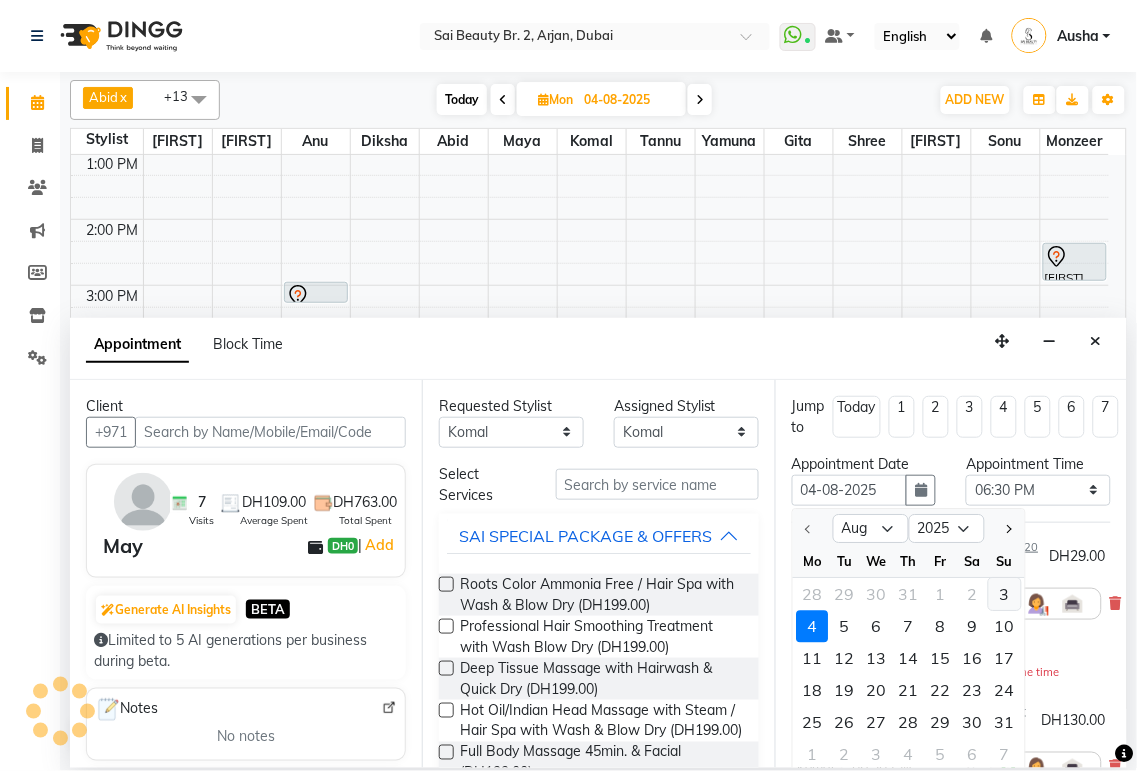 click on "3" at bounding box center [1005, 594] 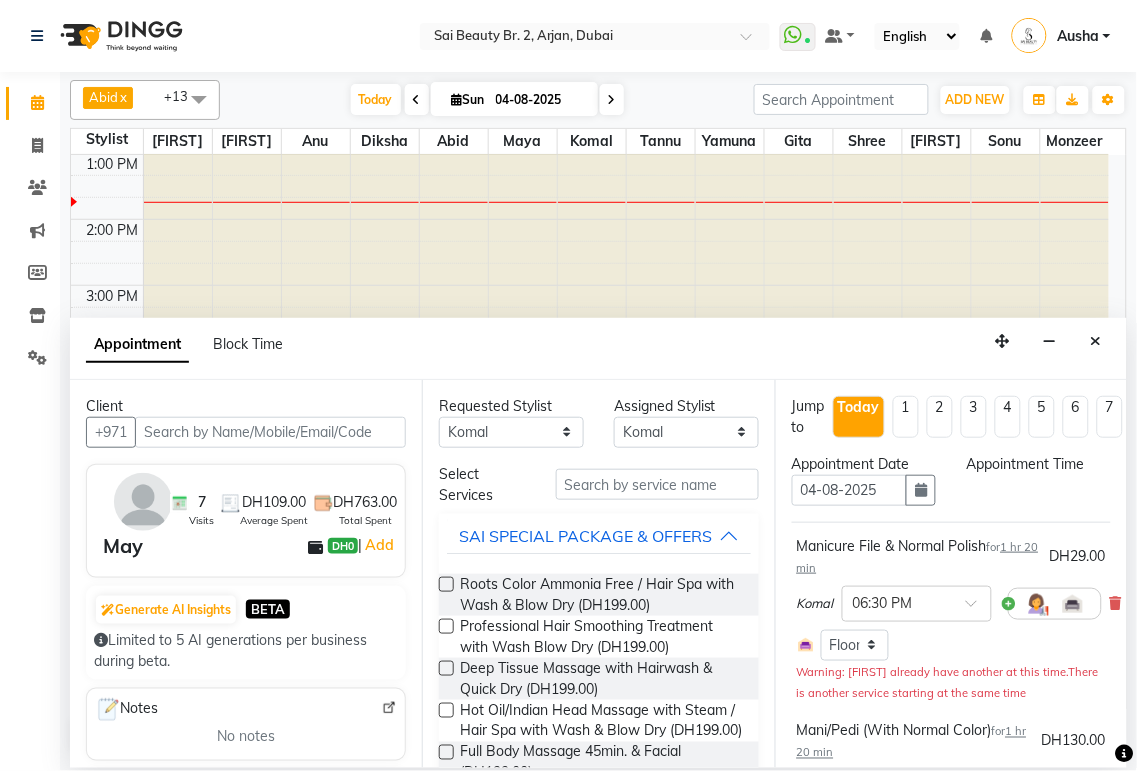 type on "03-08-2025" 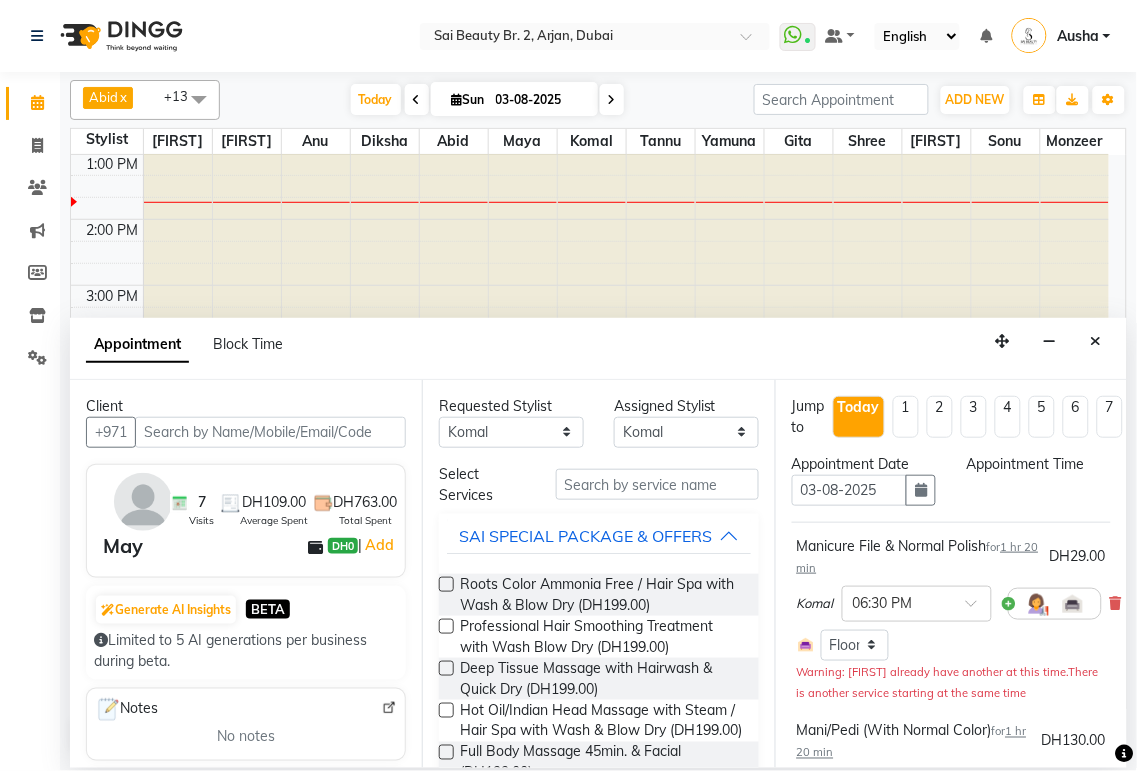 select on "1110" 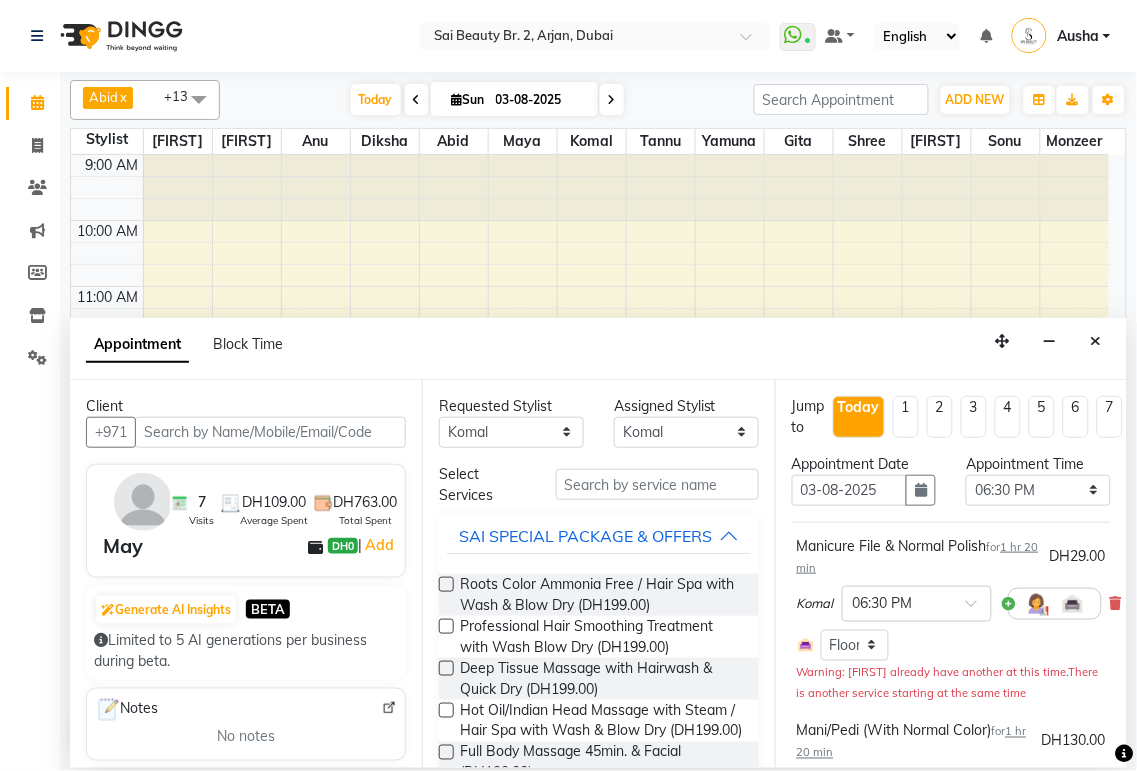 scroll, scrollTop: 265, scrollLeft: 0, axis: vertical 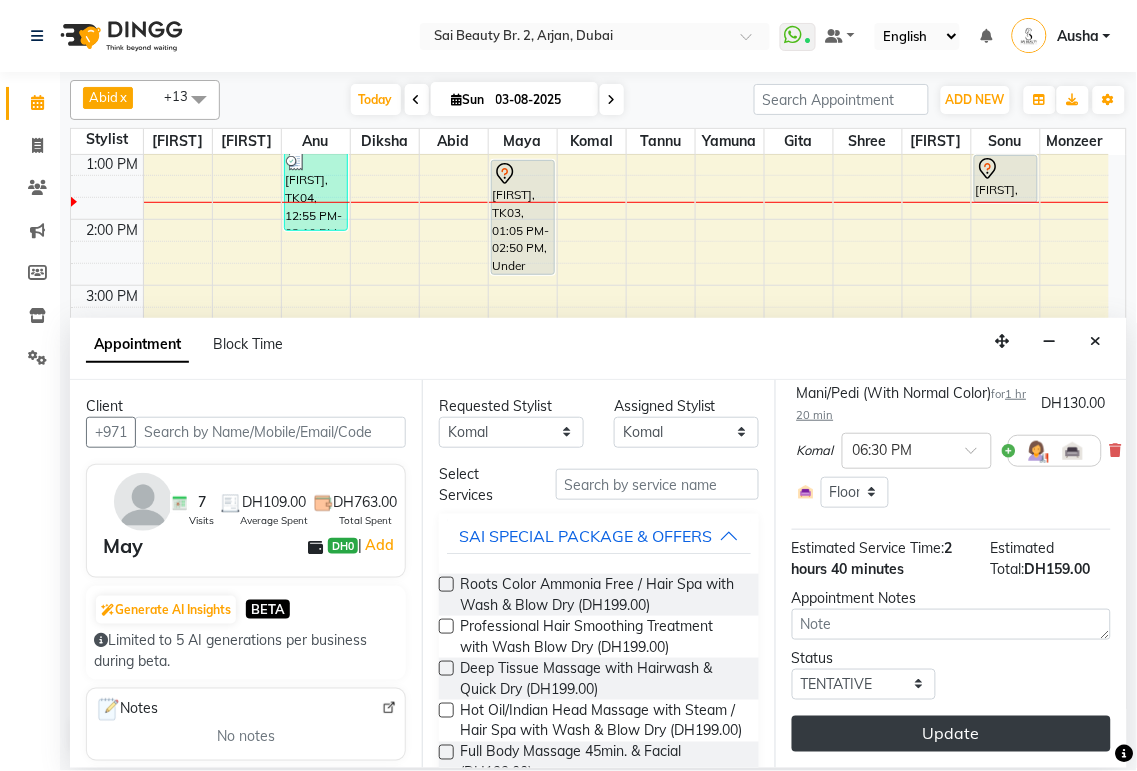 click on "Update" at bounding box center (951, 734) 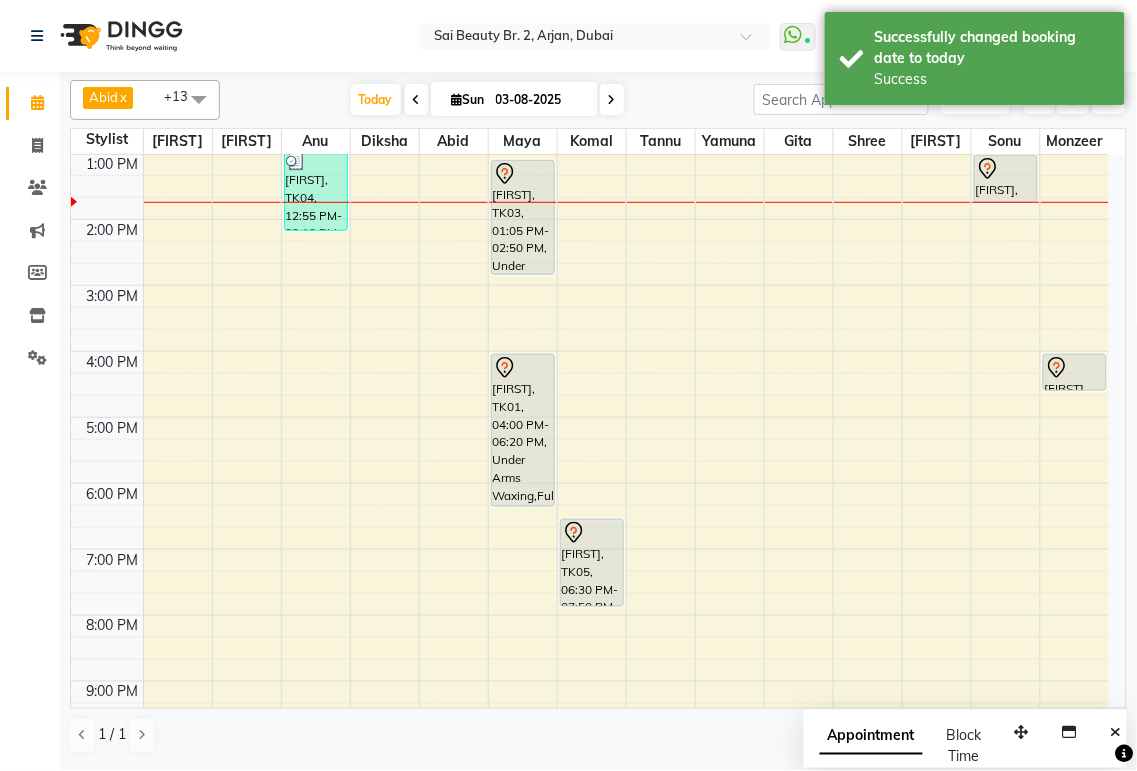 click at bounding box center (417, 100) 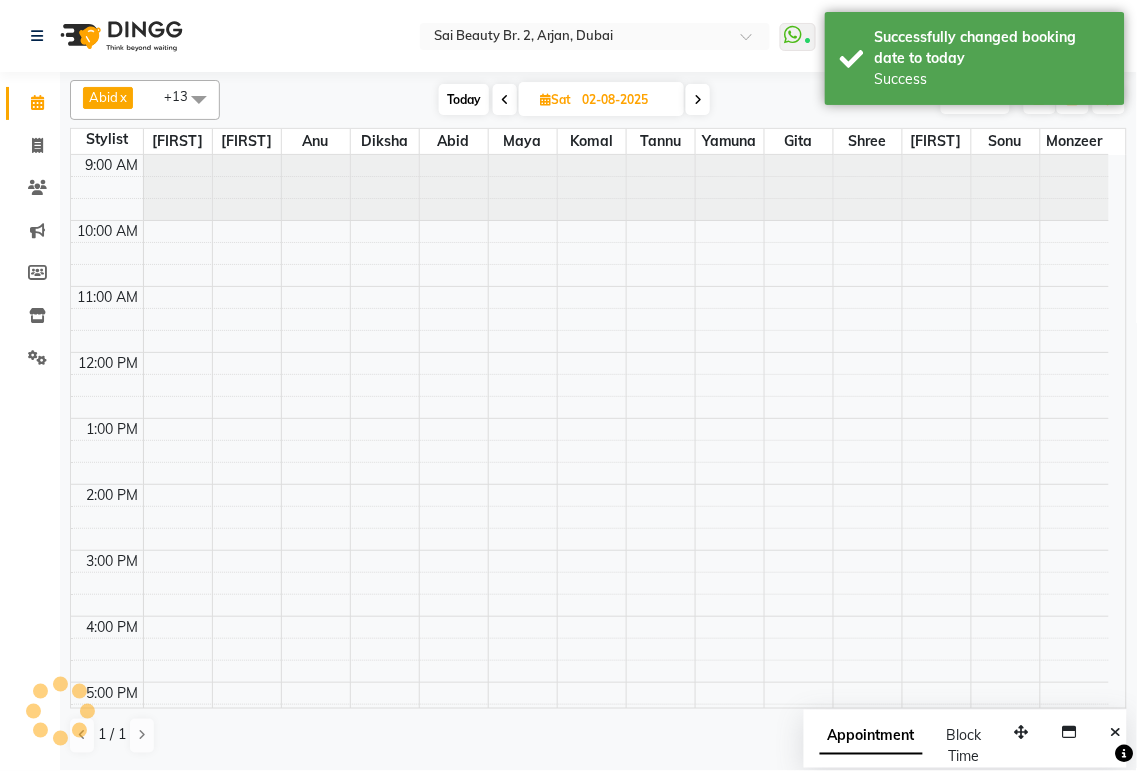 scroll, scrollTop: 265, scrollLeft: 0, axis: vertical 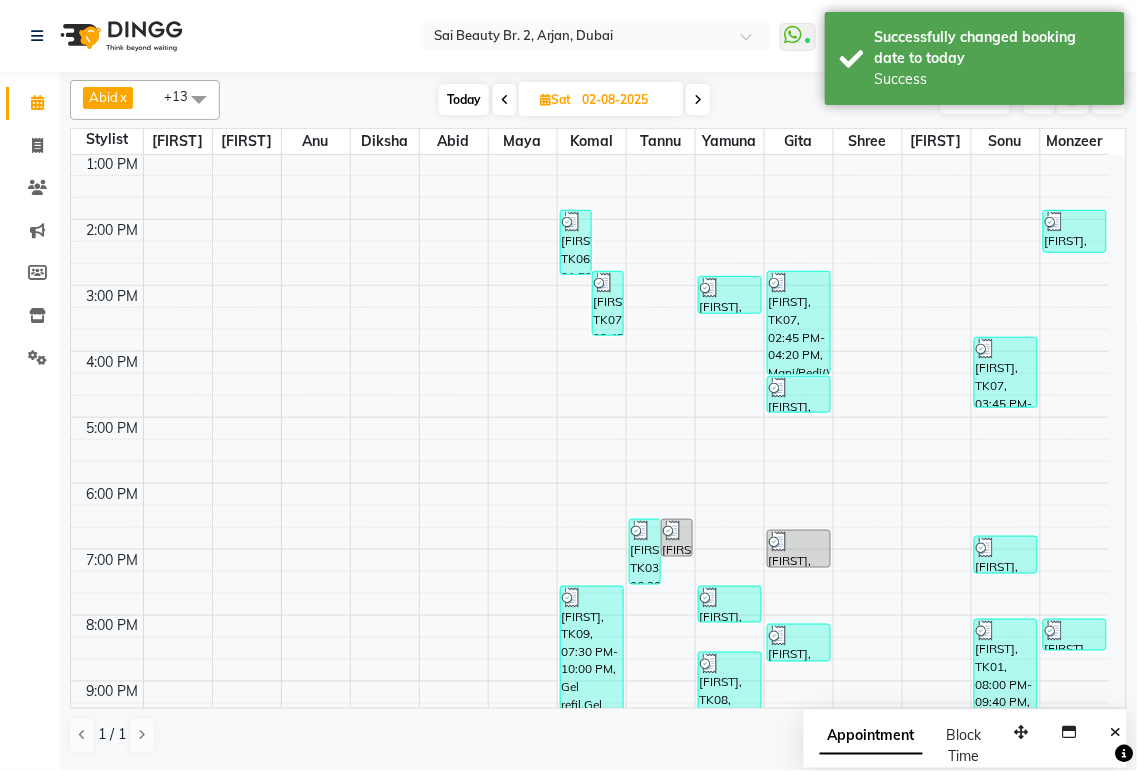 click at bounding box center [698, 100] 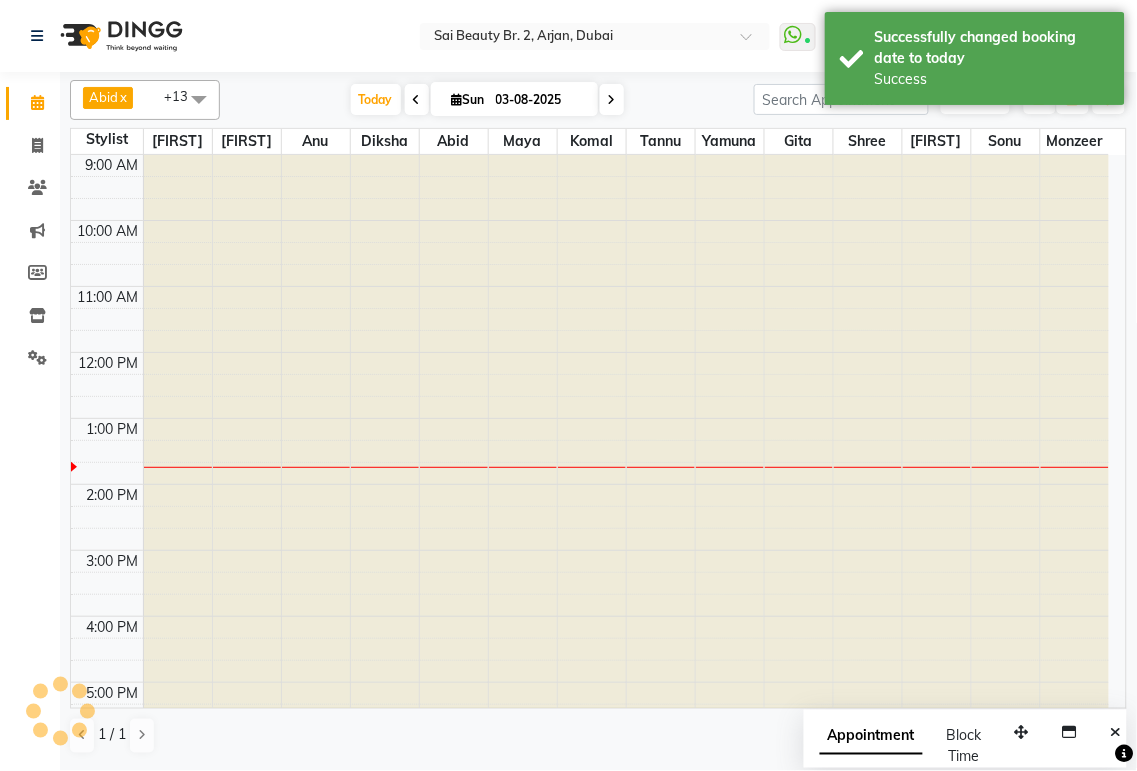 scroll, scrollTop: 265, scrollLeft: 0, axis: vertical 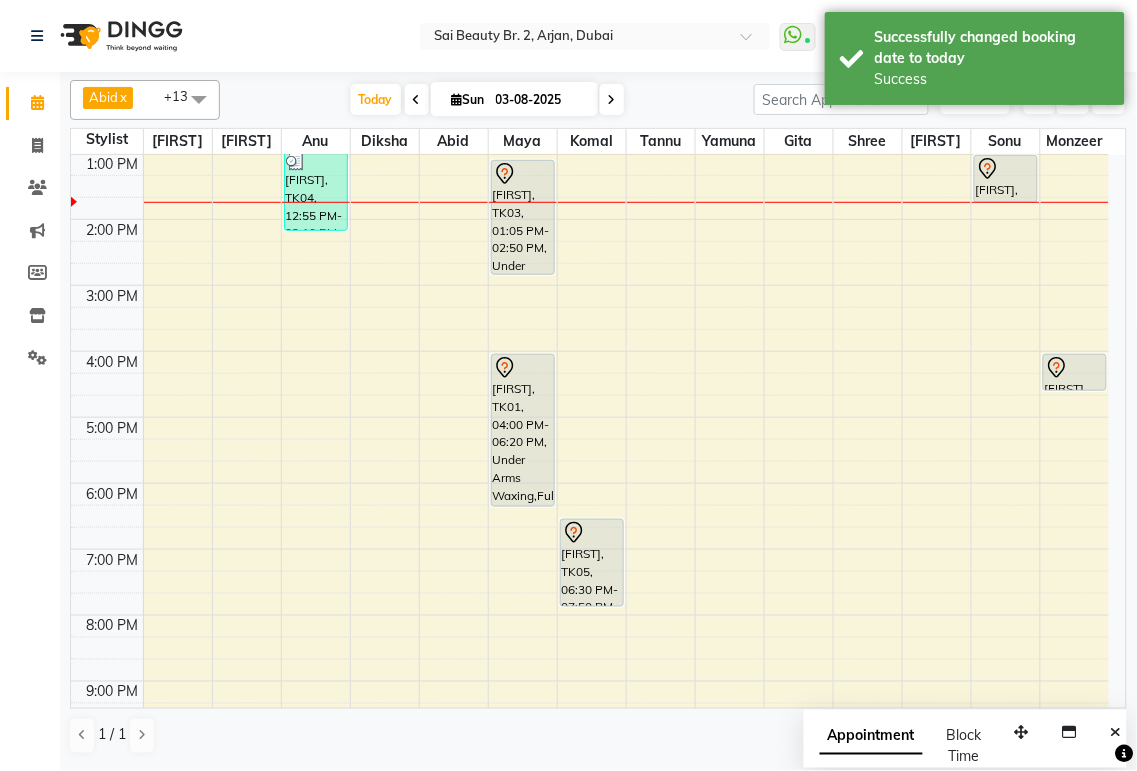 click at bounding box center [612, 100] 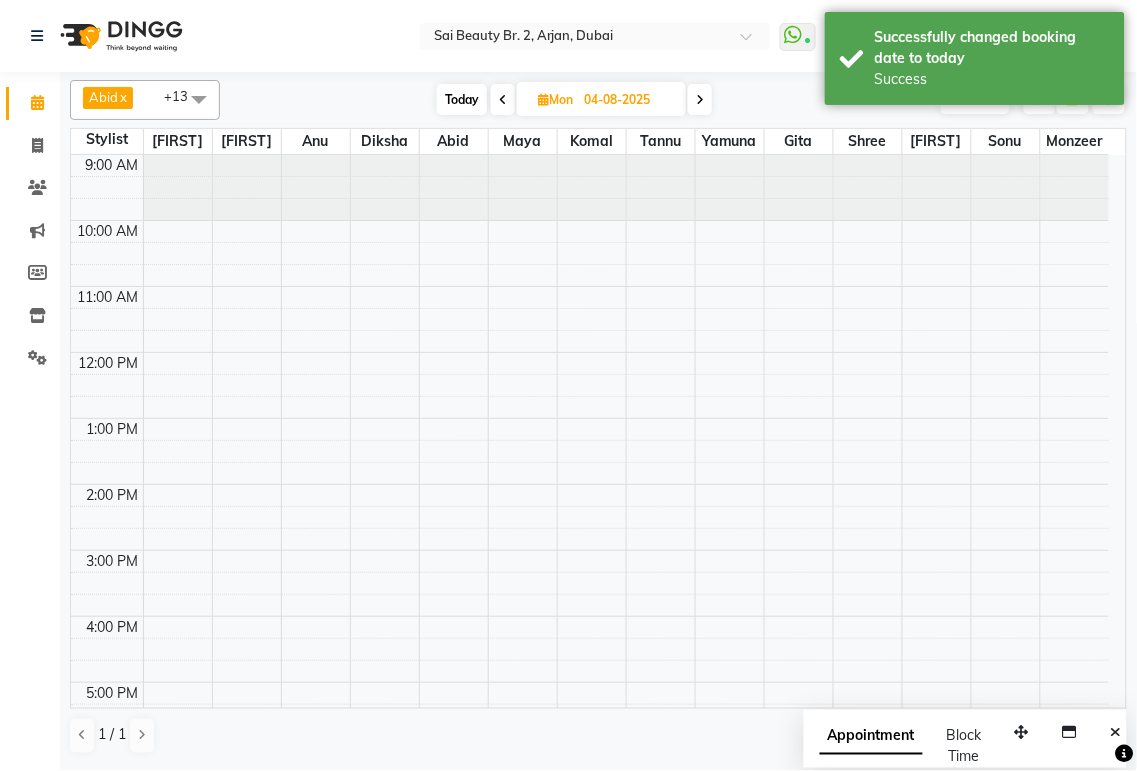 scroll, scrollTop: 265, scrollLeft: 0, axis: vertical 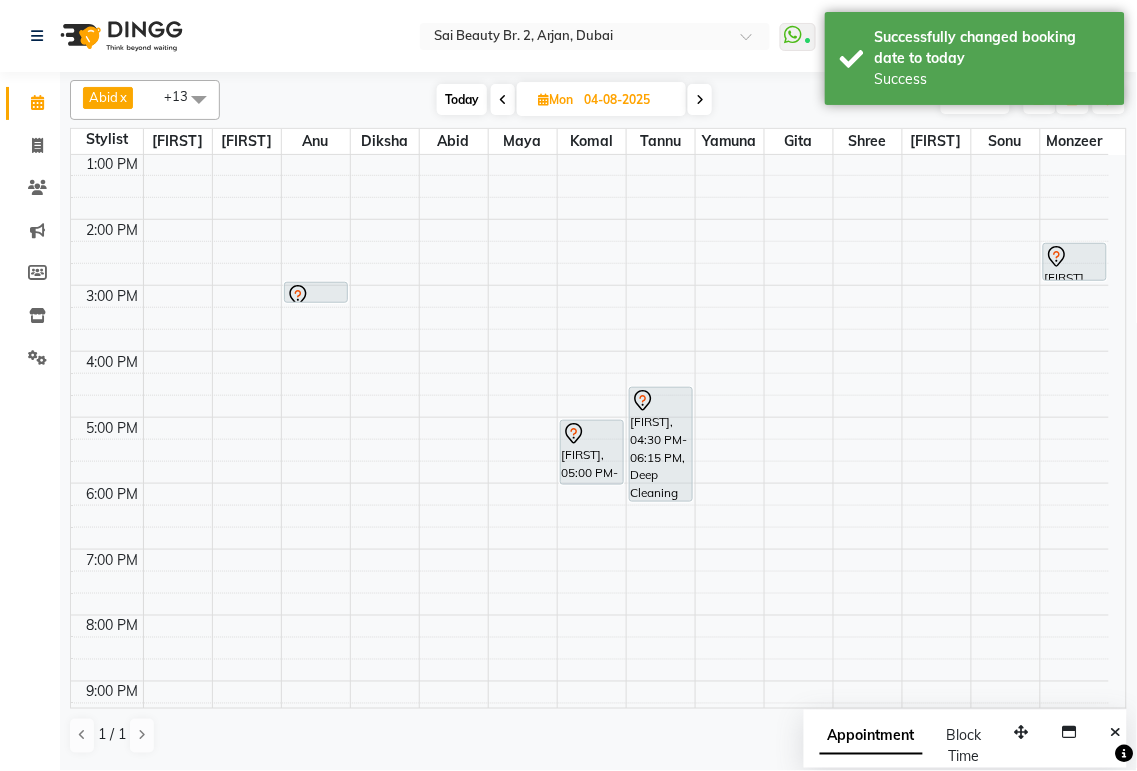 click 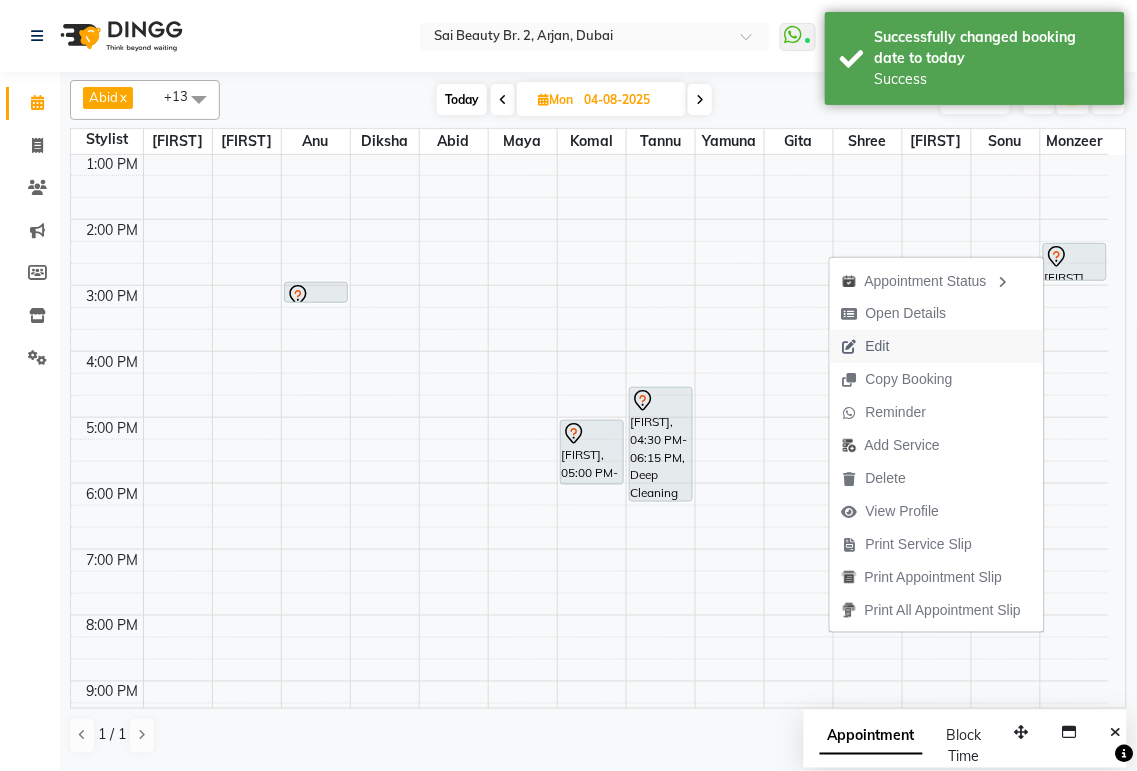 click on "Edit" at bounding box center [878, 346] 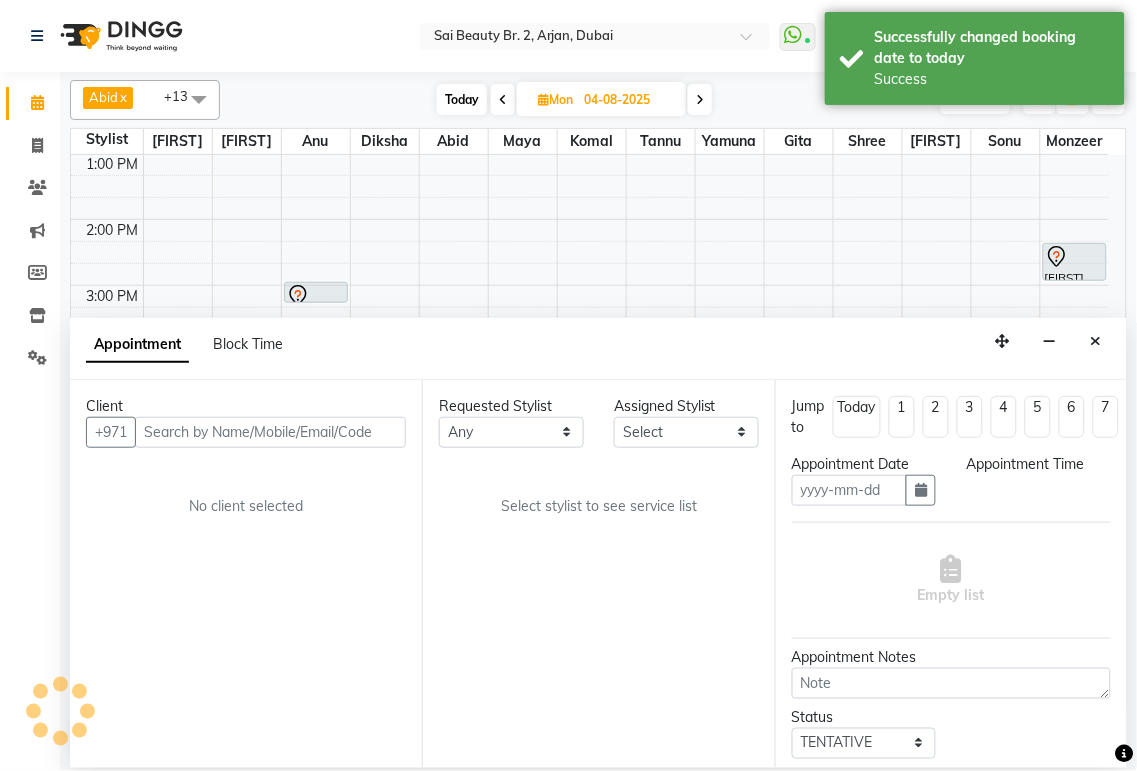 type on "04-08-2025" 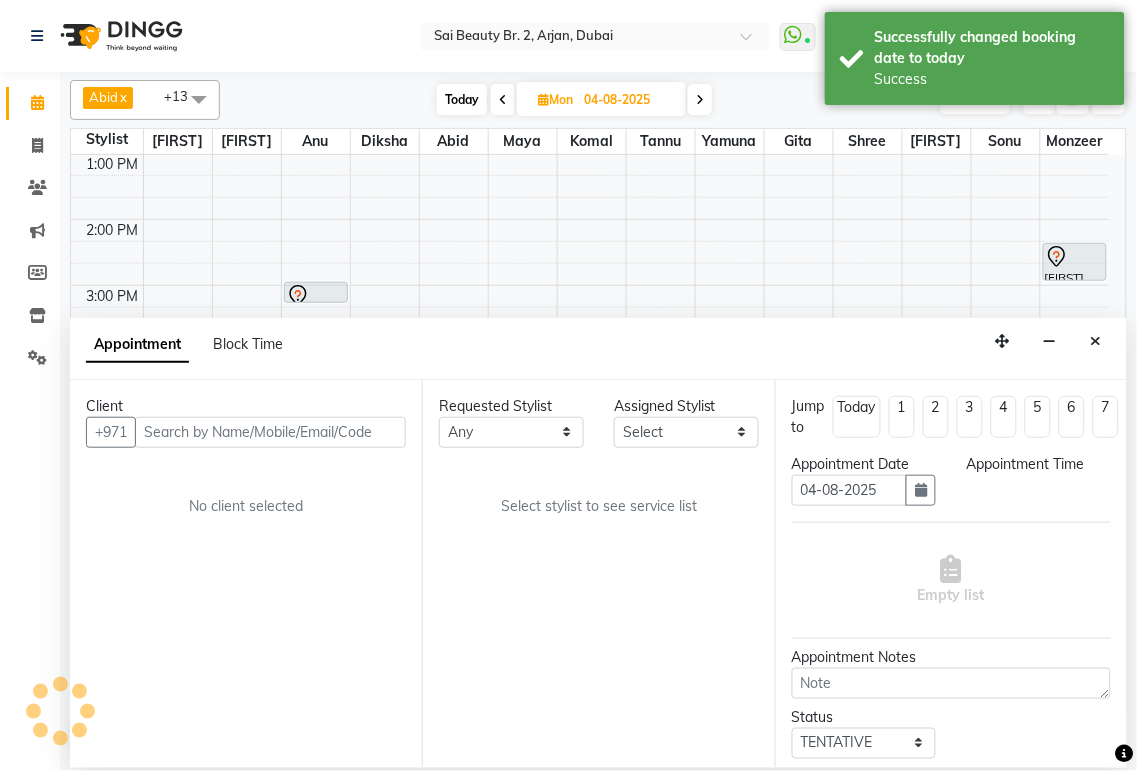 select on "860" 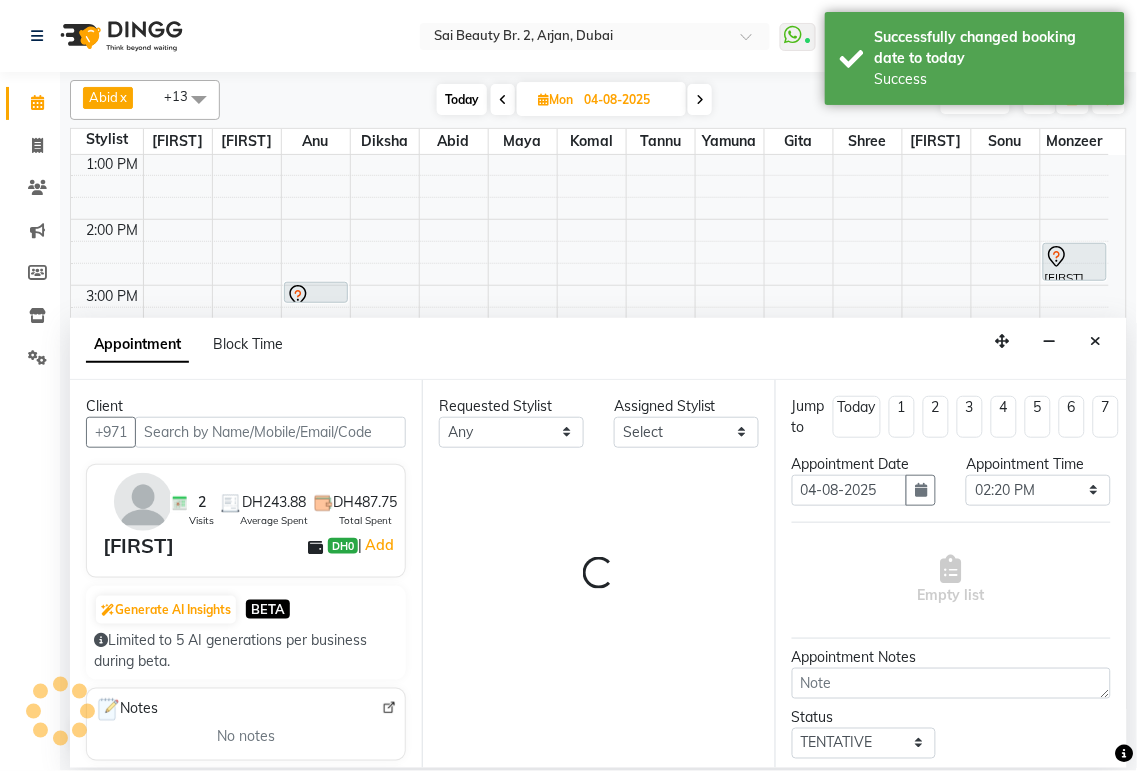 select on "57778" 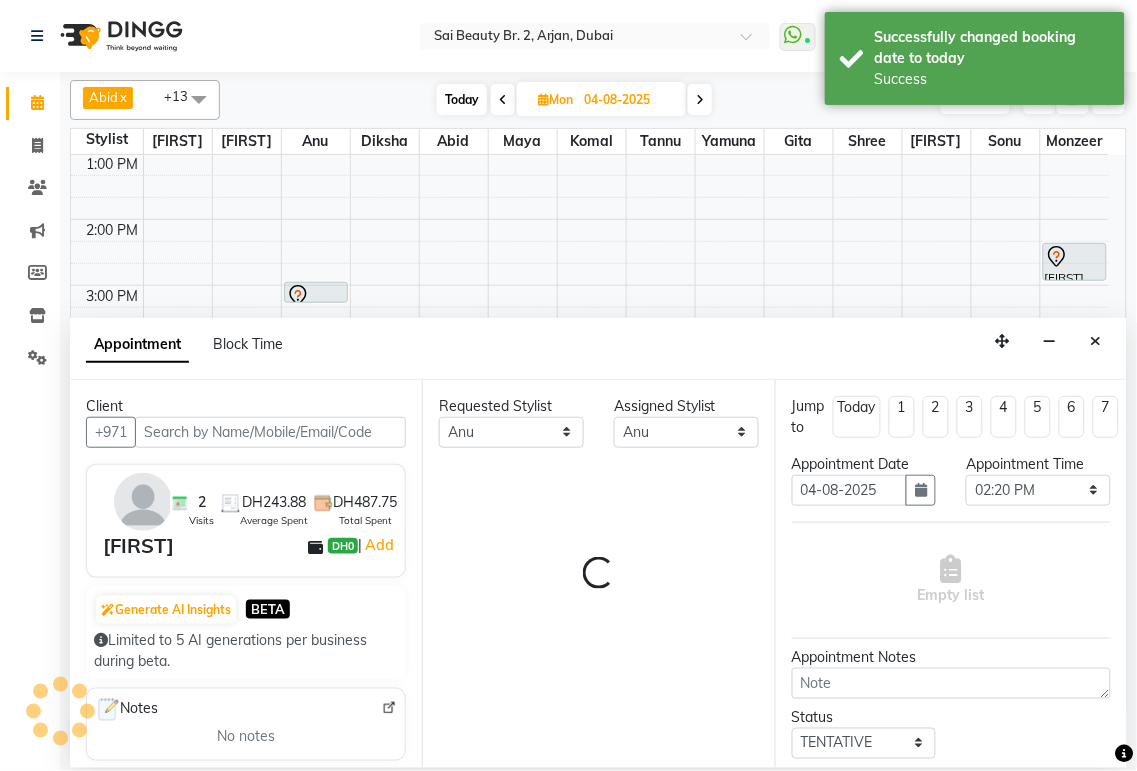 scroll, scrollTop: 265, scrollLeft: 0, axis: vertical 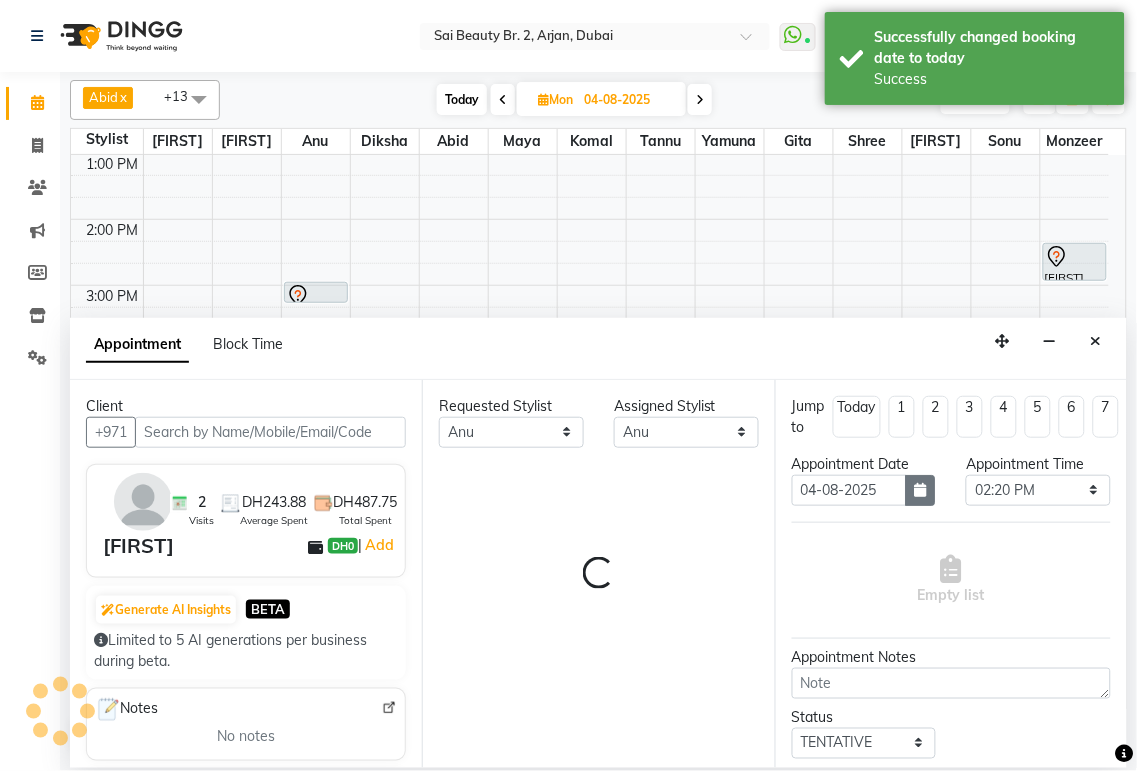 click at bounding box center (921, 490) 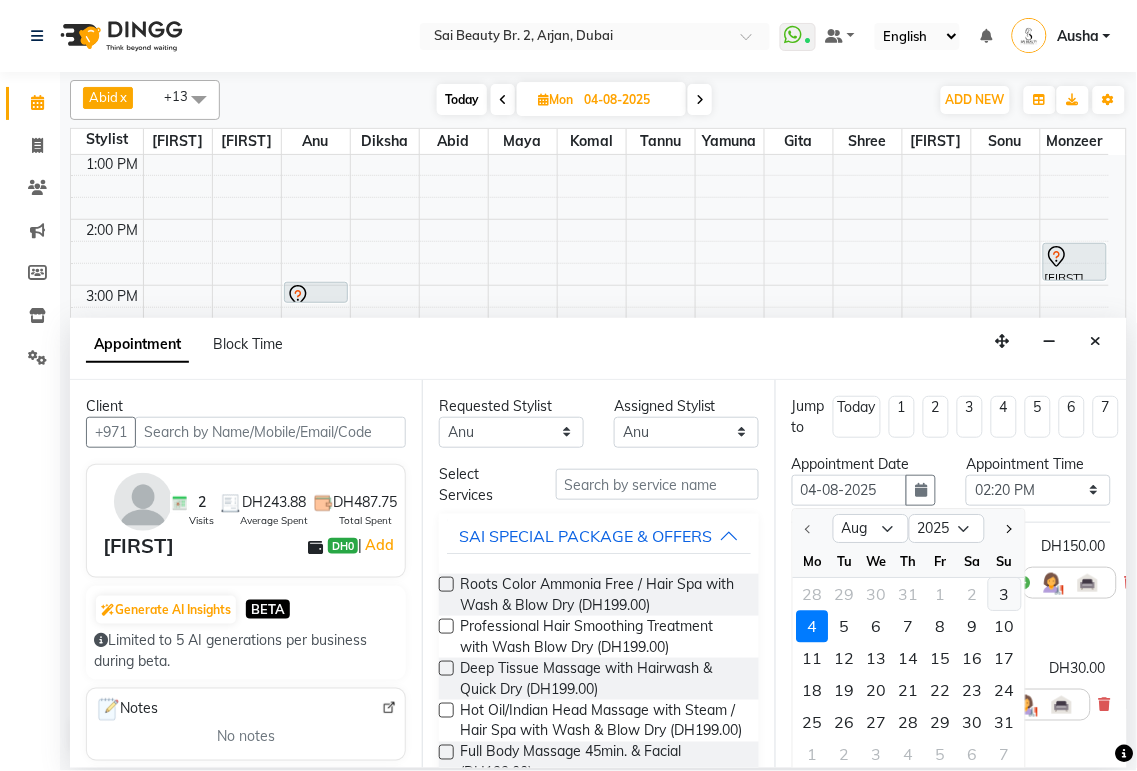 click on "3" at bounding box center (1005, 594) 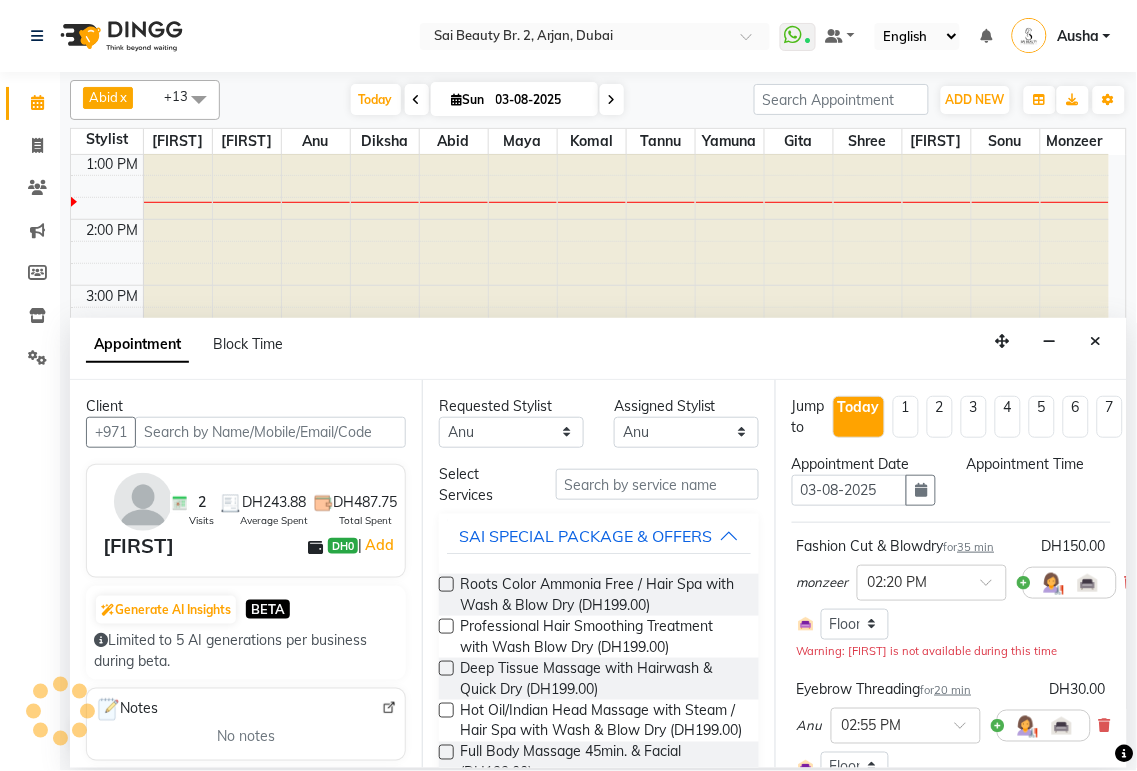 select on "860" 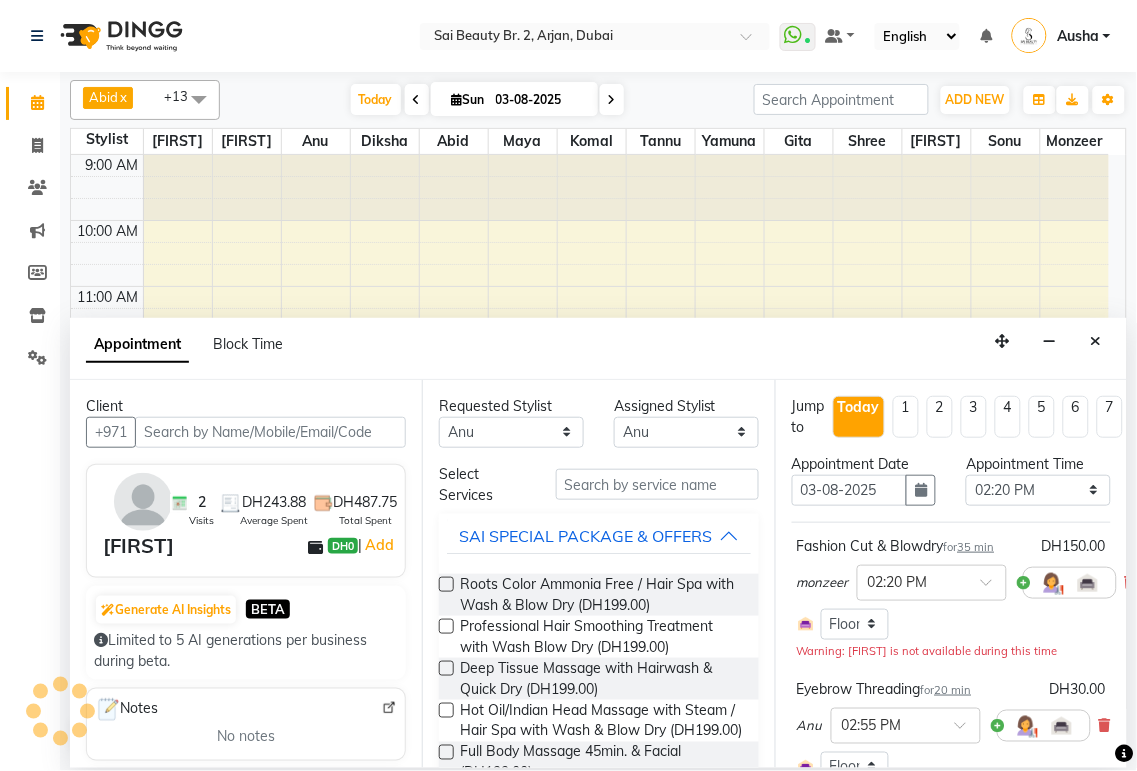 scroll, scrollTop: 265, scrollLeft: 0, axis: vertical 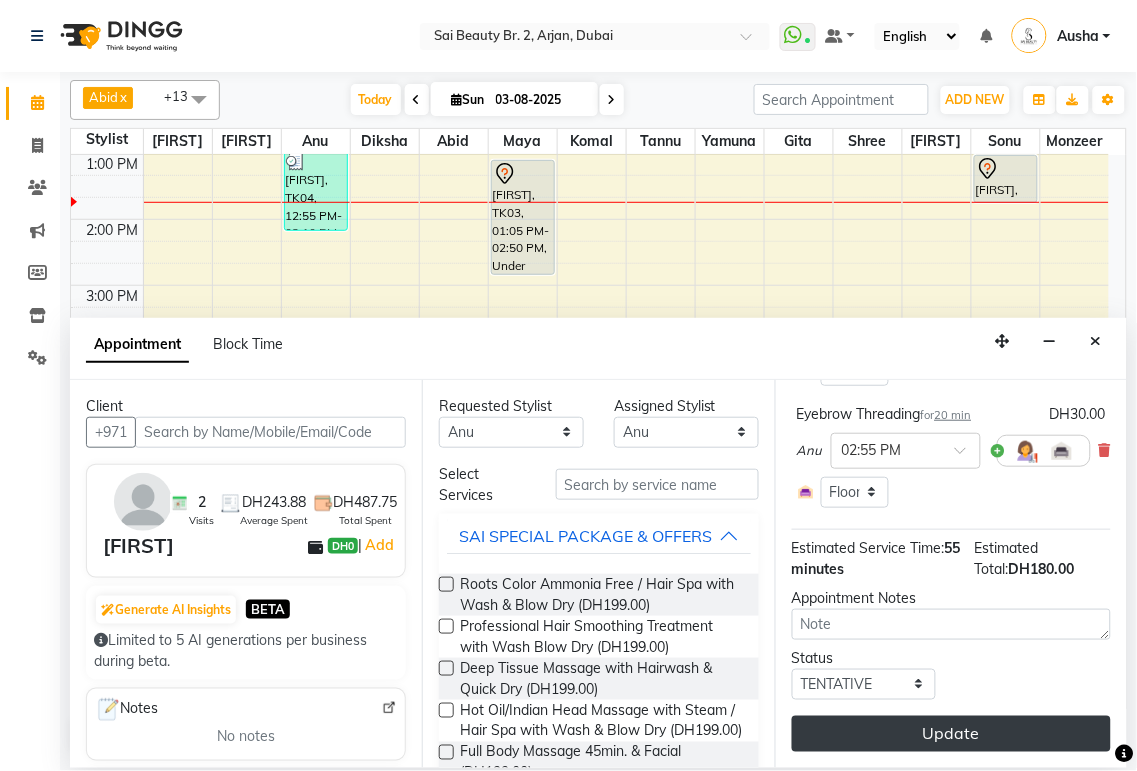 click on "Update" at bounding box center (951, 734) 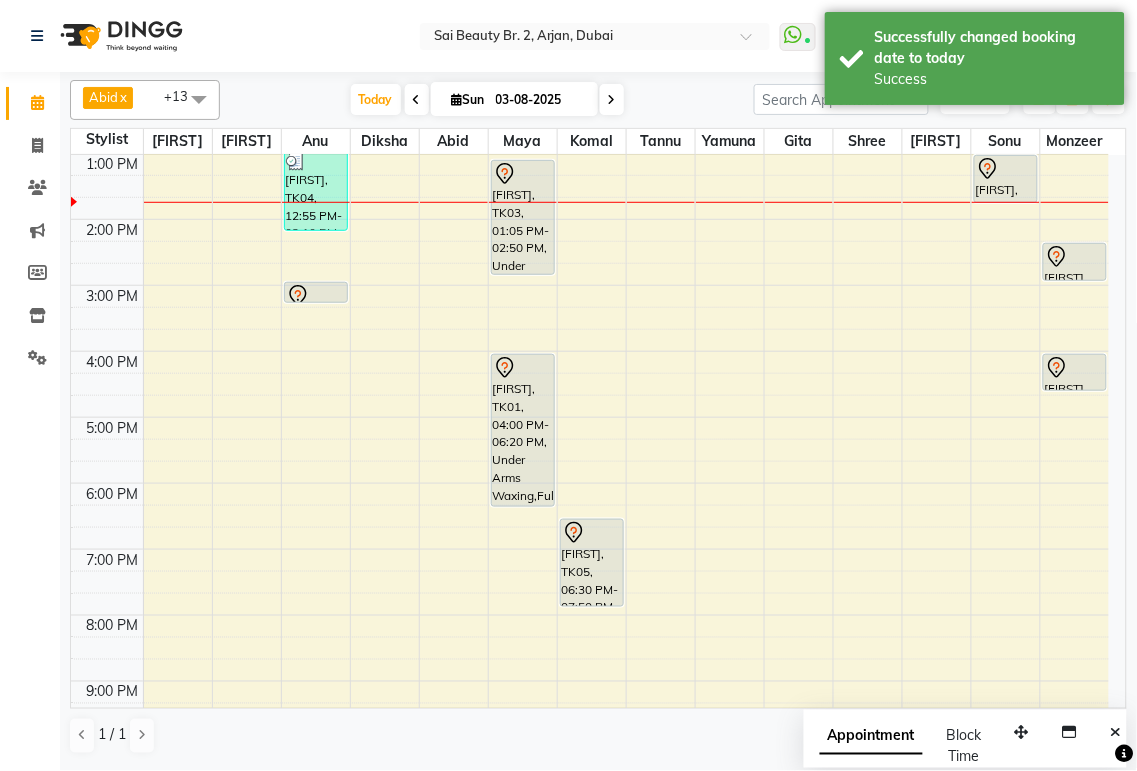 click at bounding box center [612, 100] 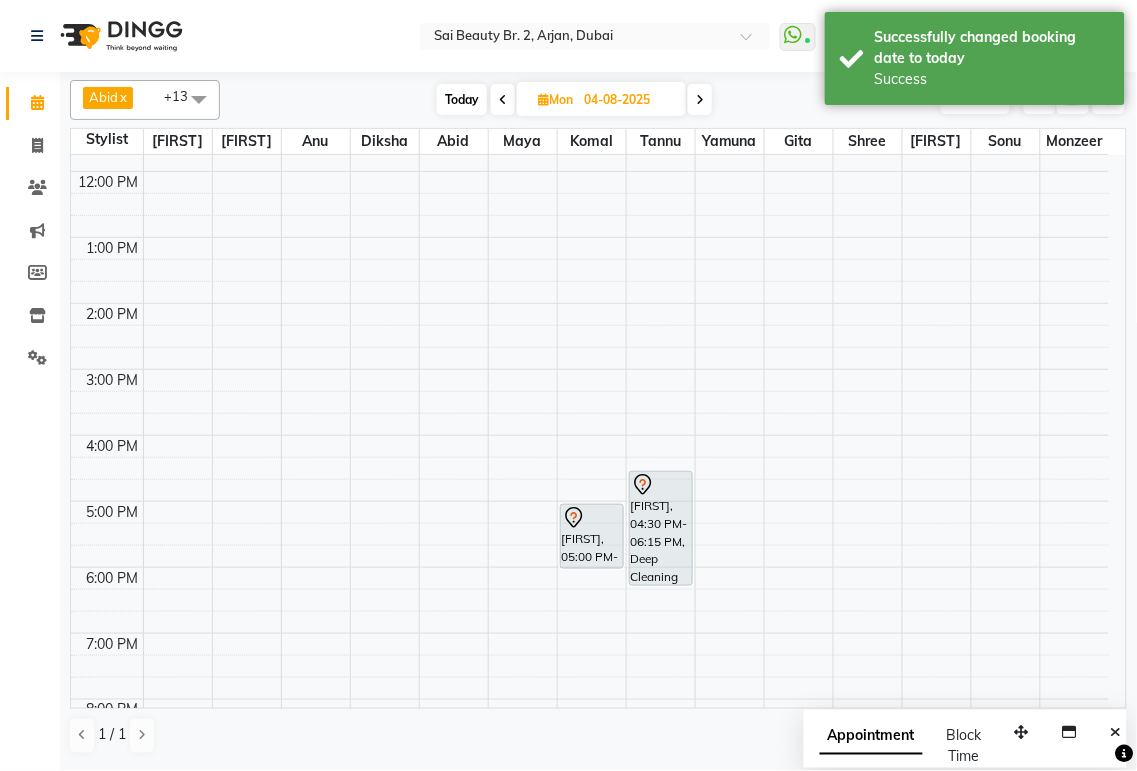 scroll, scrollTop: 374, scrollLeft: 0, axis: vertical 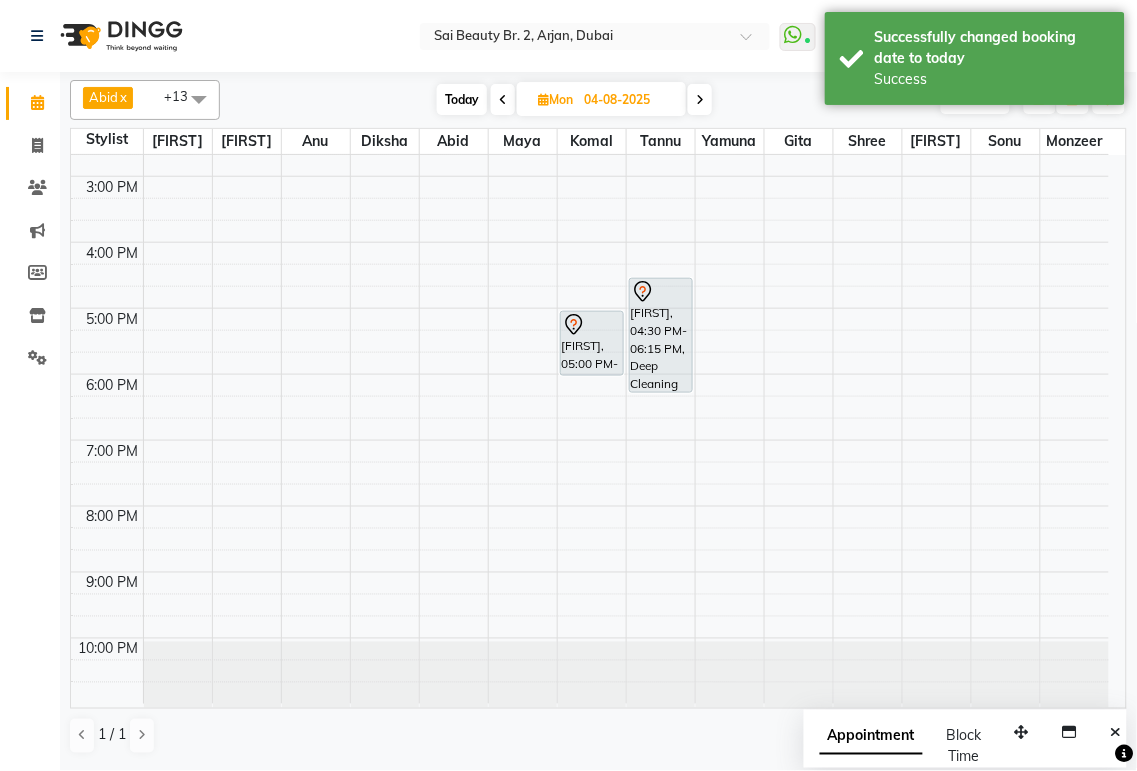 click on "Today" at bounding box center [462, 99] 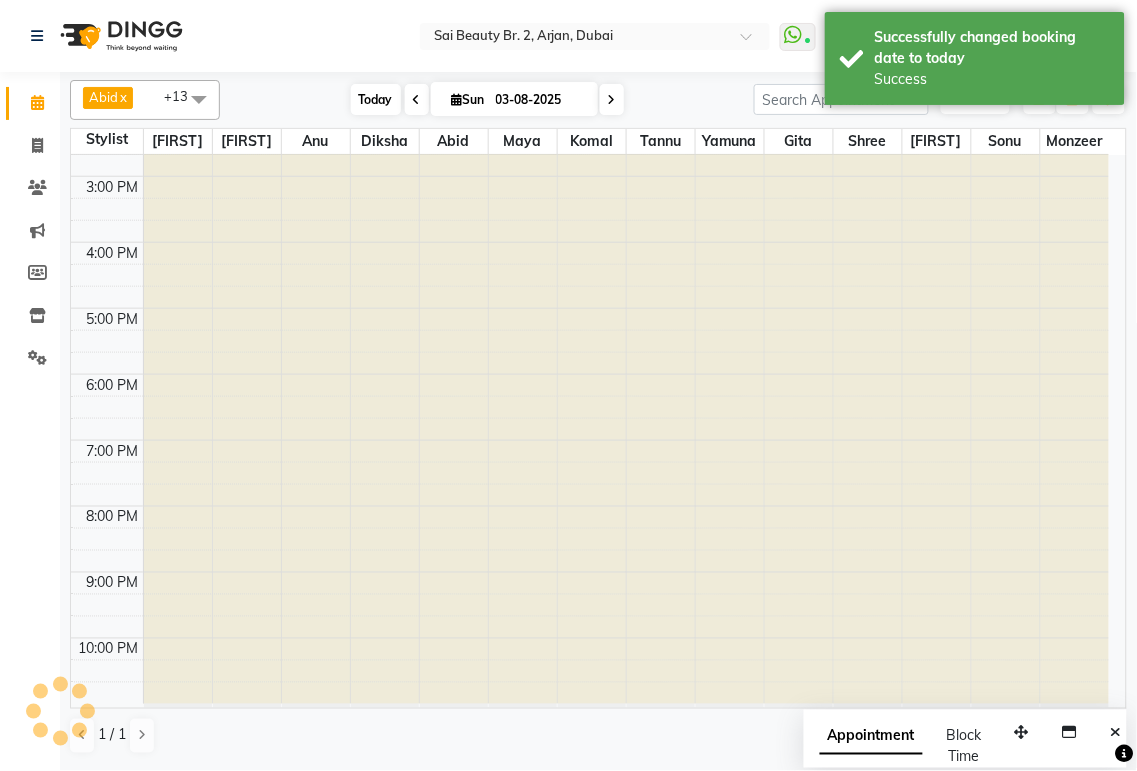 scroll, scrollTop: 265, scrollLeft: 0, axis: vertical 